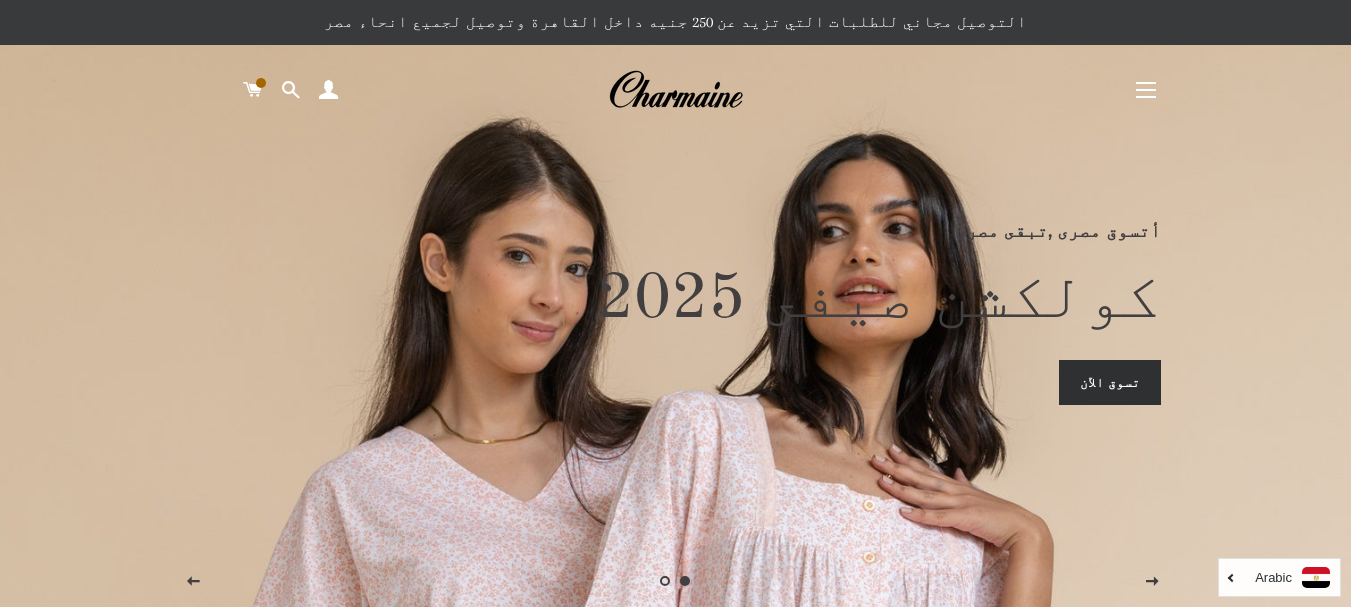 scroll, scrollTop: 1000, scrollLeft: 0, axis: vertical 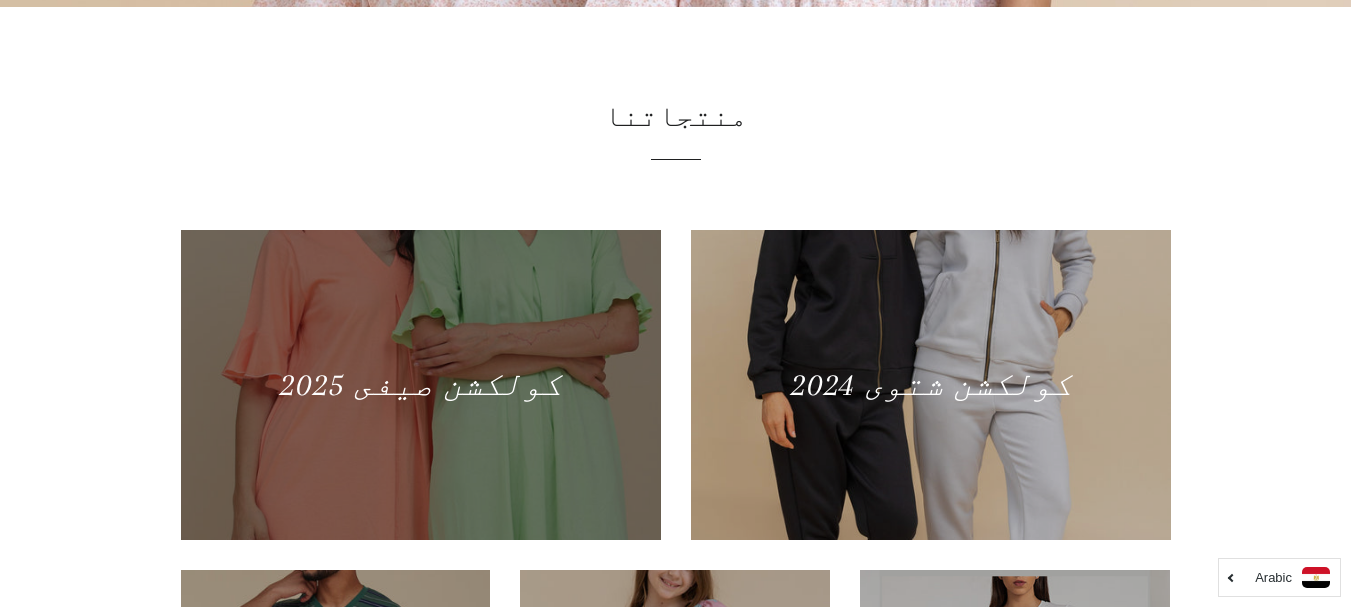 click at bounding box center [420, 384] 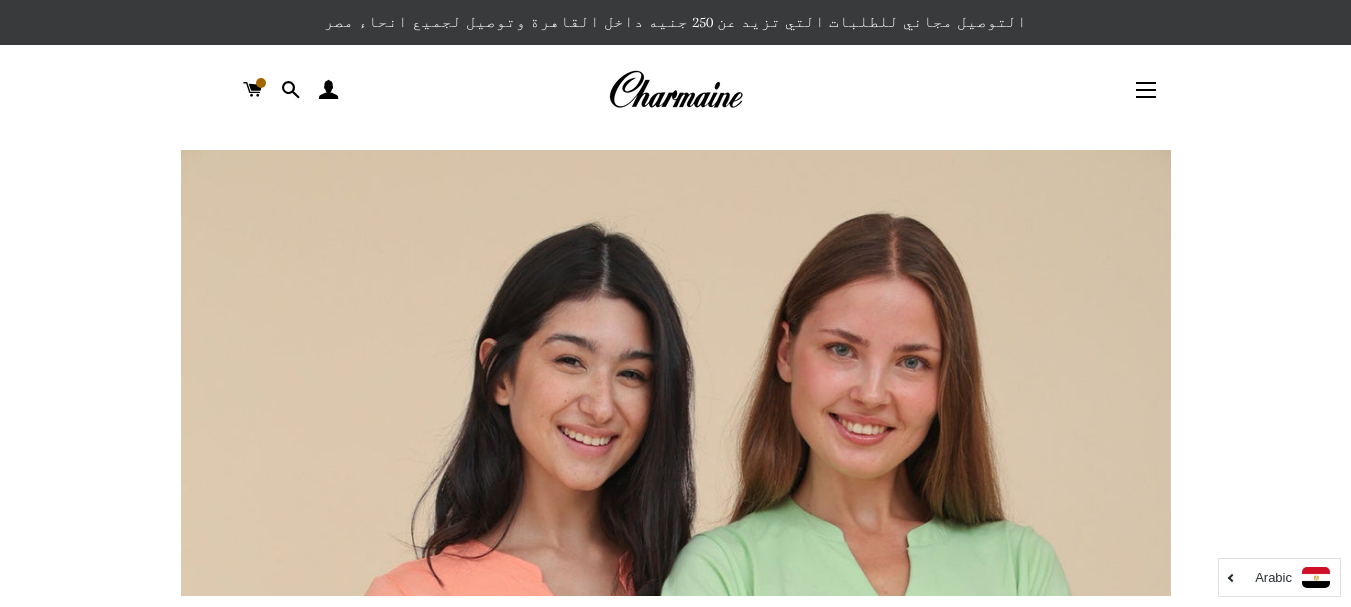 scroll, scrollTop: 0, scrollLeft: 0, axis: both 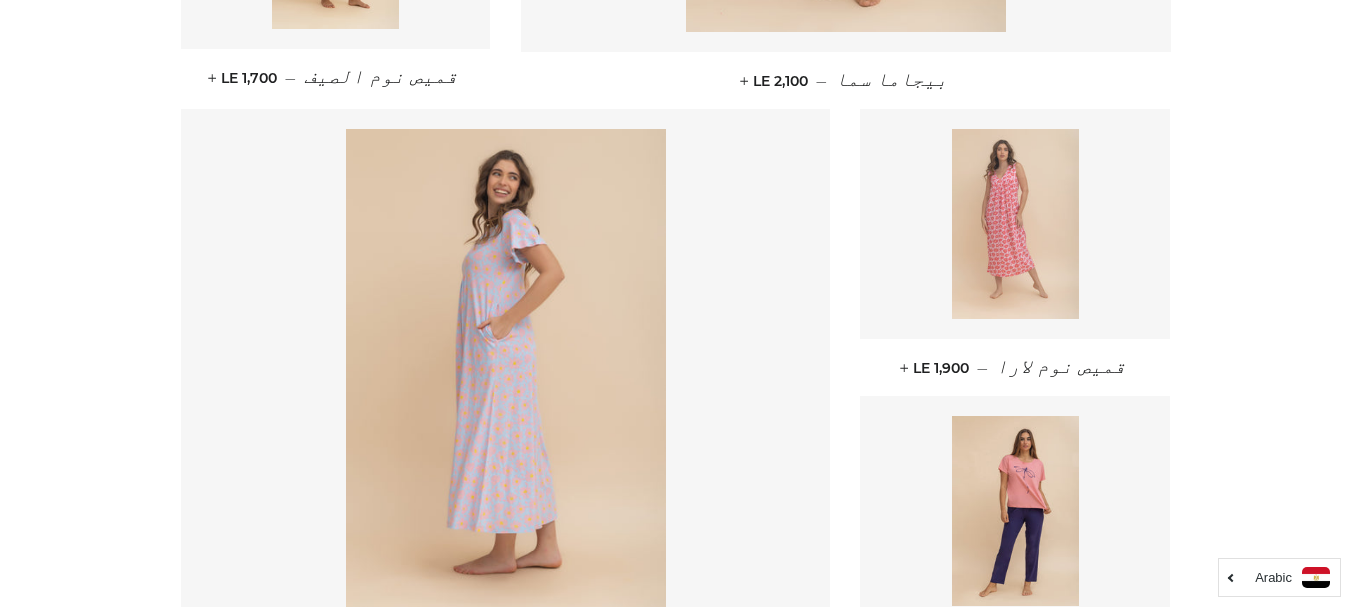 click at bounding box center [1015, 224] 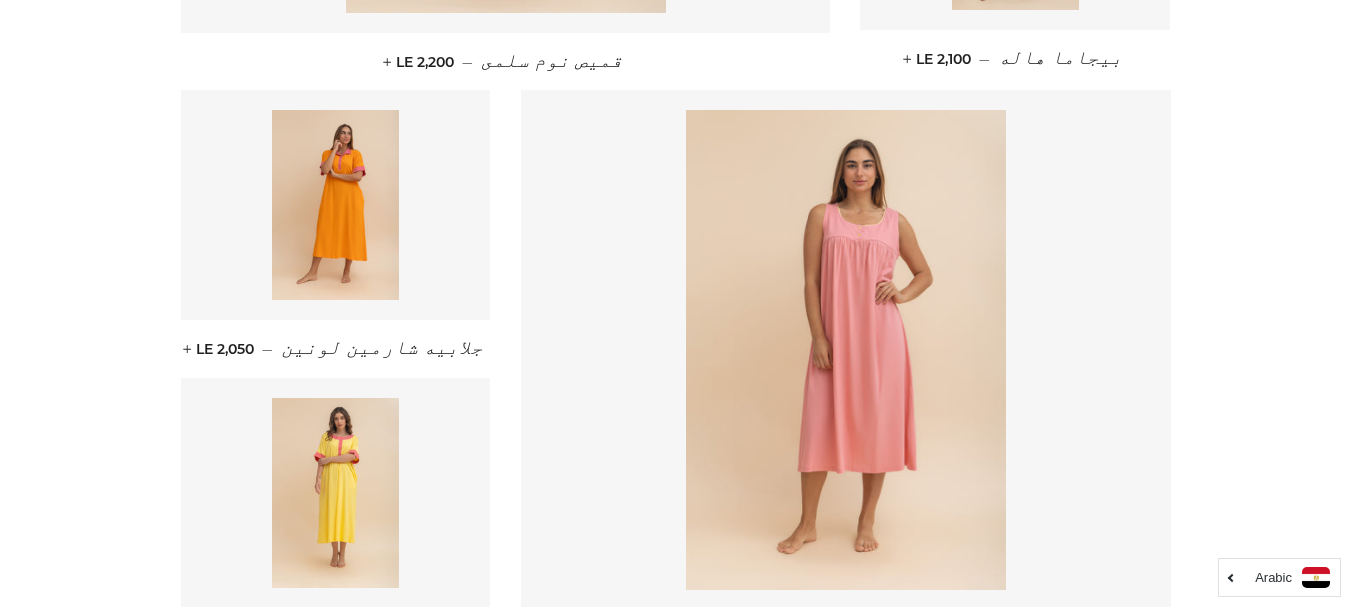scroll, scrollTop: 2500, scrollLeft: 0, axis: vertical 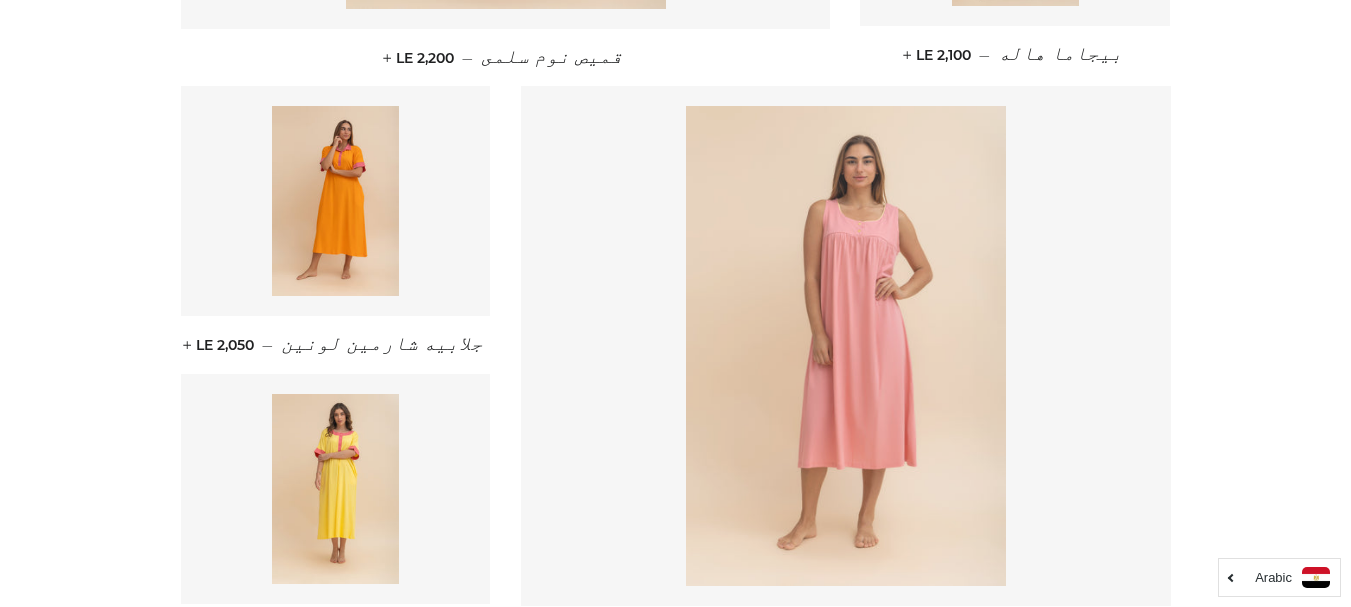 click at bounding box center [846, 346] 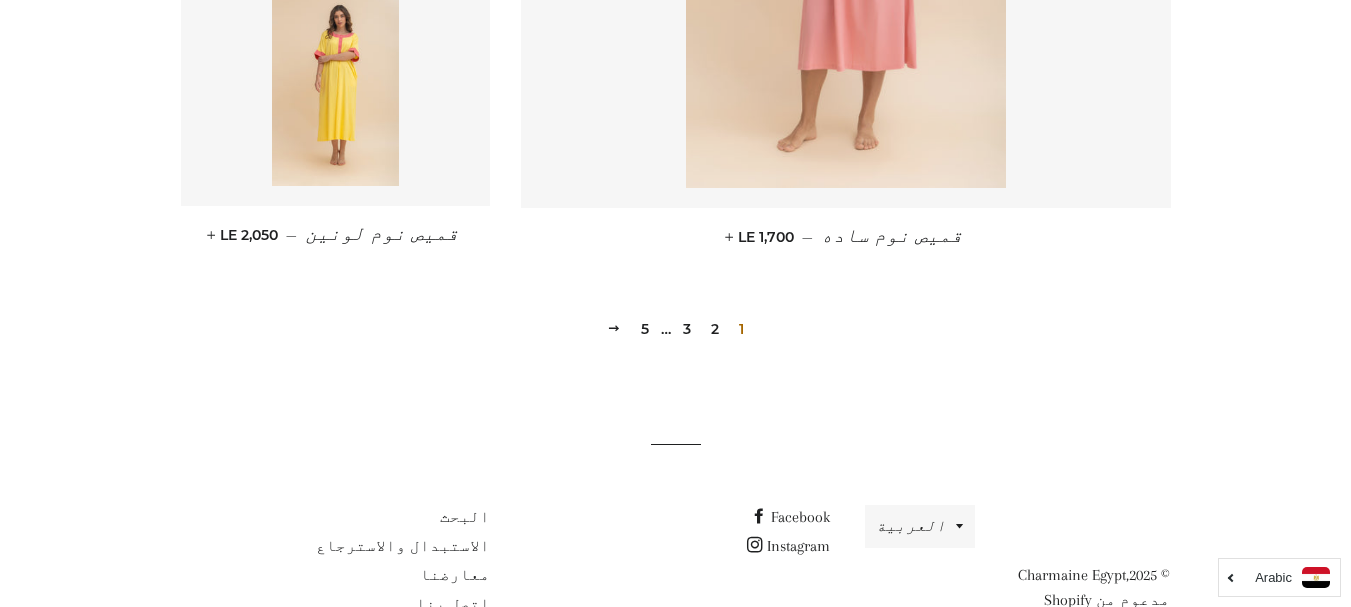 scroll, scrollTop: 2900, scrollLeft: 0, axis: vertical 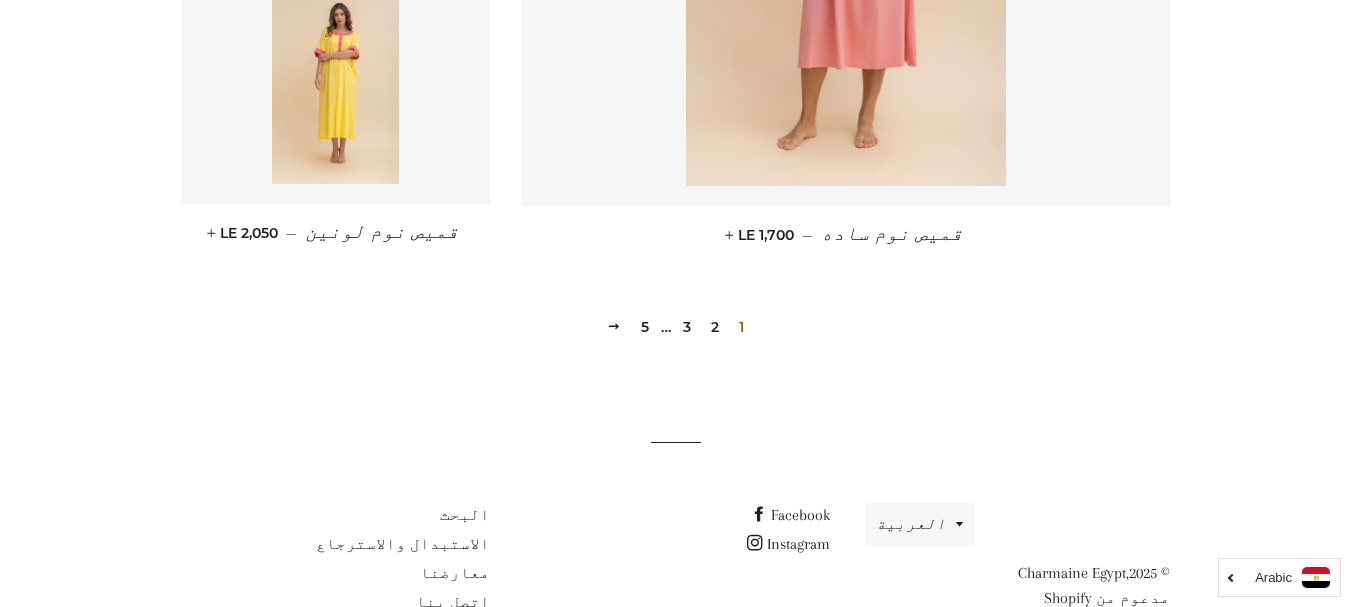 click on "2" at bounding box center [715, 327] 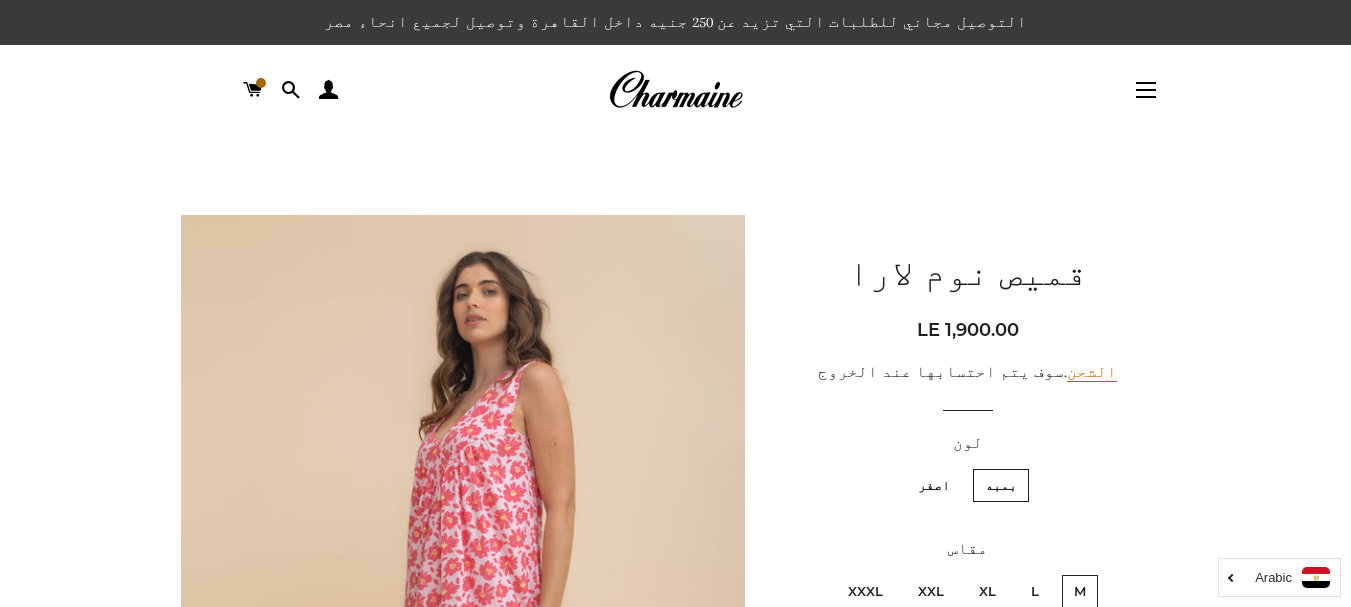 scroll, scrollTop: 0, scrollLeft: 0, axis: both 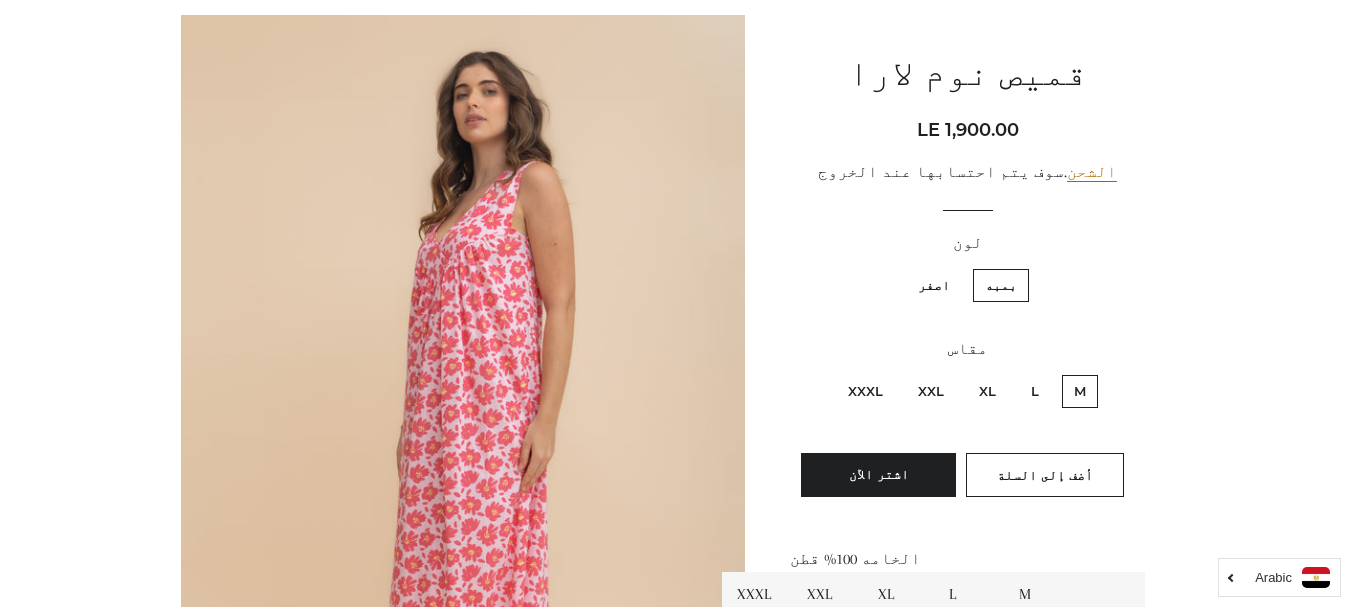 click on "XXXL" at bounding box center [865, 391] 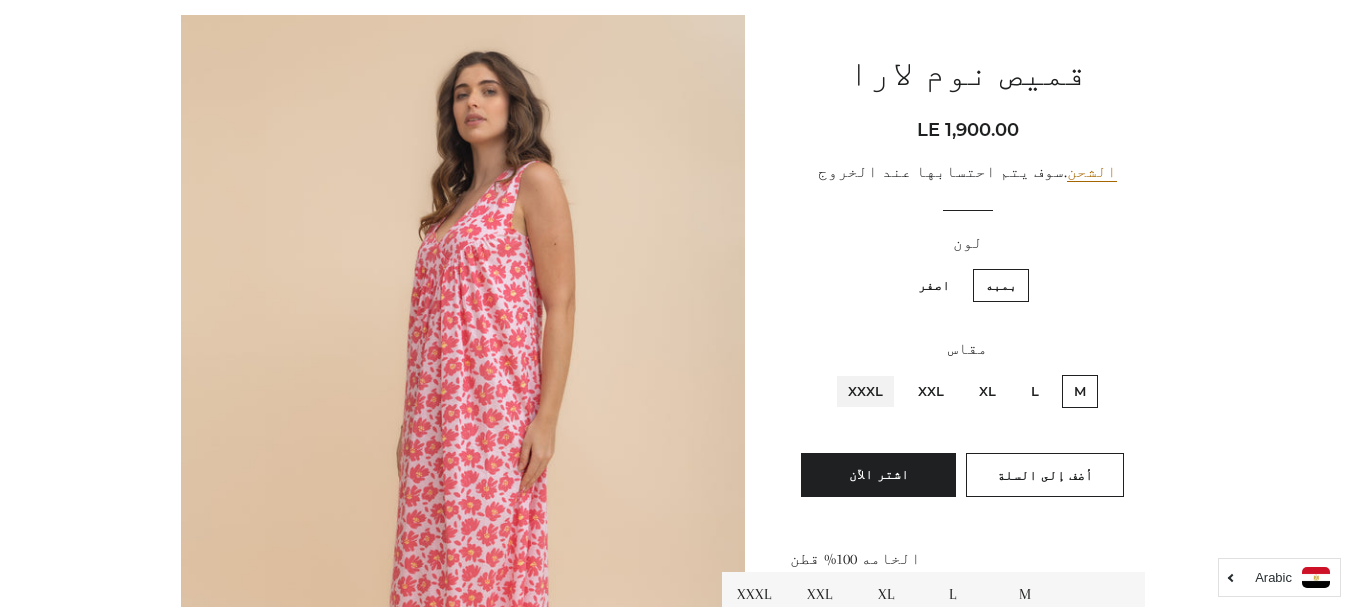 click on "XXXL" at bounding box center (888, 372) 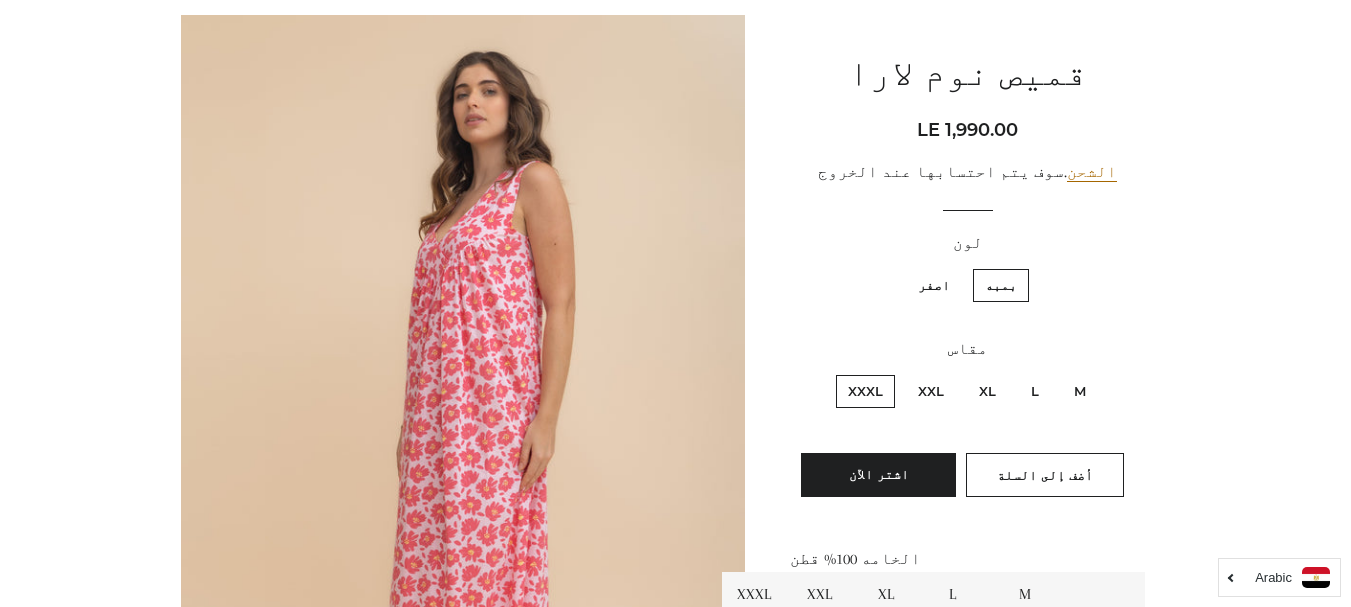 click on "اصفر" at bounding box center (934, 285) 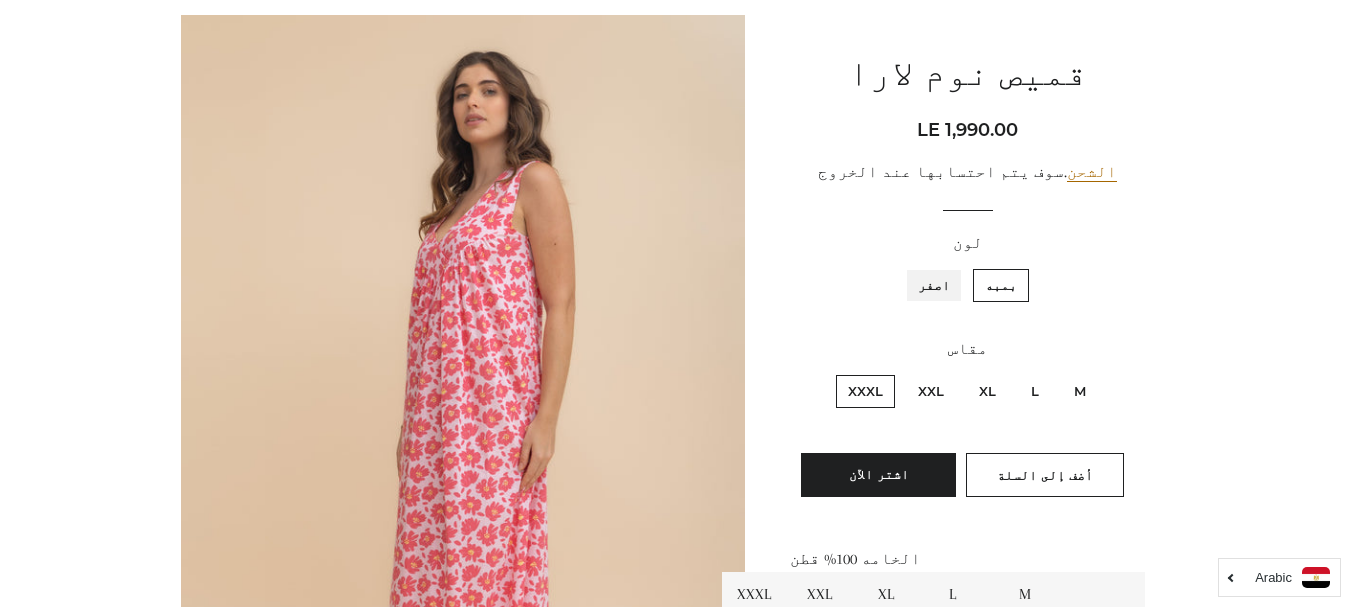 click on "اصفر" at bounding box center (955, 266) 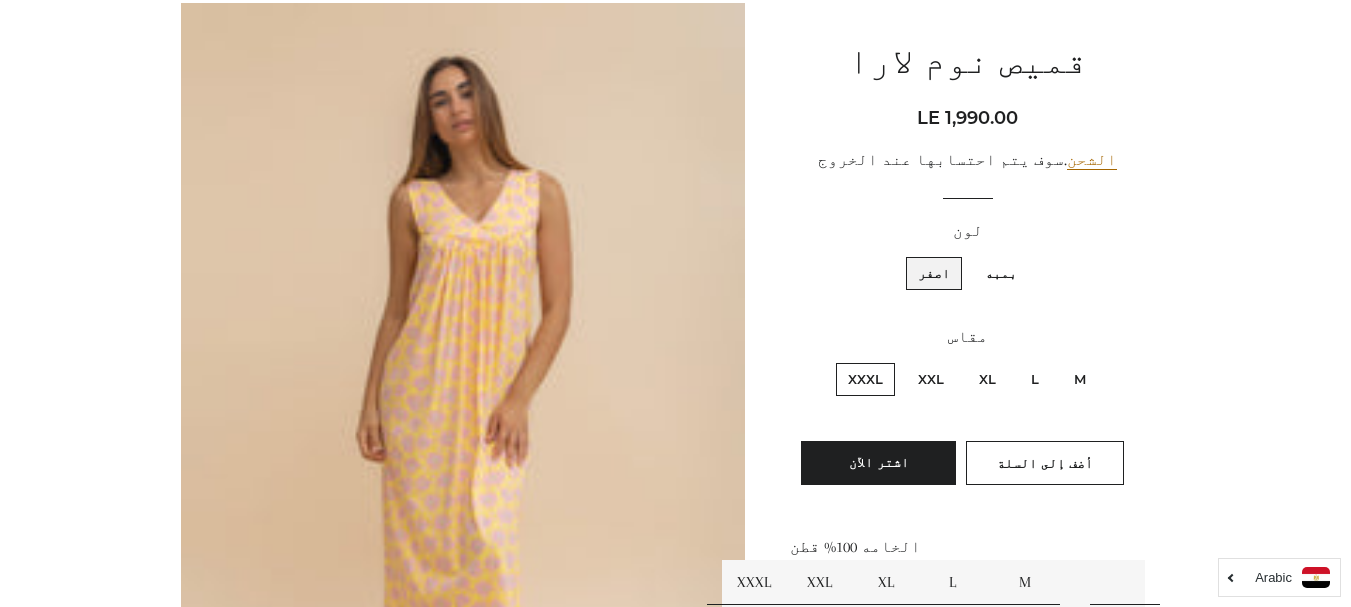scroll, scrollTop: 200, scrollLeft: 0, axis: vertical 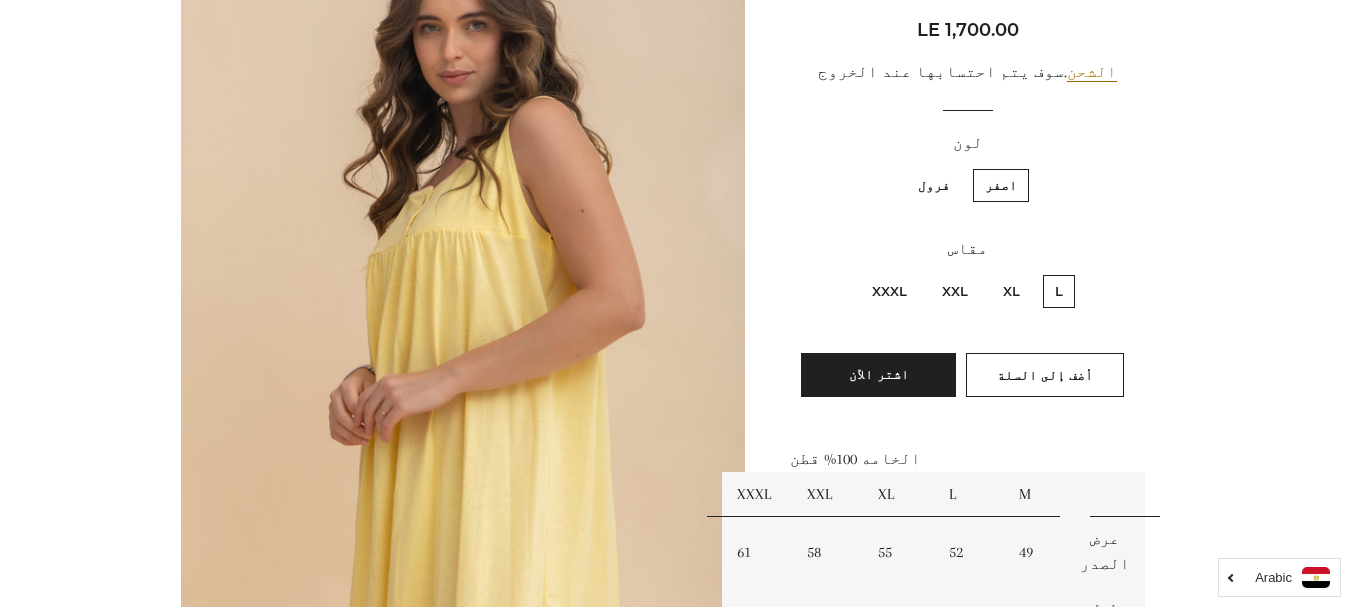 click on "XXXL" at bounding box center [889, 291] 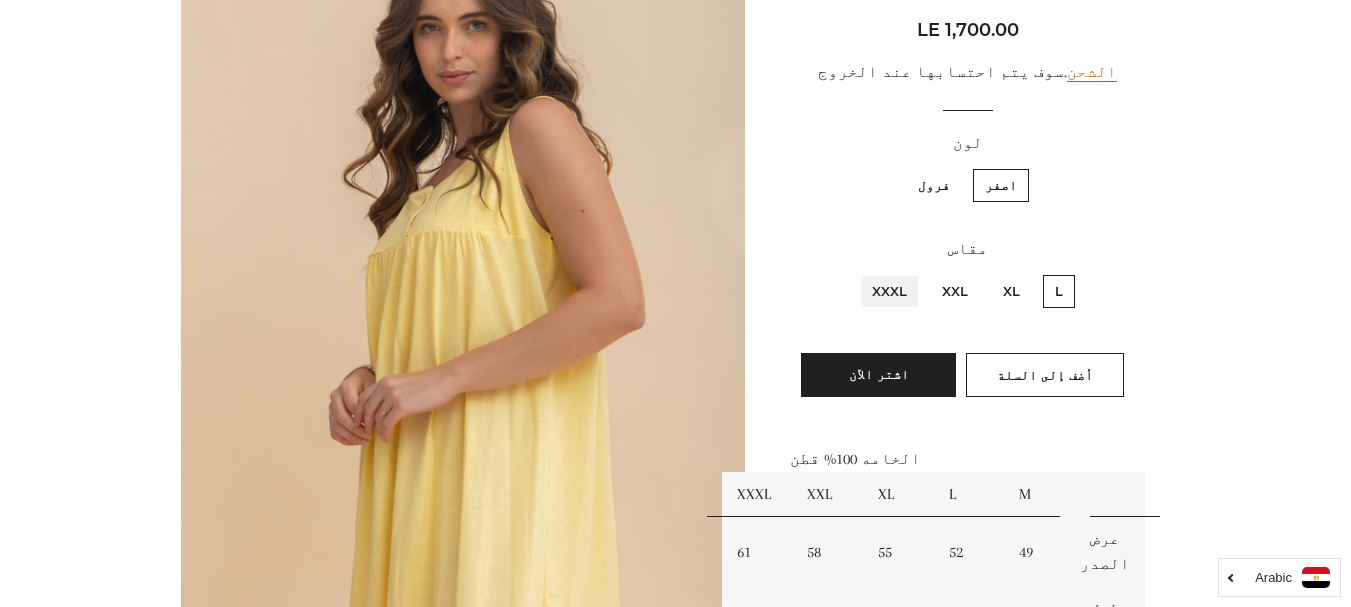 click on "XXXL" at bounding box center [912, 272] 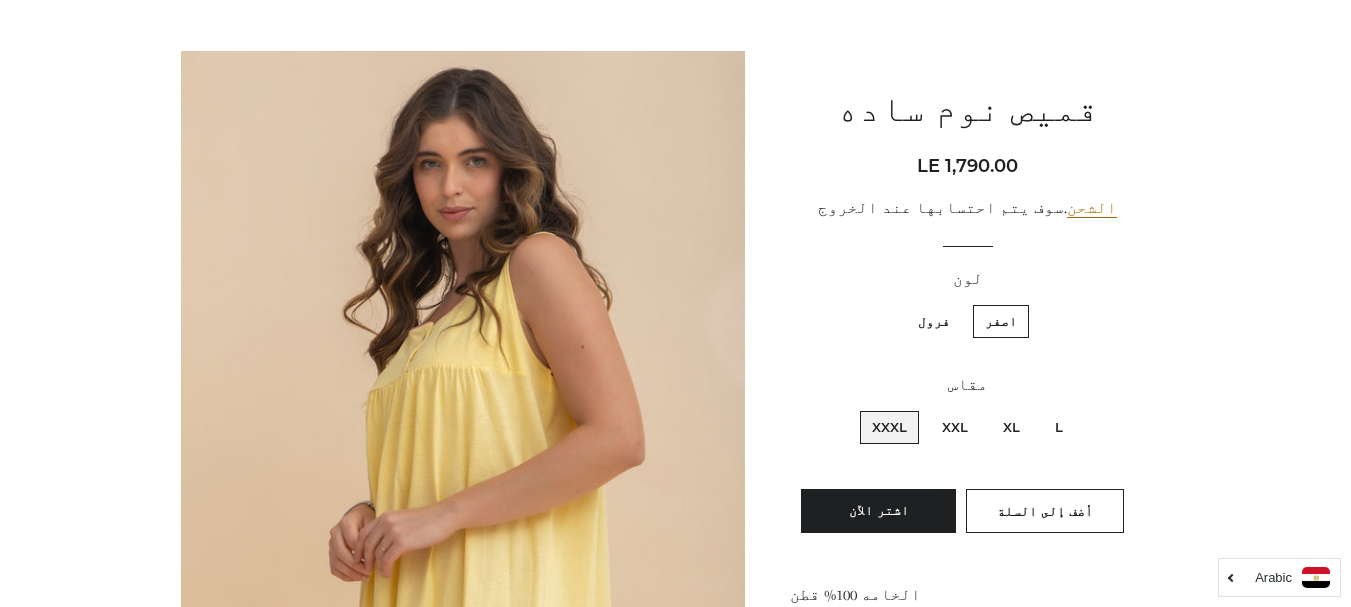scroll, scrollTop: 200, scrollLeft: 0, axis: vertical 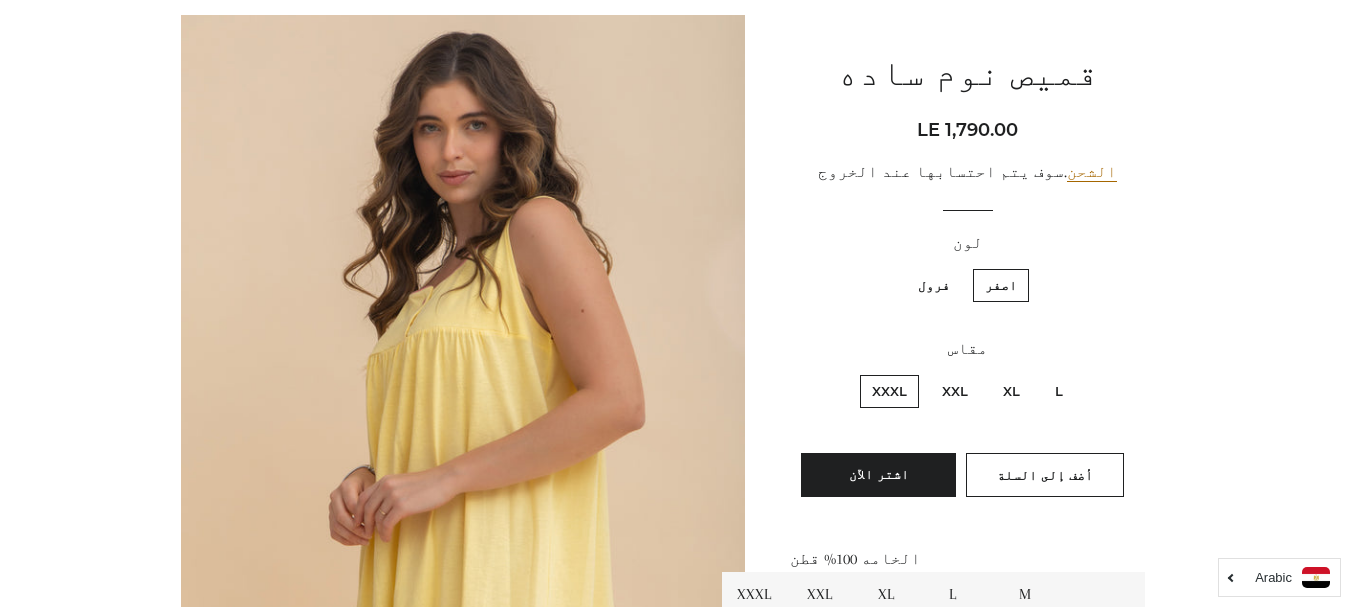 click on "فرول" at bounding box center (934, 285) 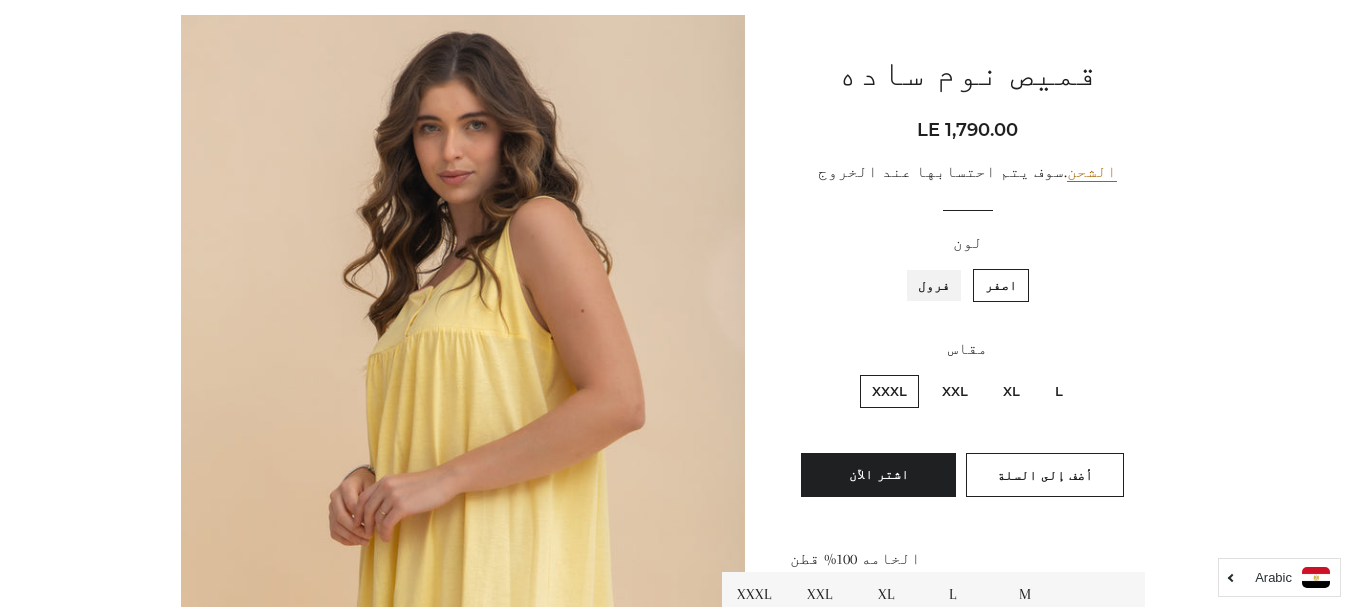 click on "فرول" at bounding box center (955, 266) 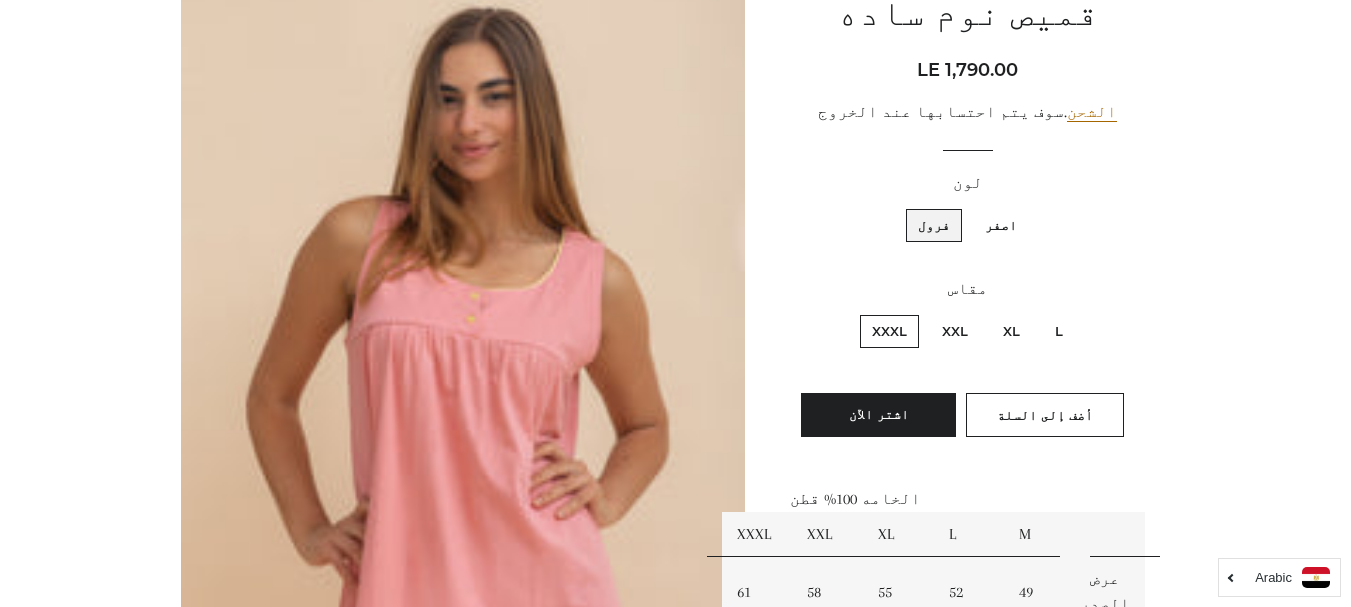 scroll, scrollTop: 248, scrollLeft: 0, axis: vertical 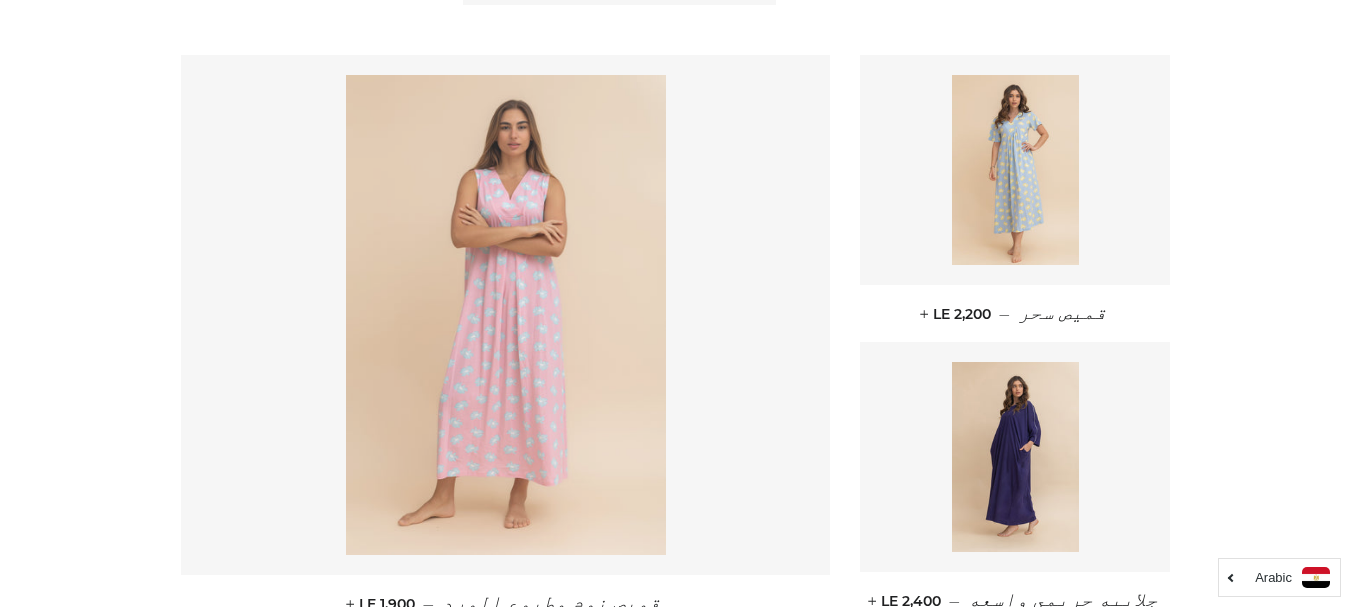 click at bounding box center (506, 315) 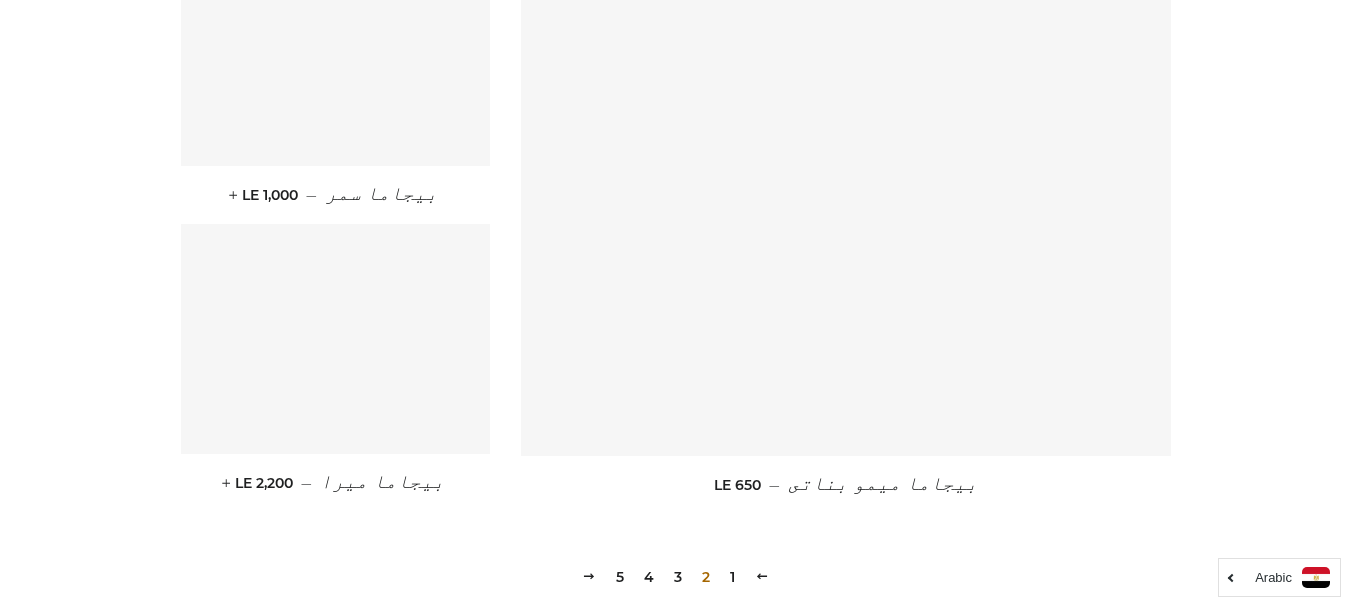 scroll, scrollTop: 2700, scrollLeft: 0, axis: vertical 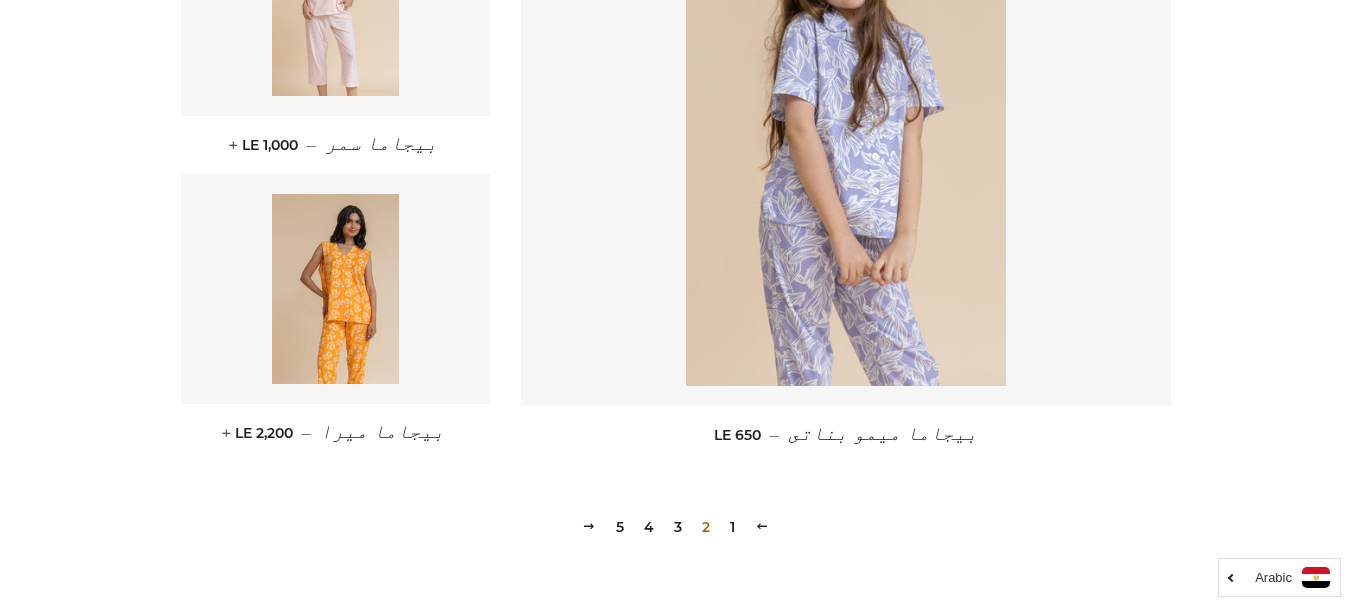 click on "3" at bounding box center (678, 527) 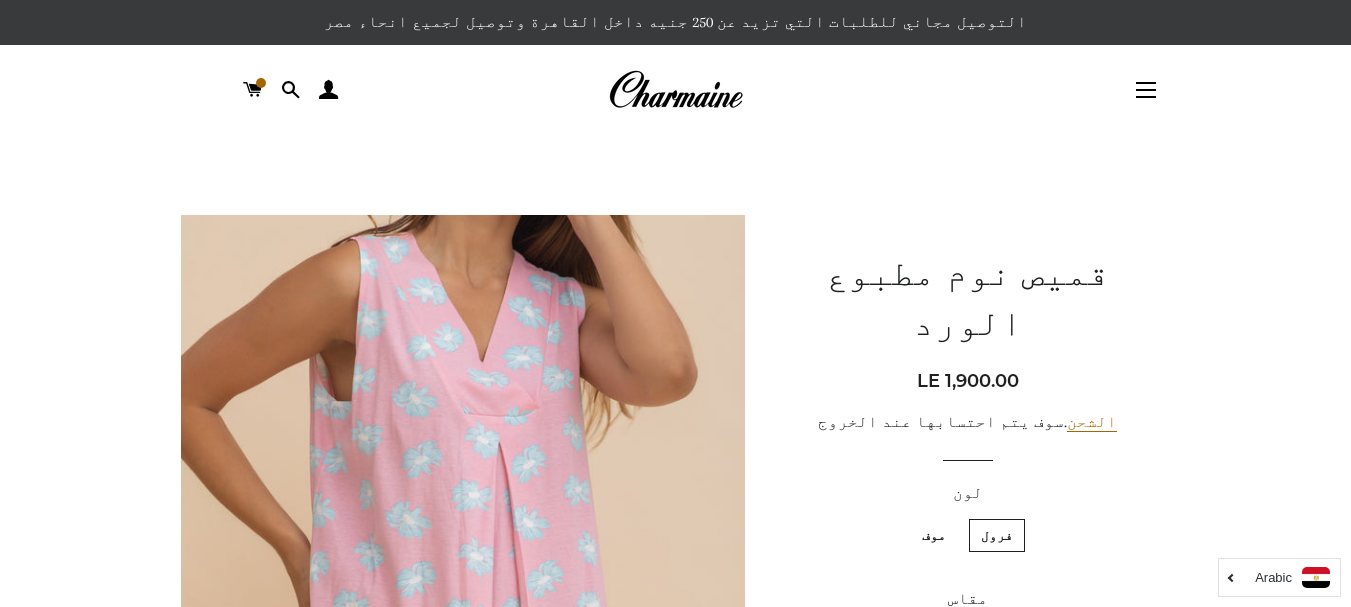 scroll, scrollTop: 0, scrollLeft: 0, axis: both 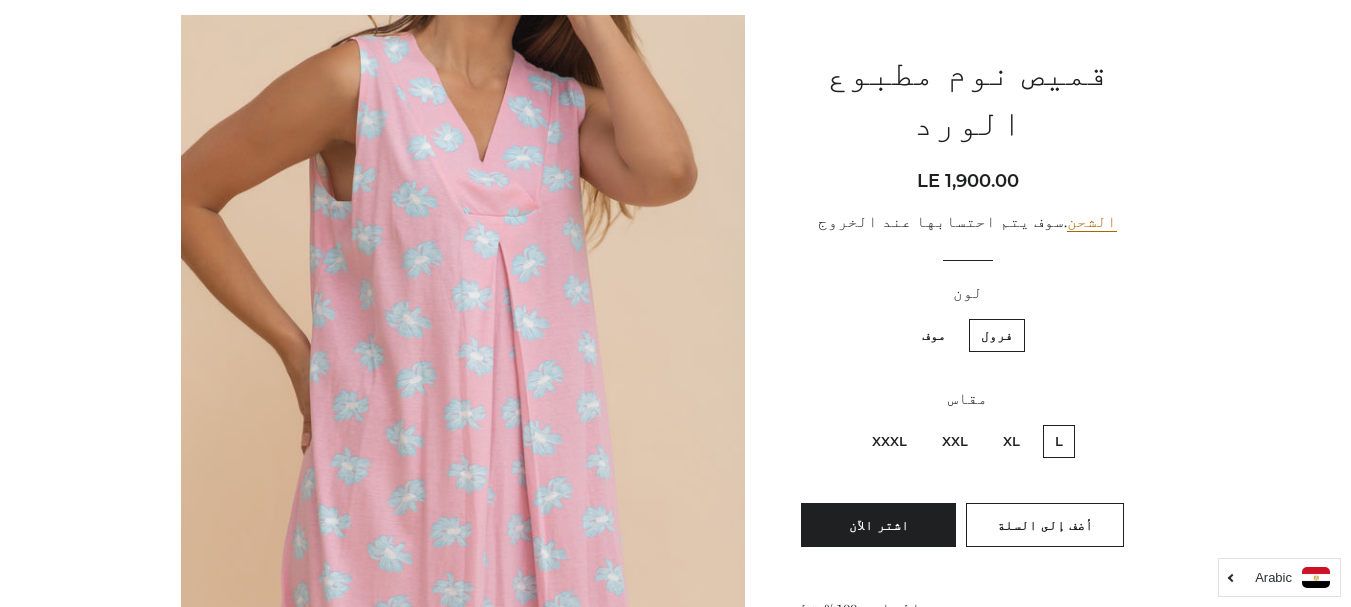 click on "XXXL" at bounding box center [889, 441] 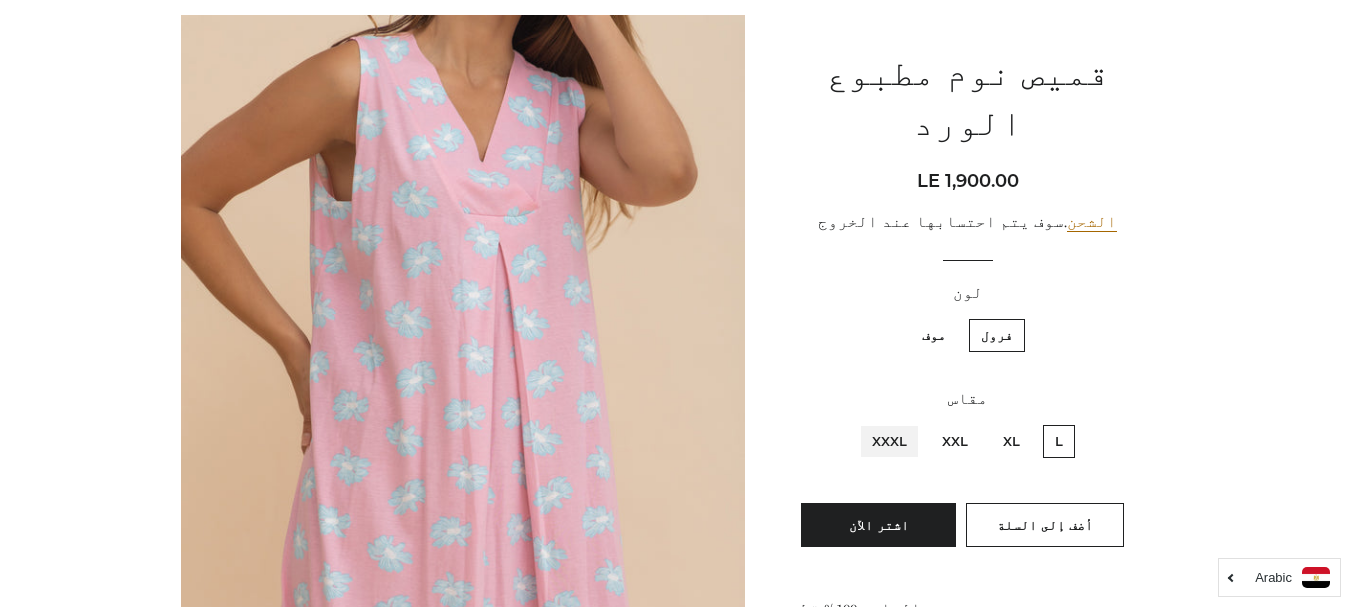 click on "XXXL" at bounding box center [912, 422] 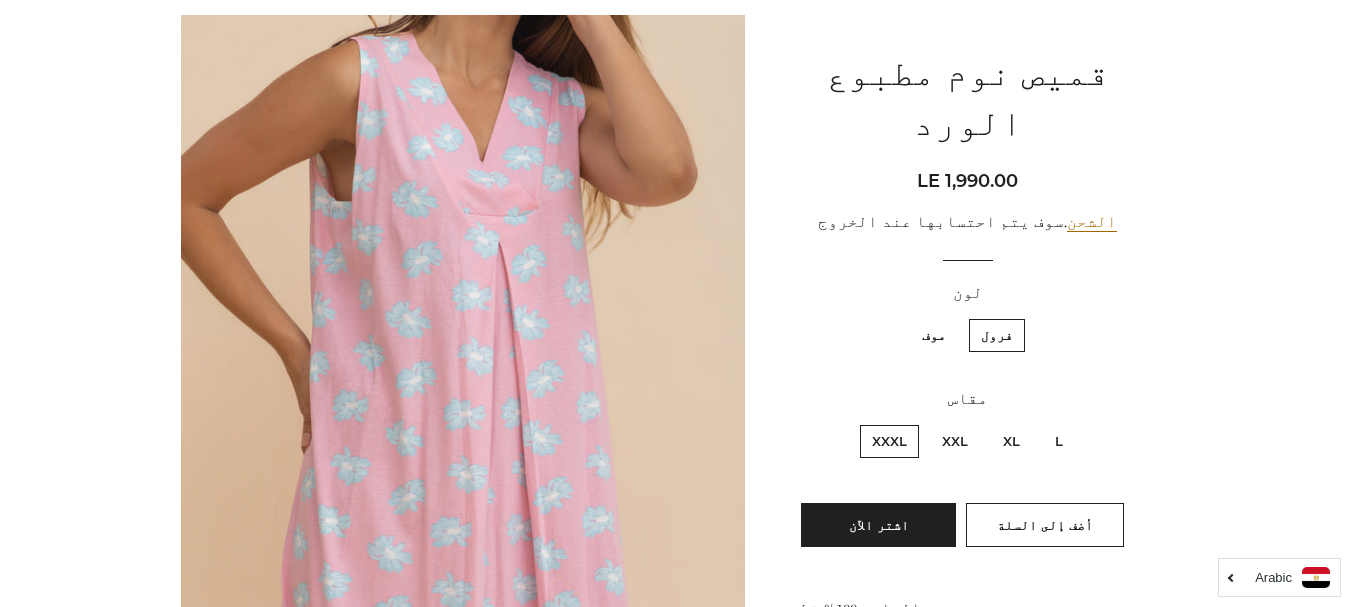 click on "موف" at bounding box center (934, 335) 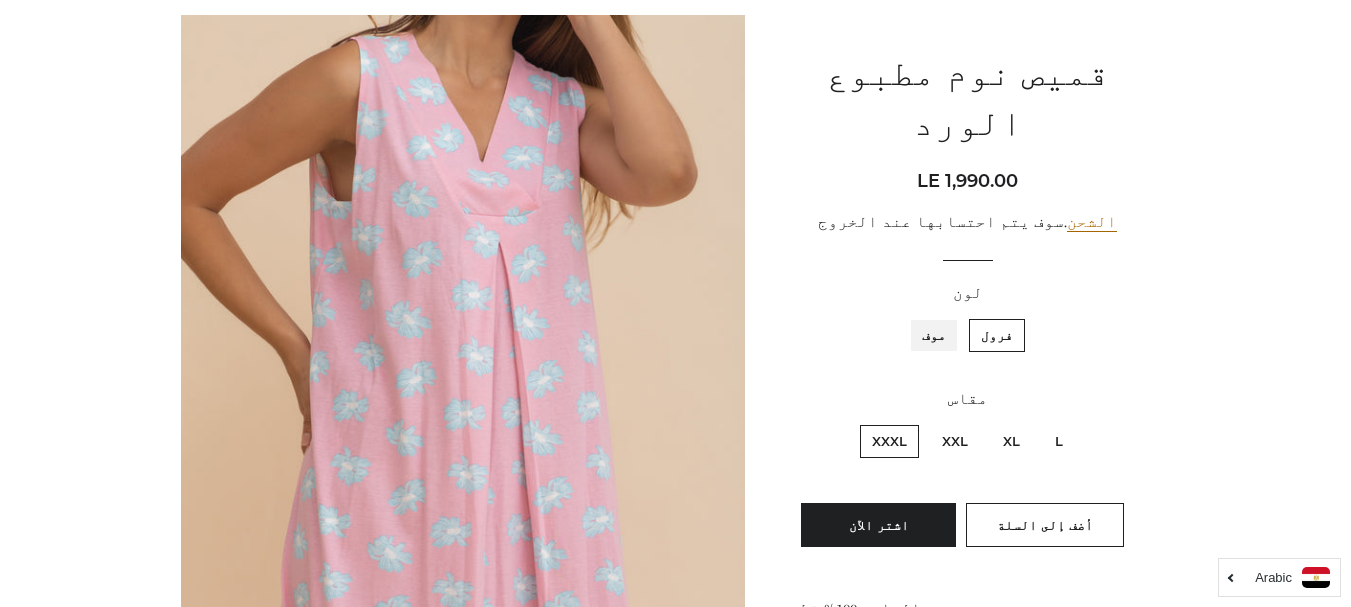 radio on "true" 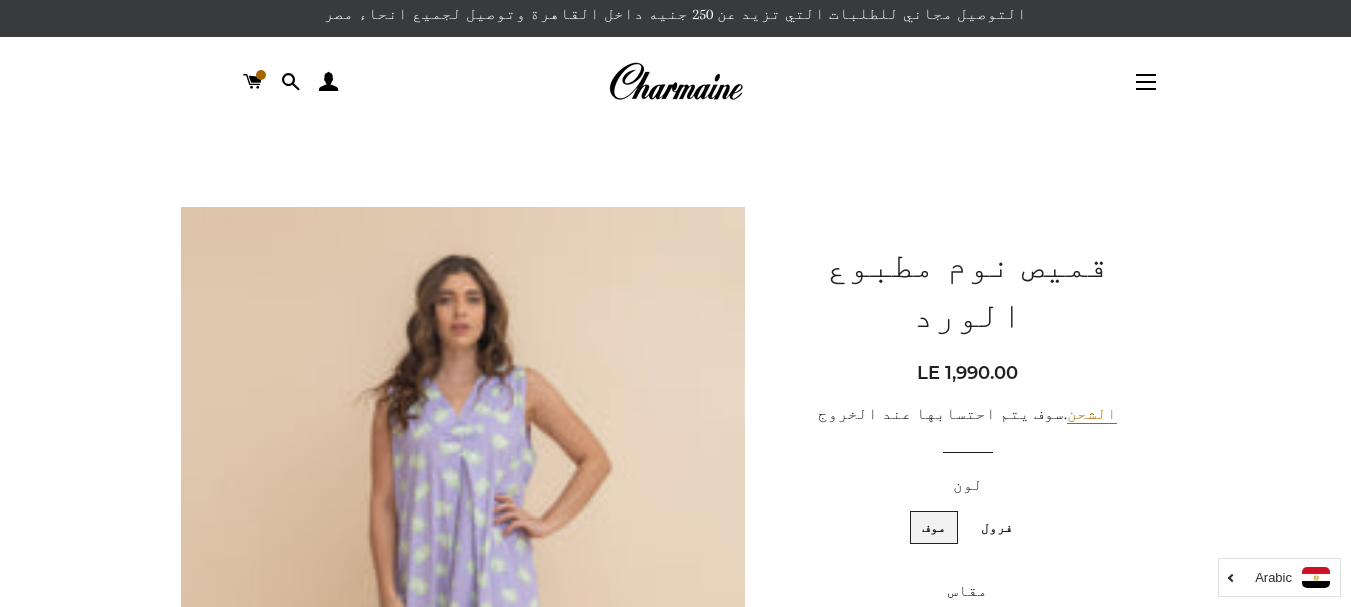scroll, scrollTop: 0, scrollLeft: 0, axis: both 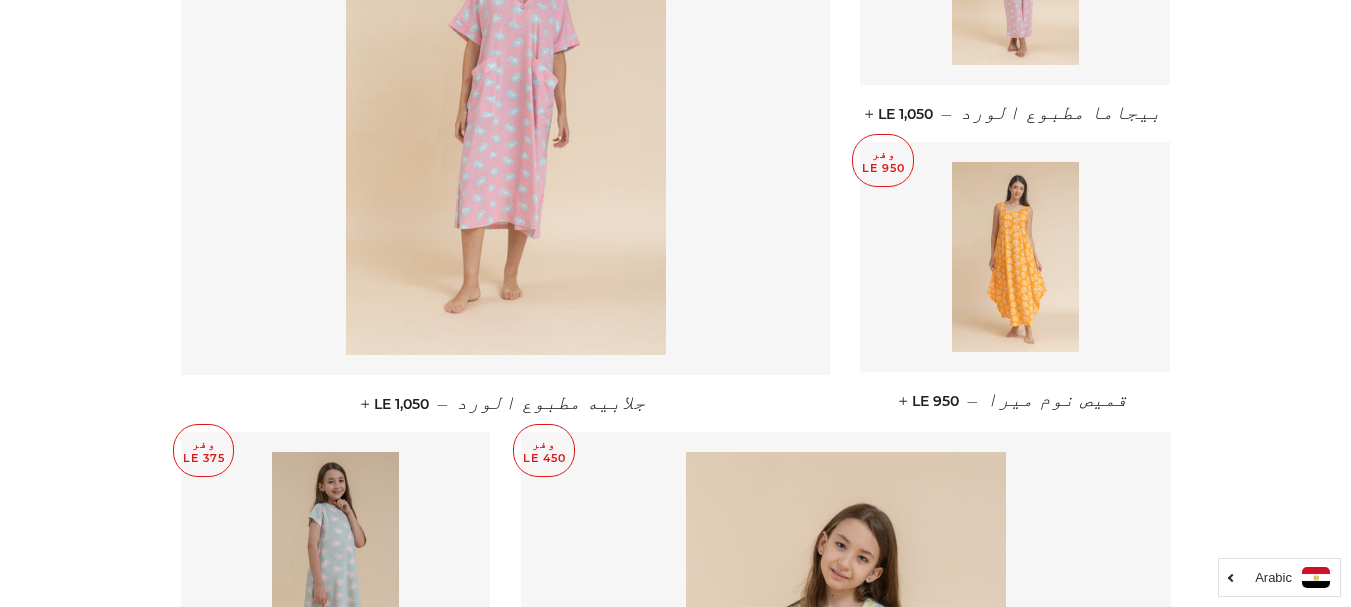 click at bounding box center (1015, 257) 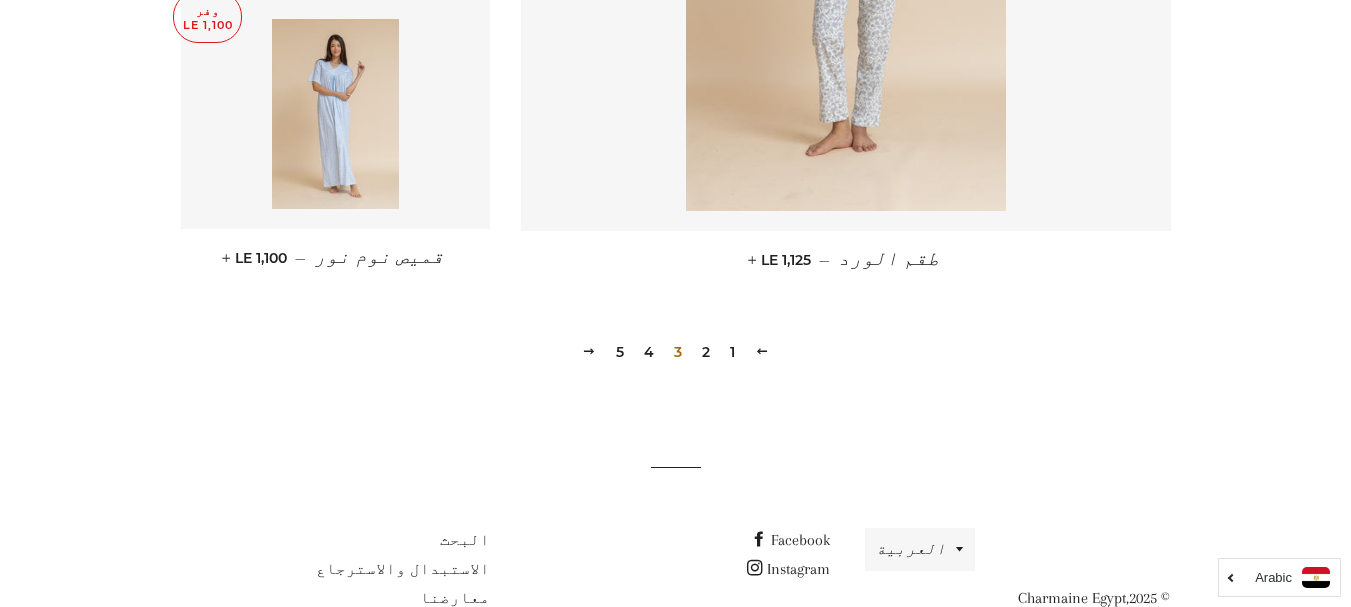 scroll, scrollTop: 2900, scrollLeft: 0, axis: vertical 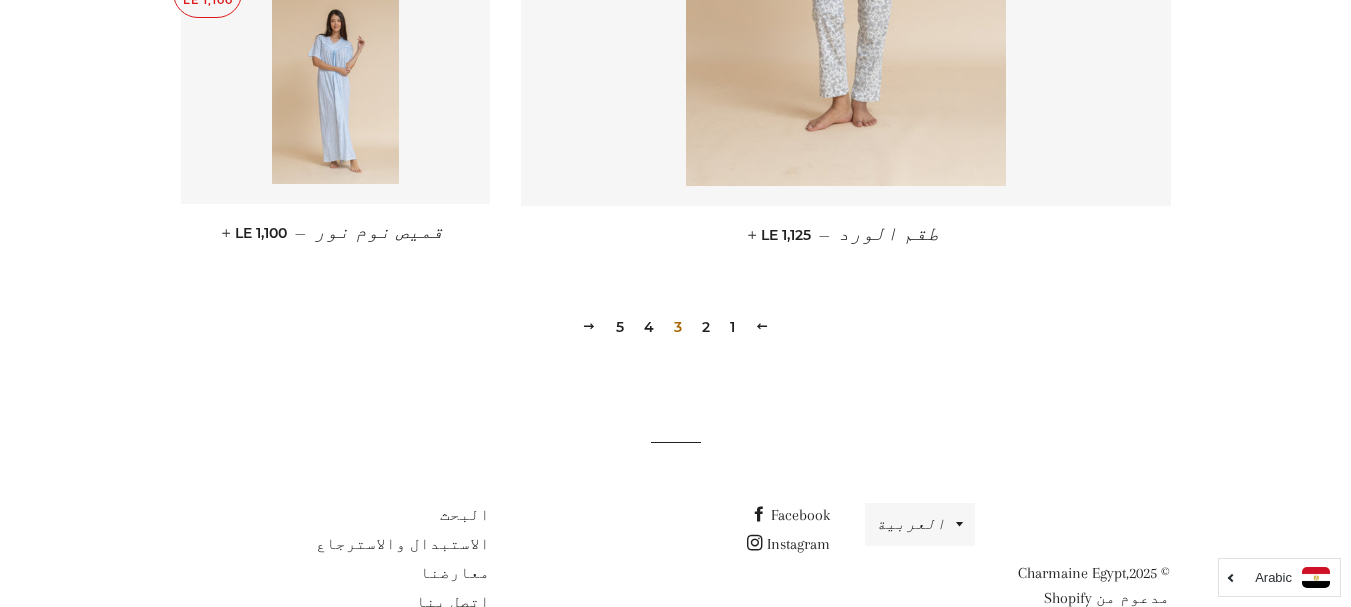 click on "4" at bounding box center (649, 327) 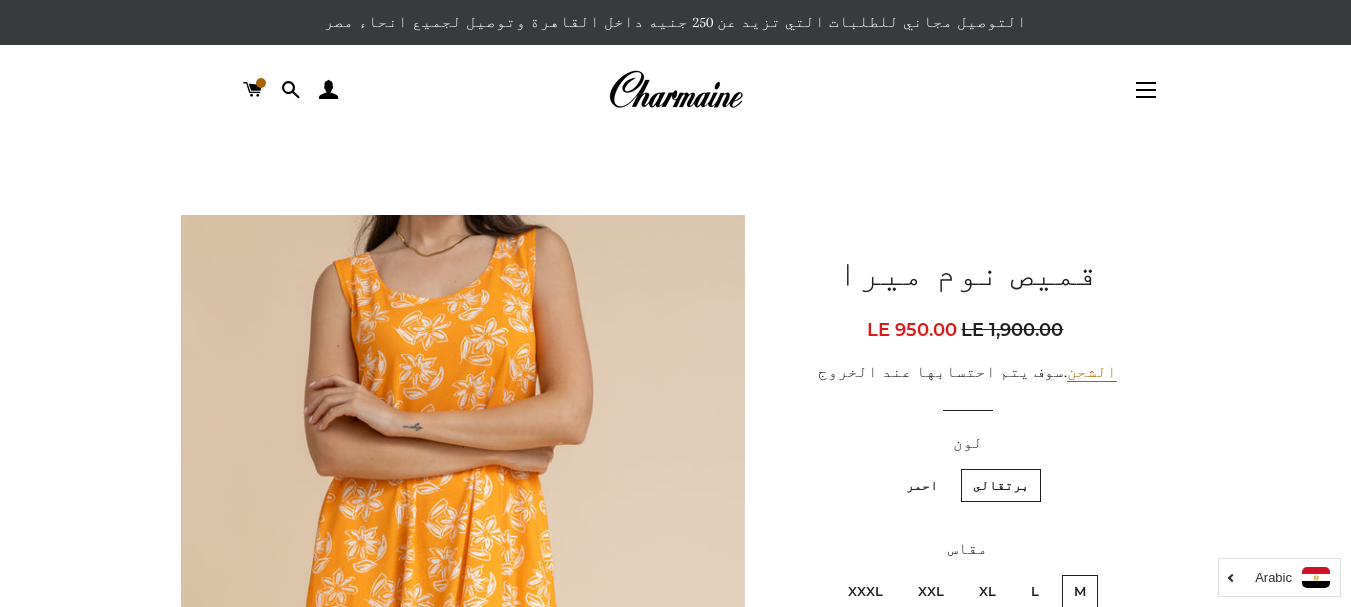 scroll, scrollTop: 400, scrollLeft: 0, axis: vertical 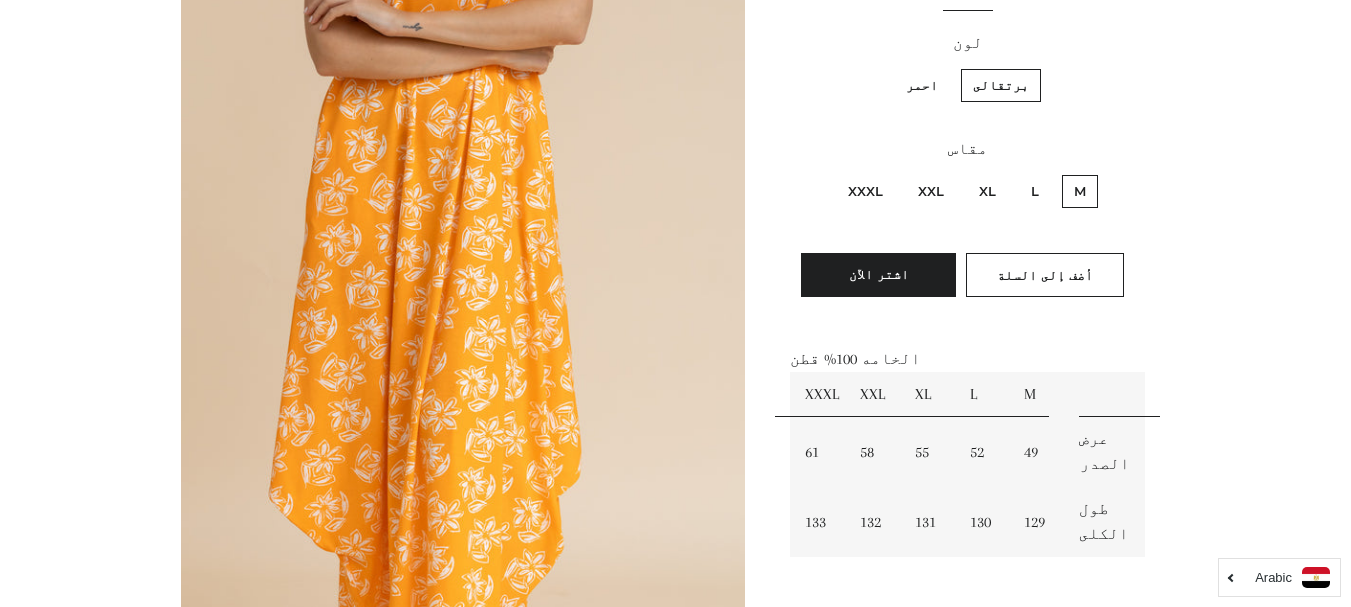 click on "XXL" at bounding box center (931, 191) 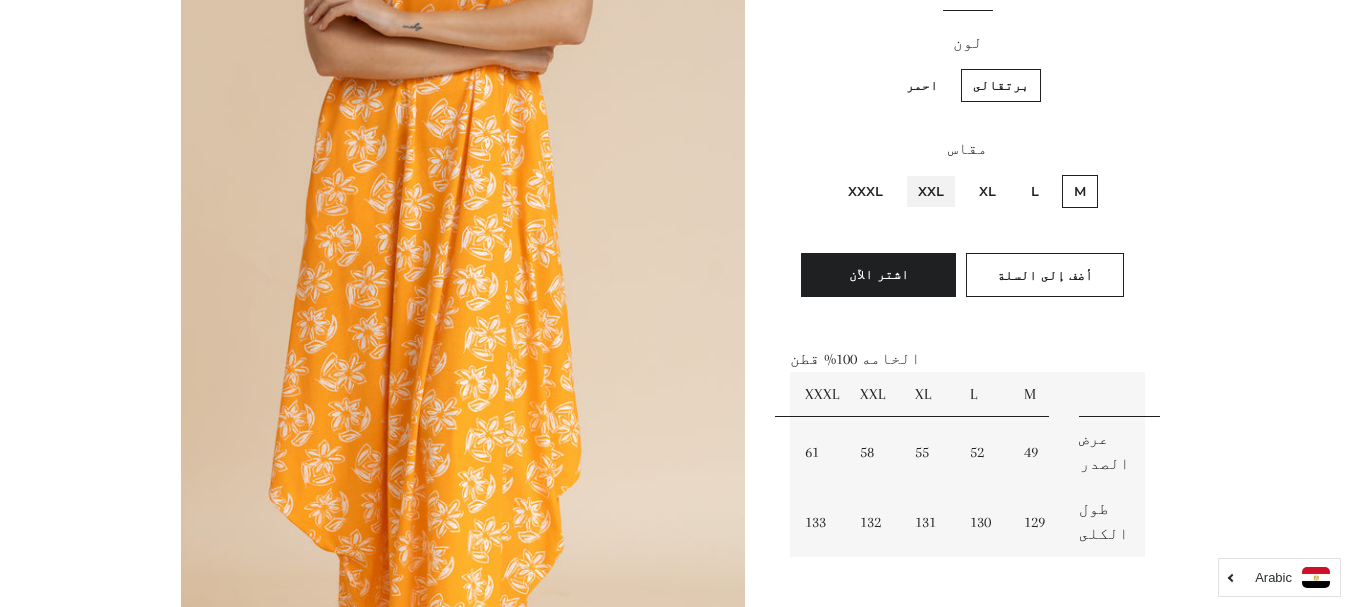 click on "XXL" at bounding box center [949, 172] 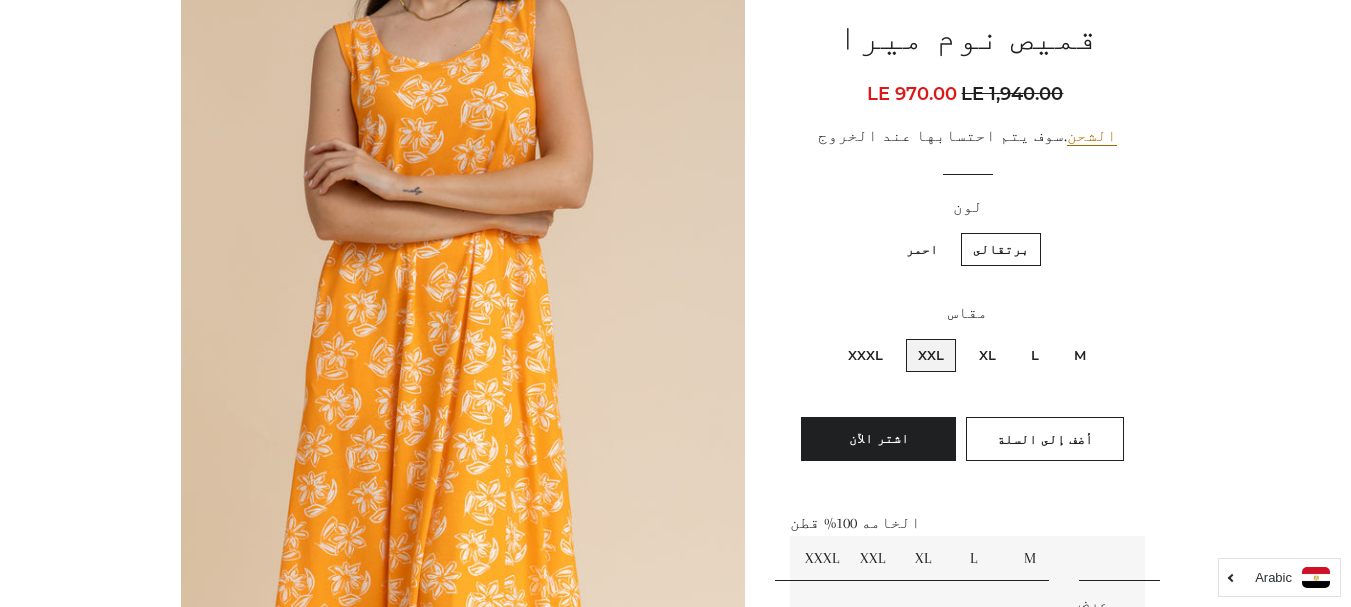 scroll, scrollTop: 200, scrollLeft: 0, axis: vertical 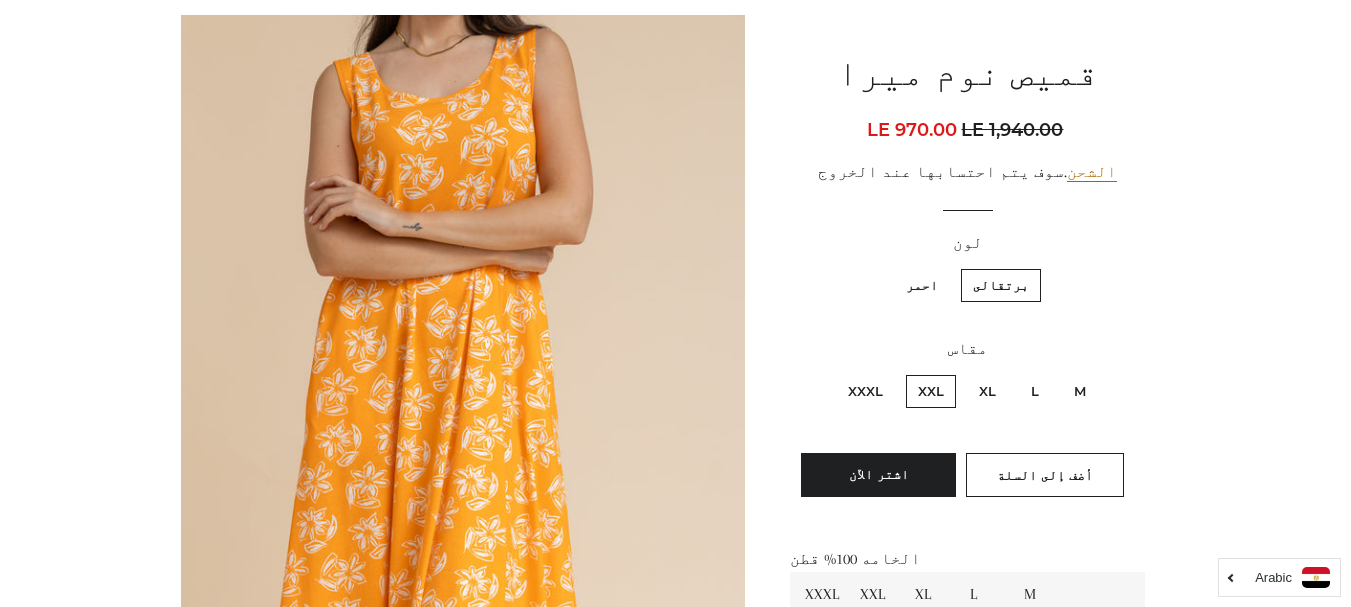 click on "XXXL" at bounding box center [865, 391] 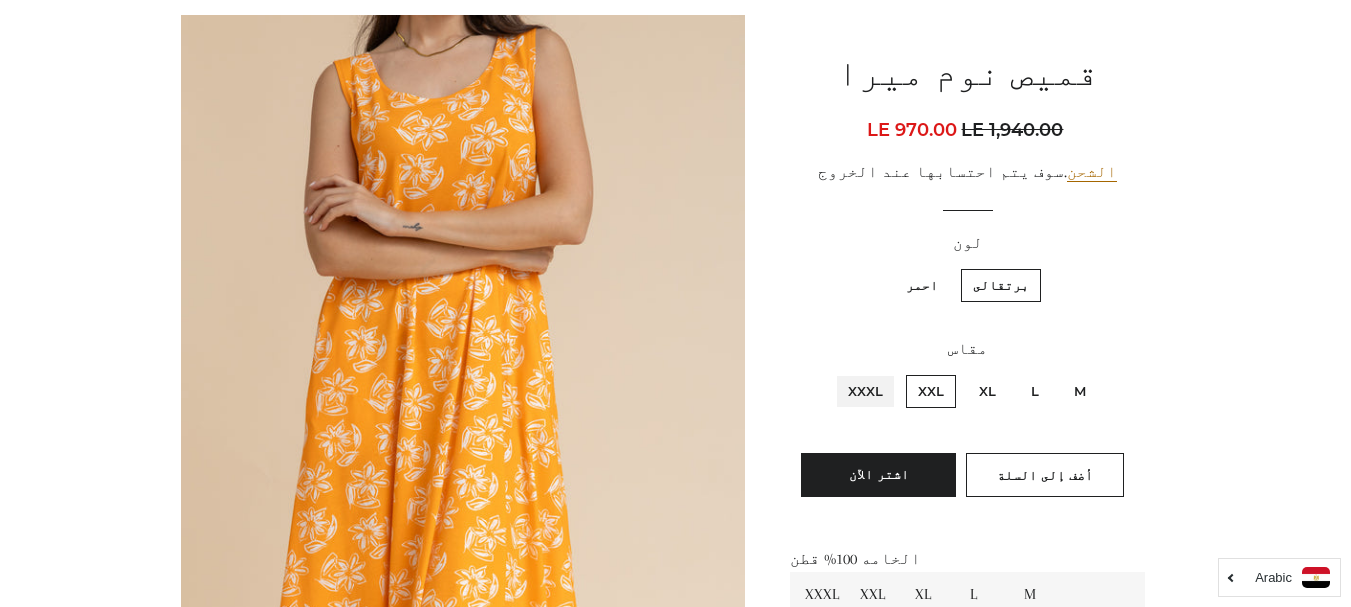 click on "XXXL" at bounding box center [888, 372] 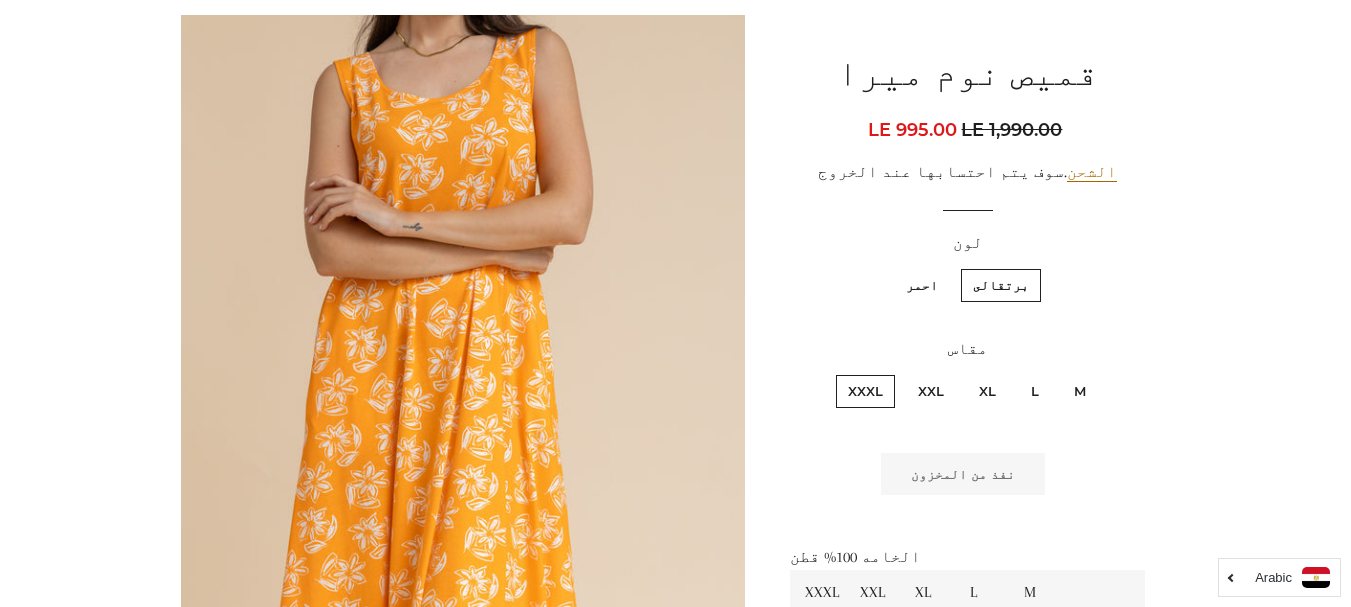 click on "احمر" at bounding box center [922, 285] 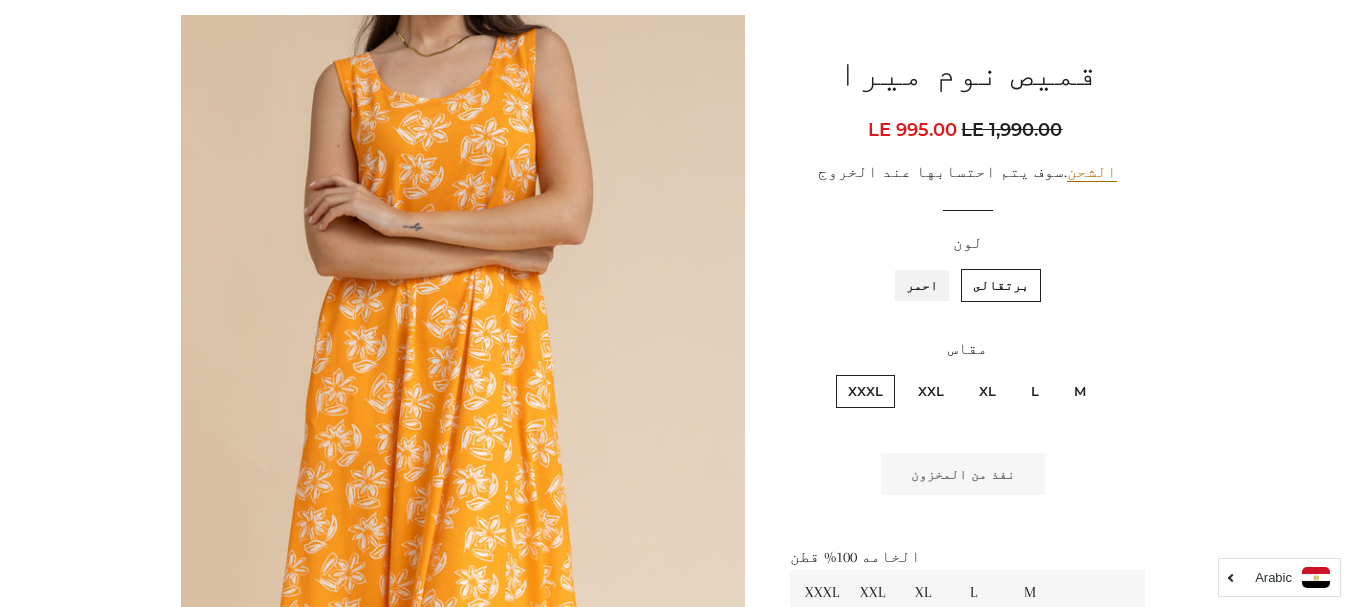 click on "احمر" at bounding box center [943, 266] 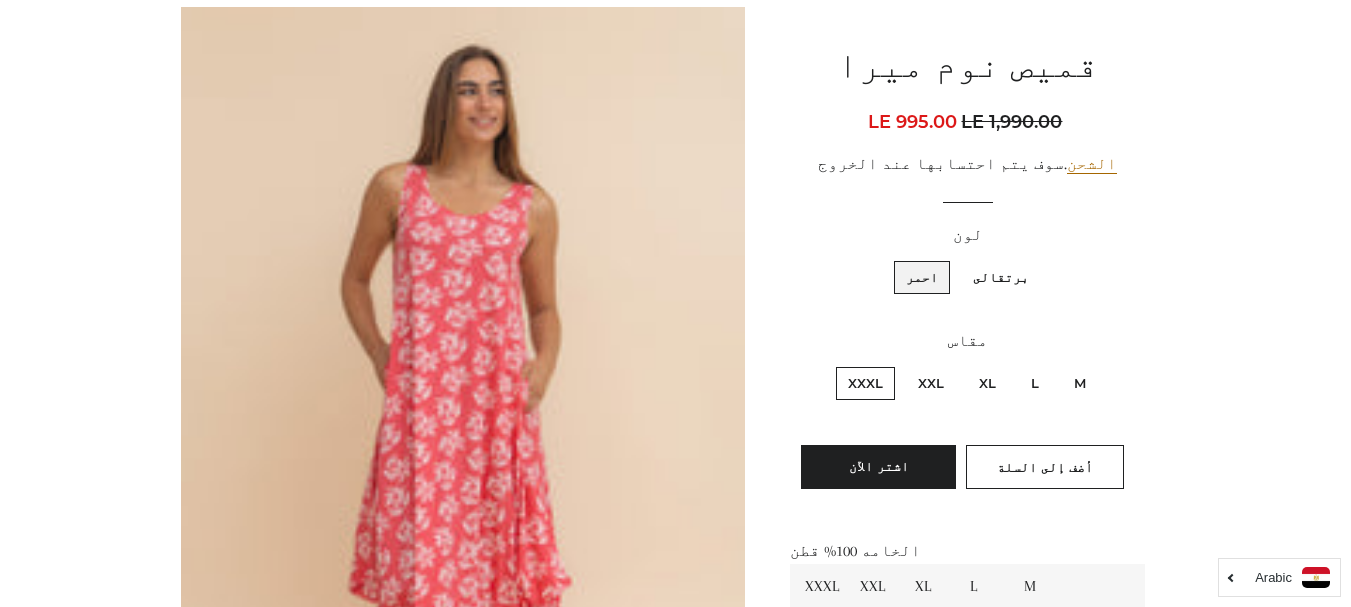scroll, scrollTop: 200, scrollLeft: 0, axis: vertical 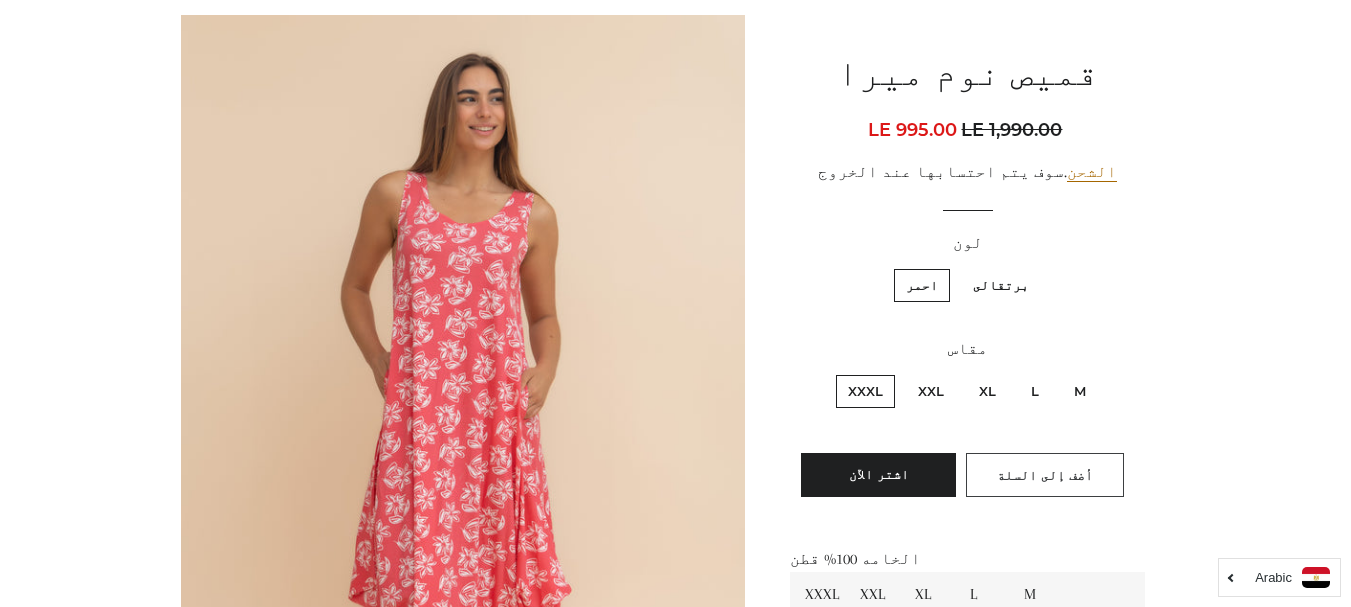 click on "أضف إلى السلة" at bounding box center (1045, 475) 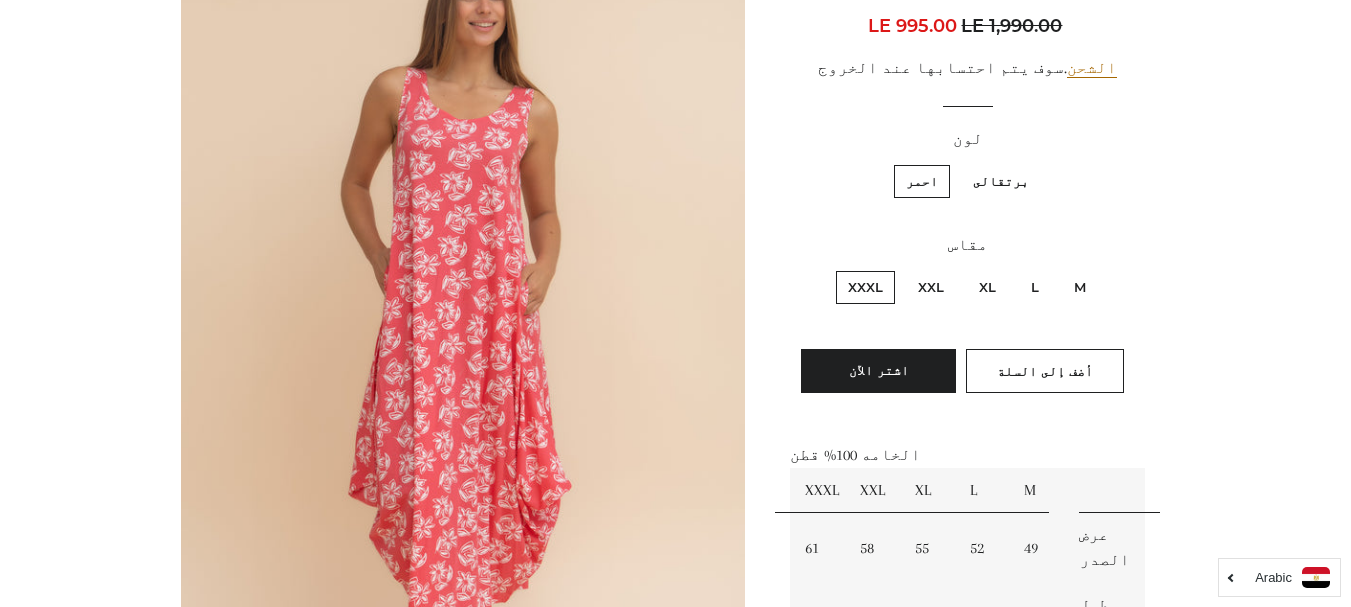 scroll, scrollTop: 300, scrollLeft: 0, axis: vertical 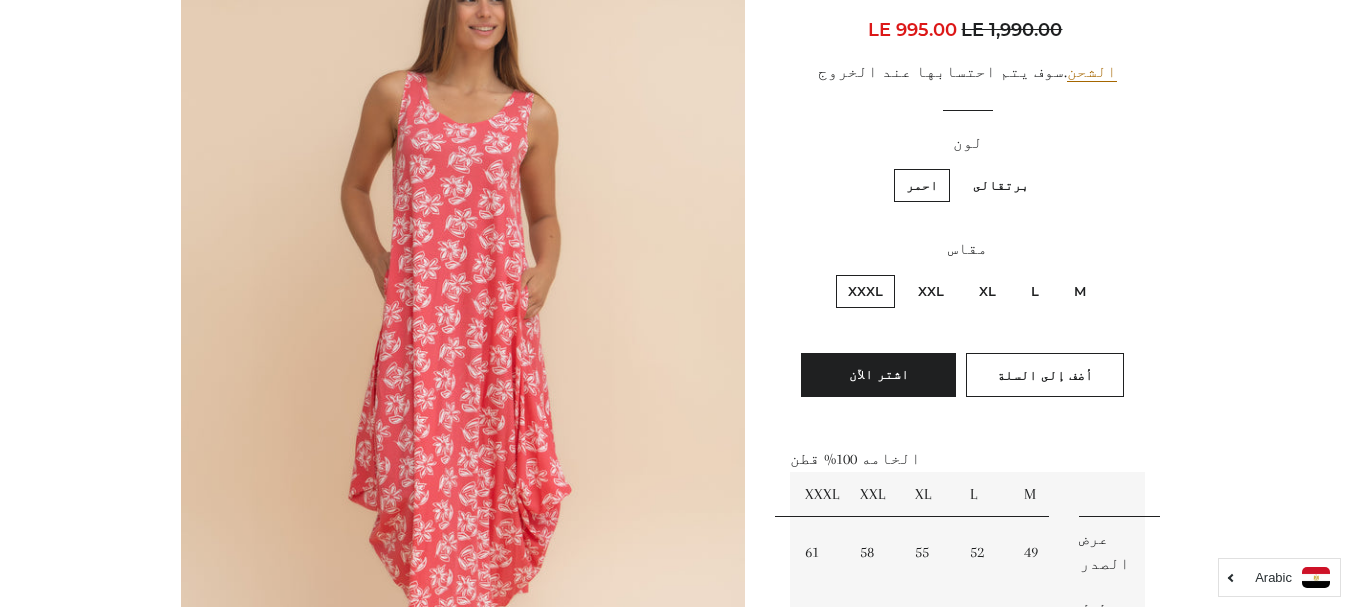 click on "برتقالى" at bounding box center (1001, 185) 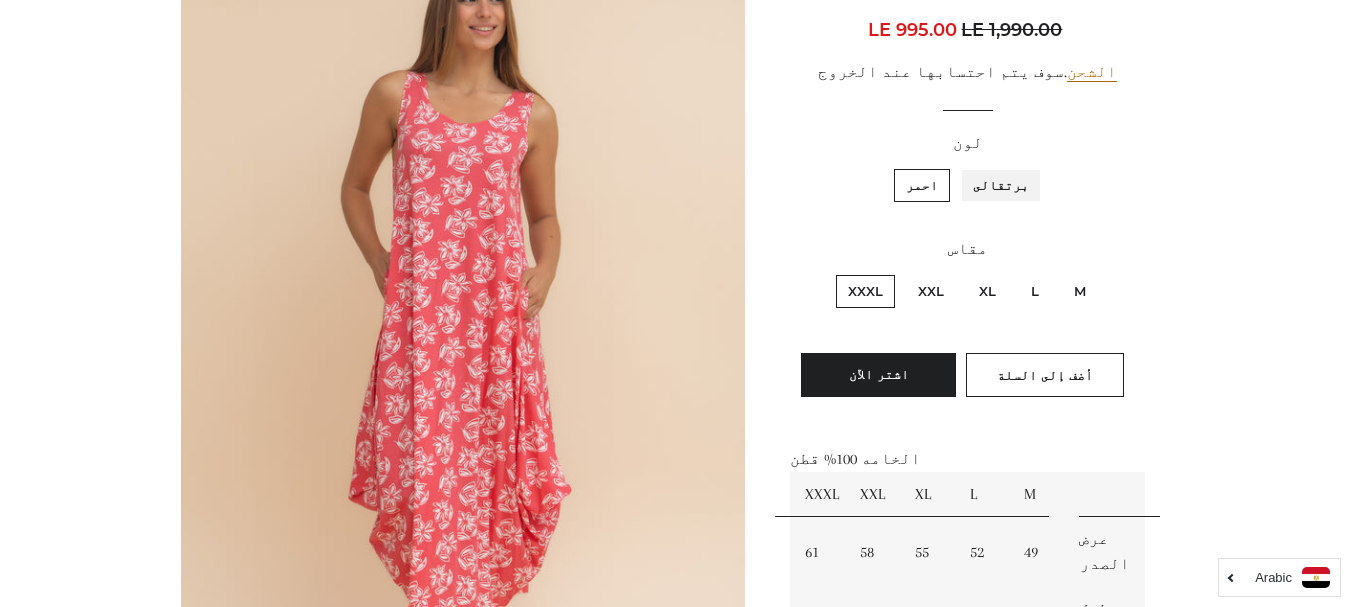click on "برتقالى" at bounding box center (1034, 166) 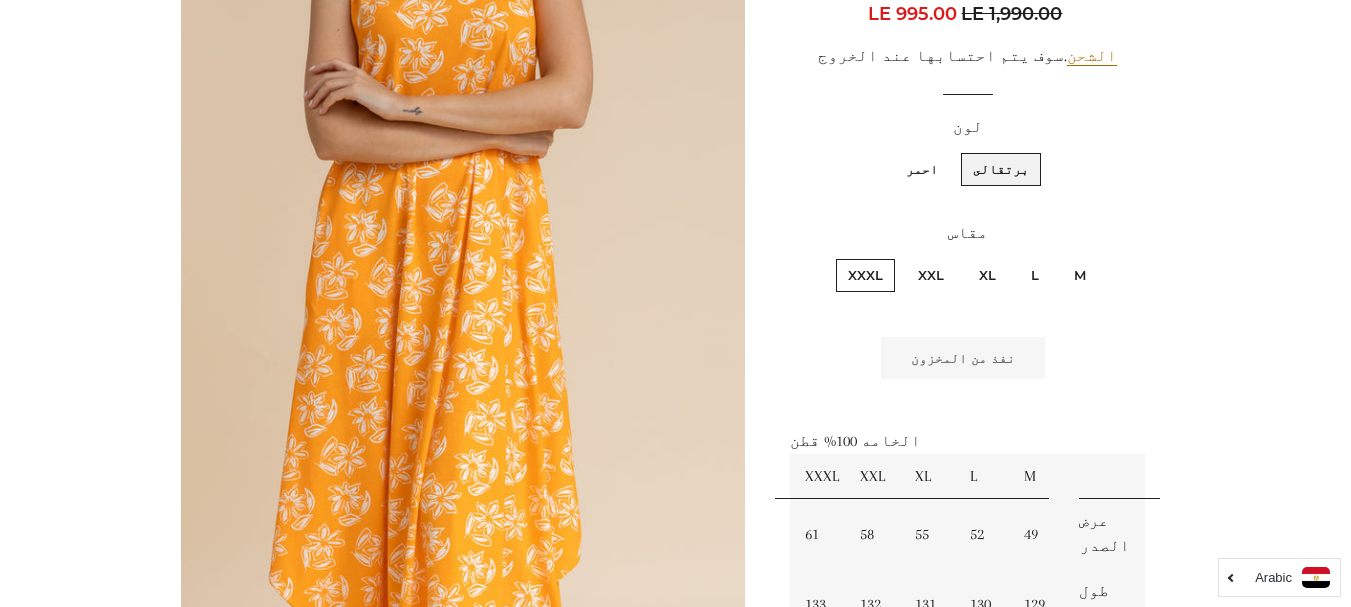 scroll, scrollTop: 248, scrollLeft: 0, axis: vertical 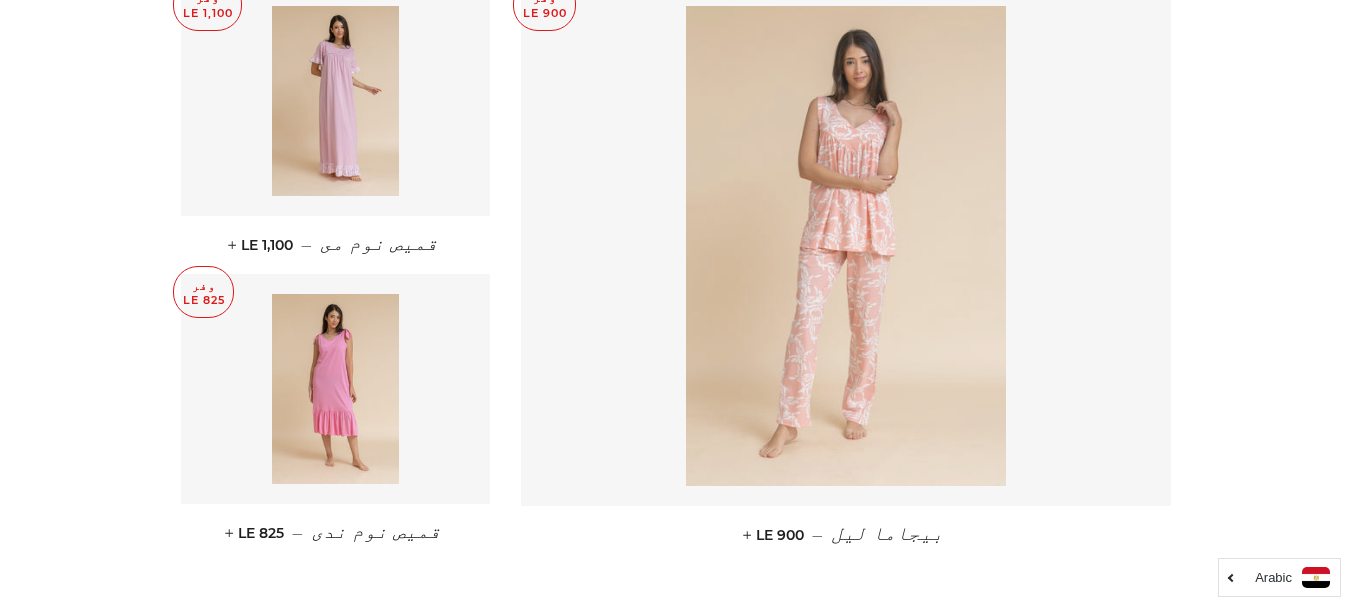 click at bounding box center (846, 246) 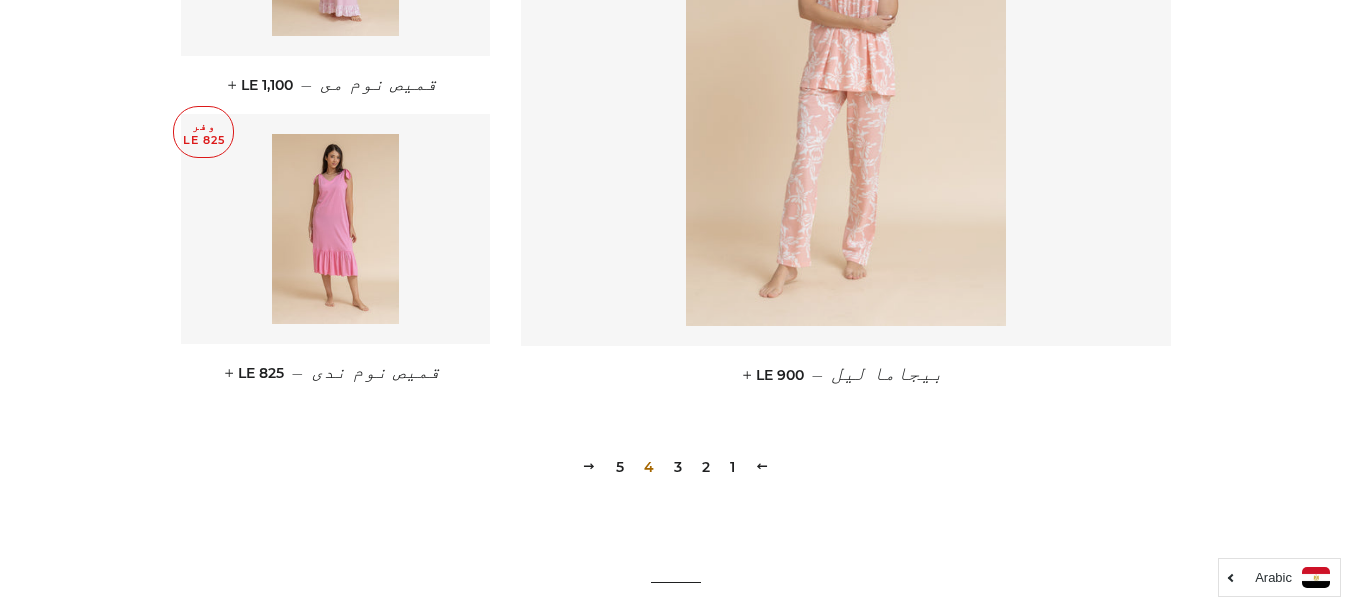 scroll, scrollTop: 2800, scrollLeft: 0, axis: vertical 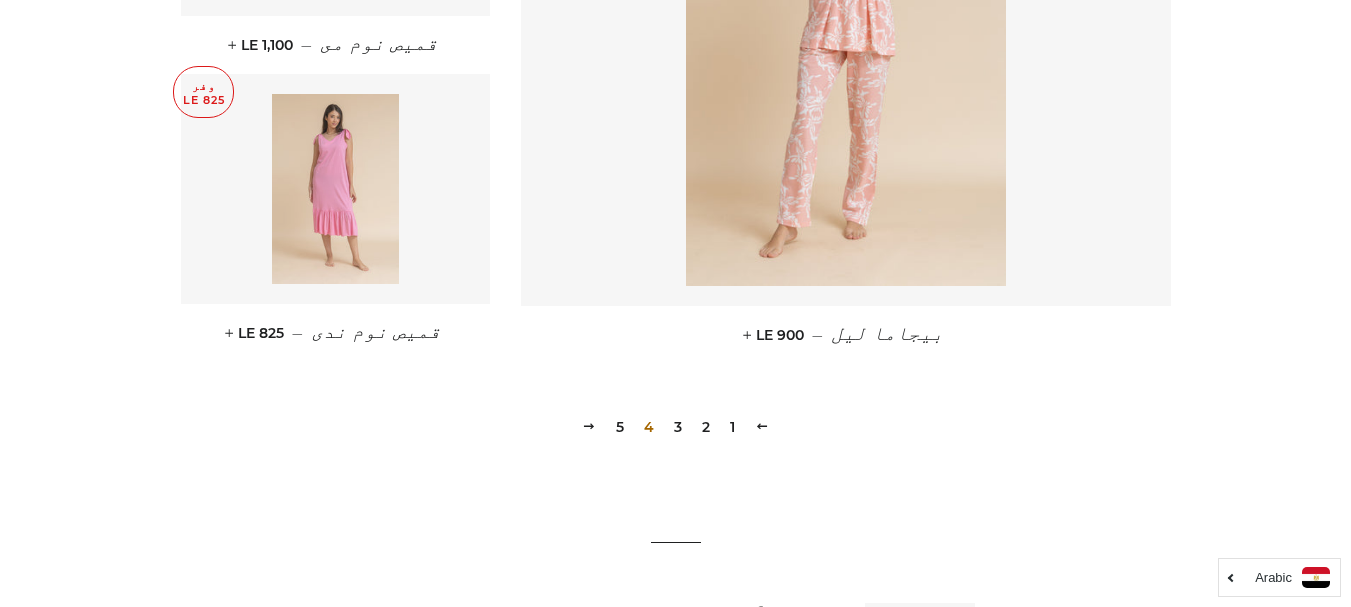 click at bounding box center [335, 189] 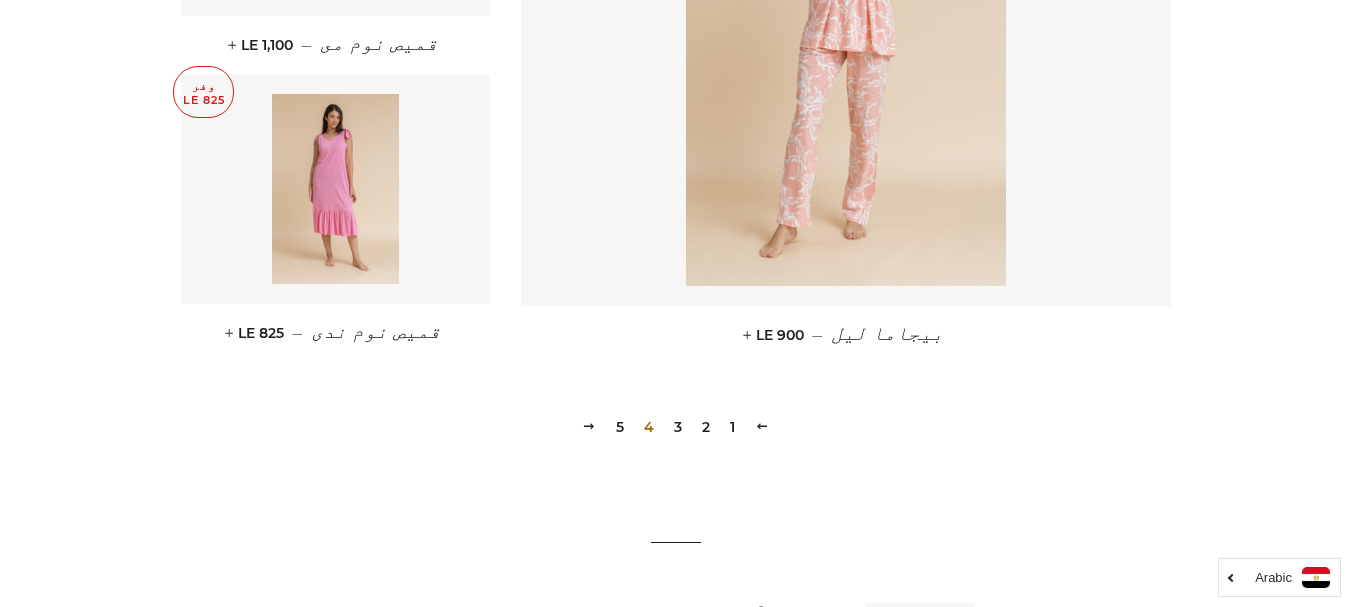 click on "5" at bounding box center (620, 427) 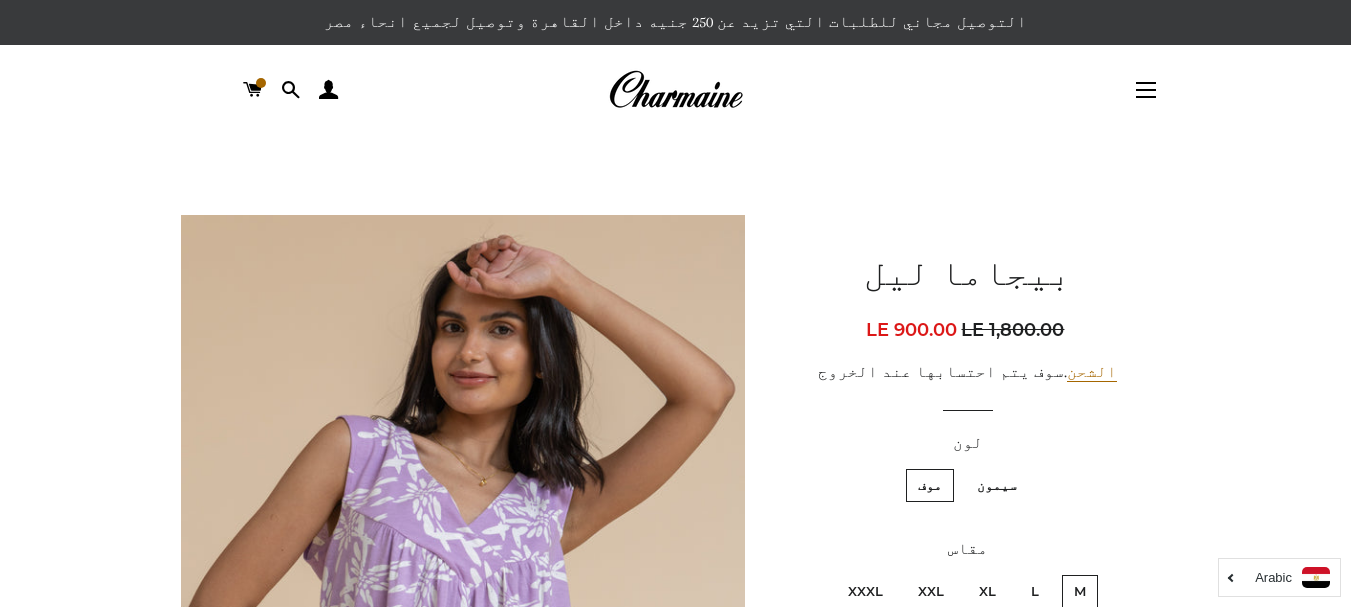 scroll, scrollTop: 300, scrollLeft: 0, axis: vertical 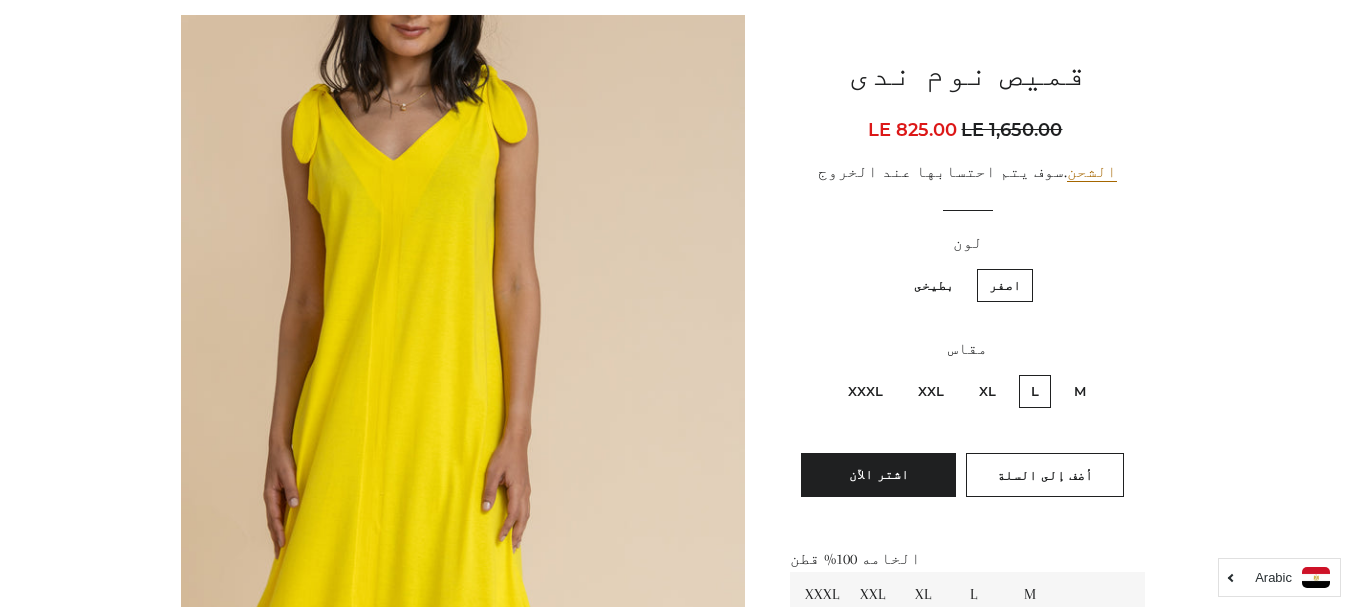 click on "XXXL" at bounding box center (865, 391) 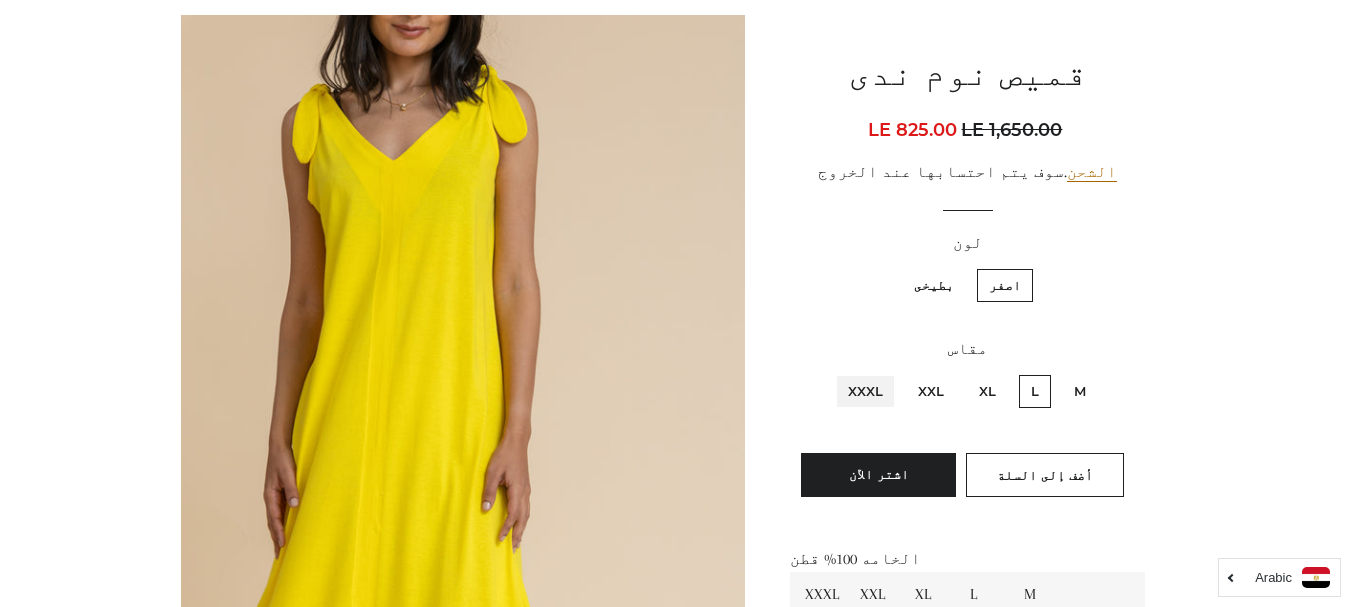 click on "XXXL" at bounding box center (888, 372) 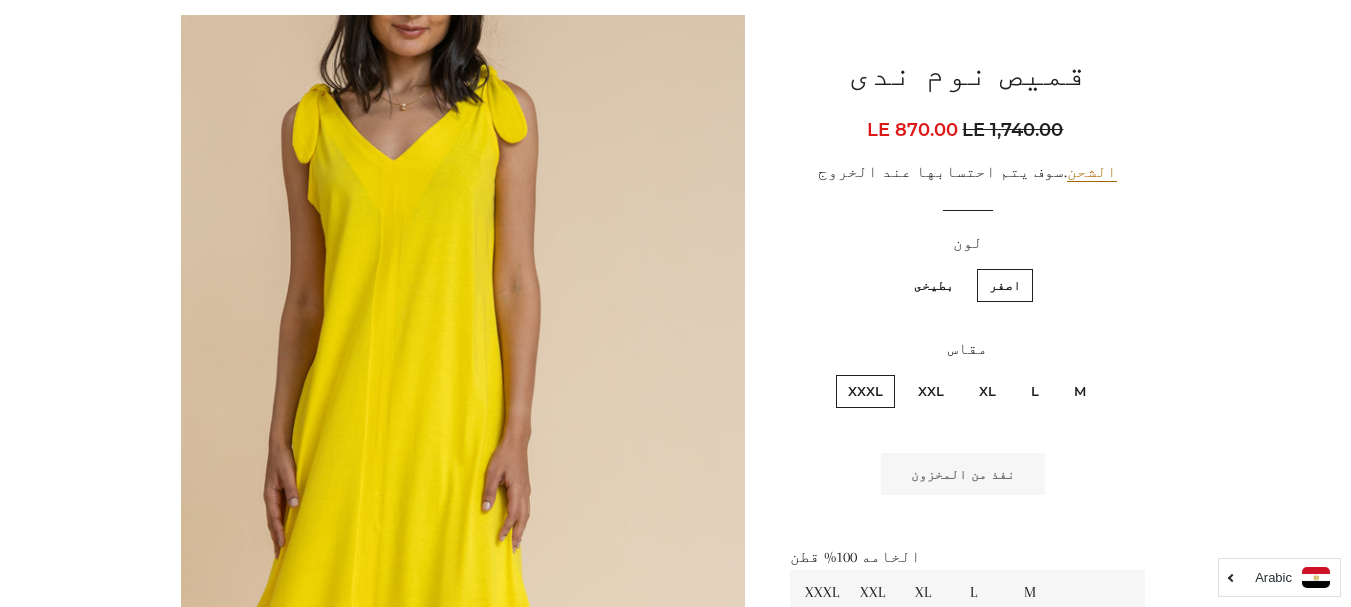 click on "بطيخى" at bounding box center (934, 285) 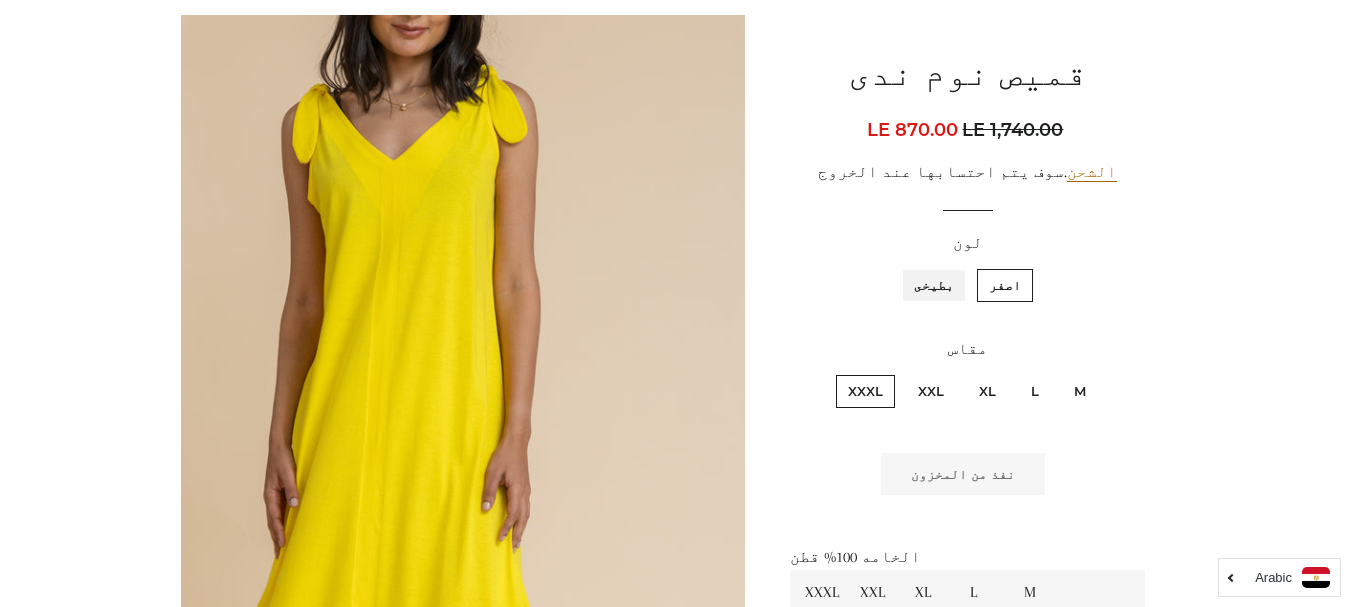 click on "بطيخى" at bounding box center (959, 266) 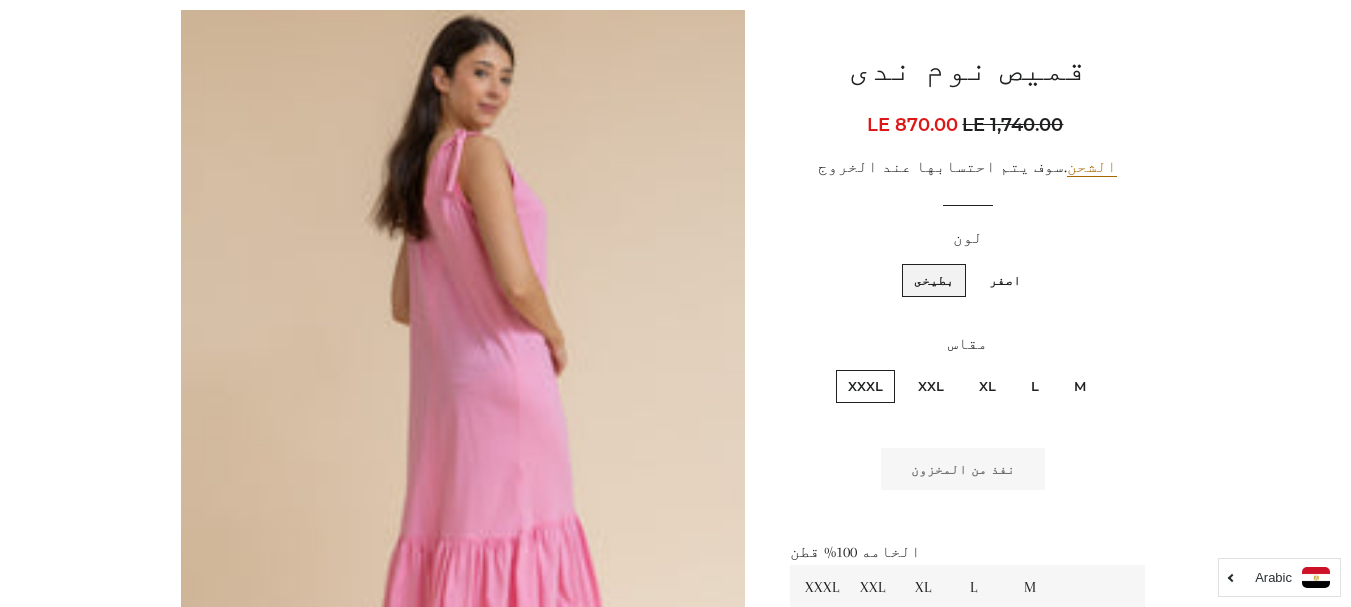 scroll, scrollTop: 248, scrollLeft: 0, axis: vertical 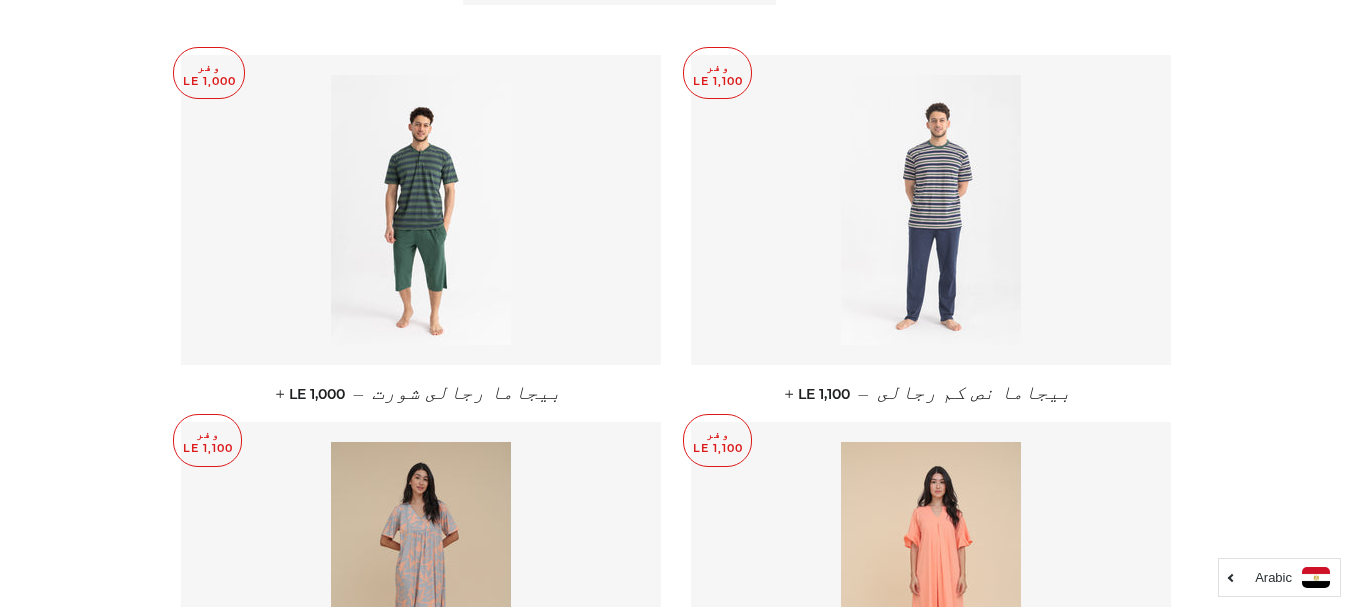 click at bounding box center (931, 210) 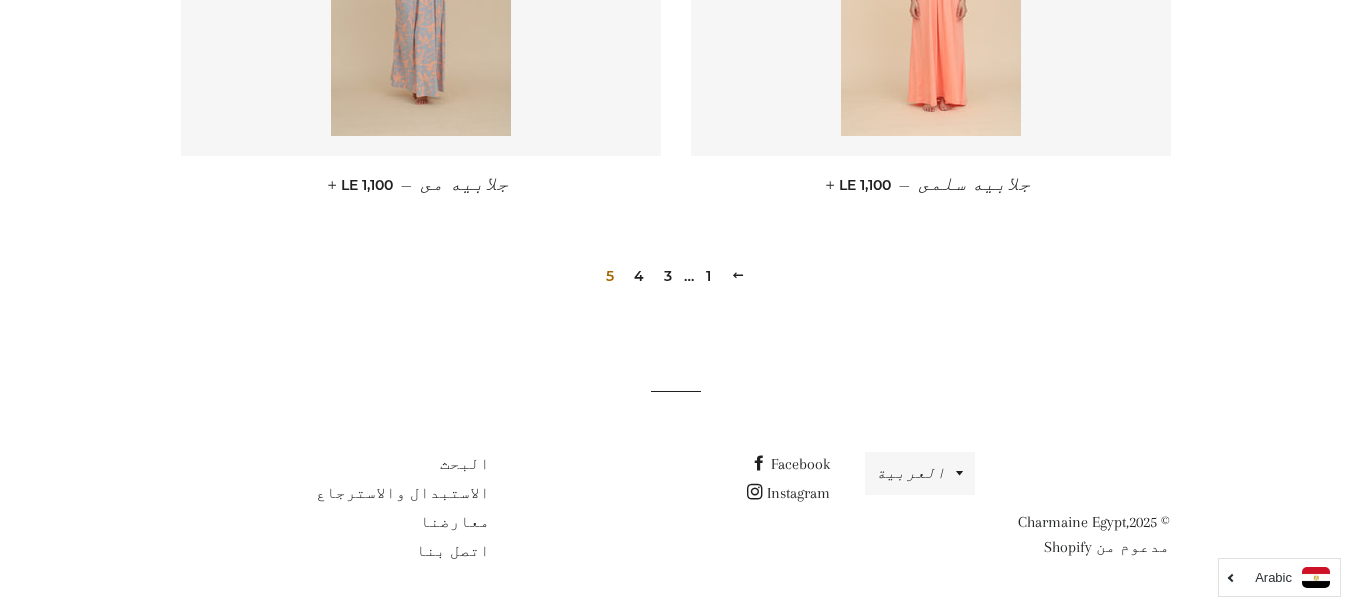 scroll, scrollTop: 1378, scrollLeft: 0, axis: vertical 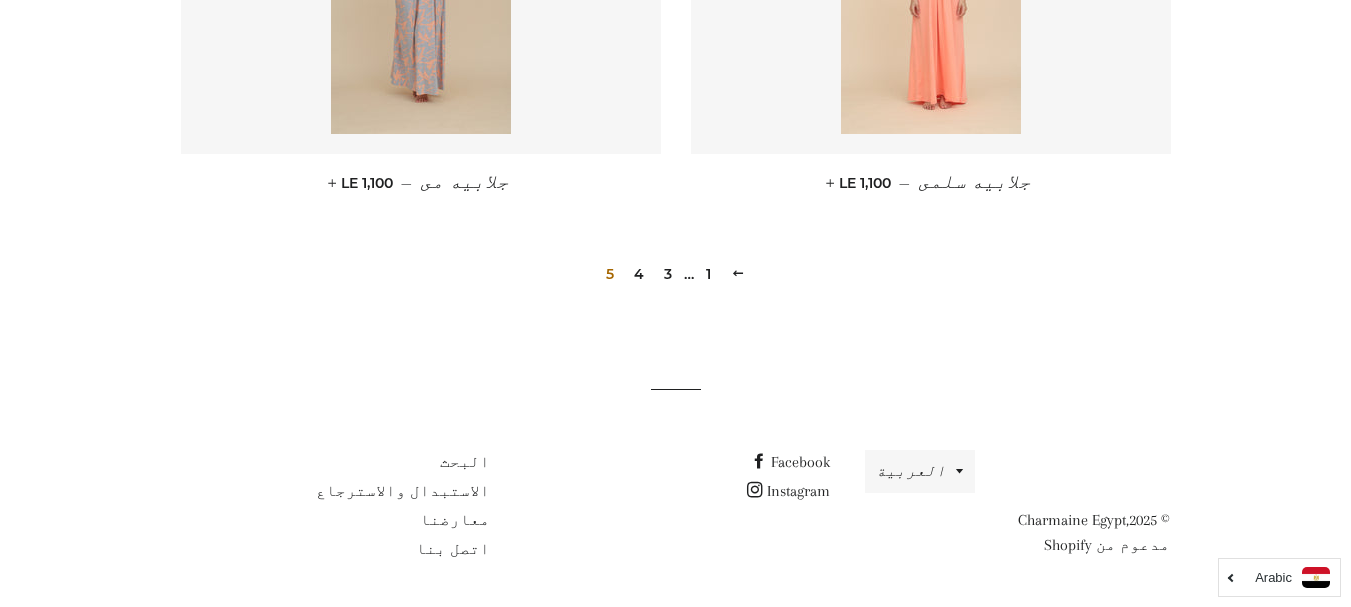 click on "1" at bounding box center (708, 274) 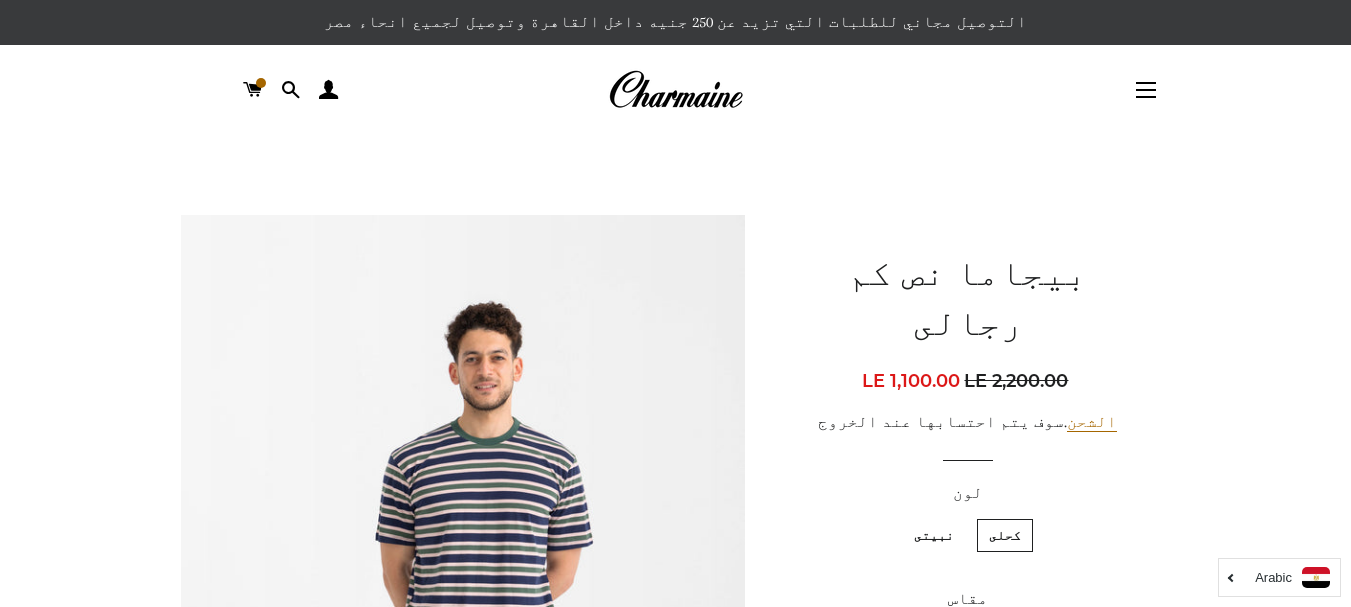 scroll, scrollTop: 388, scrollLeft: 0, axis: vertical 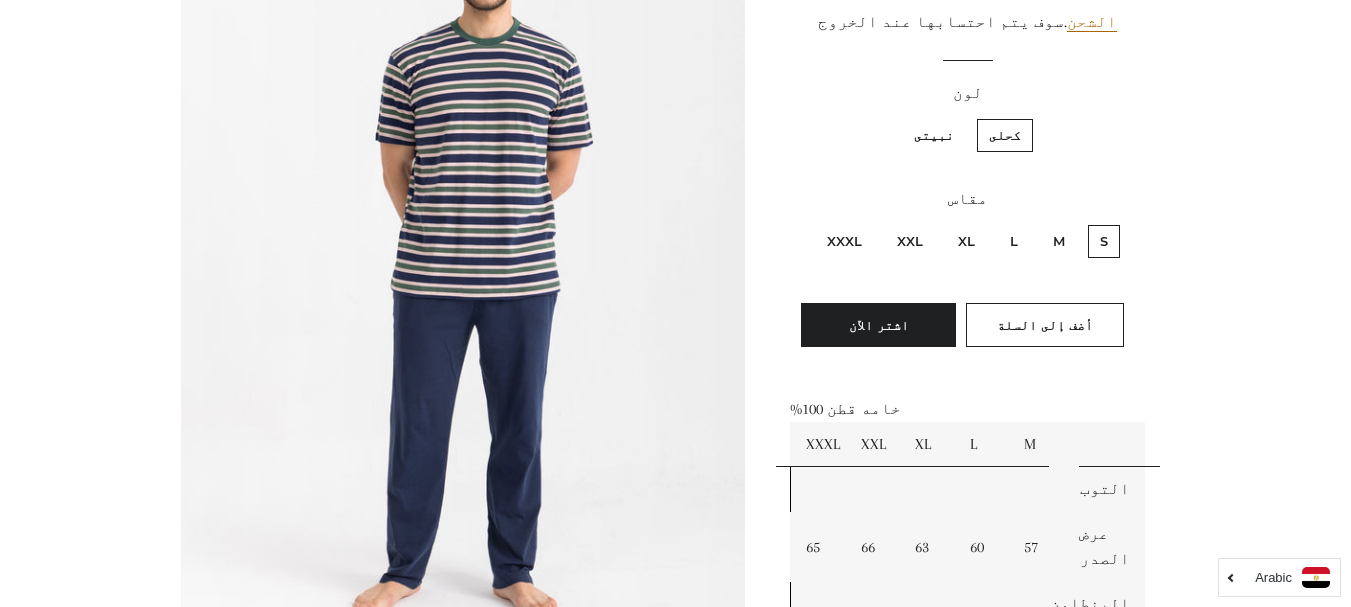 click on "XXXL" at bounding box center (844, 241) 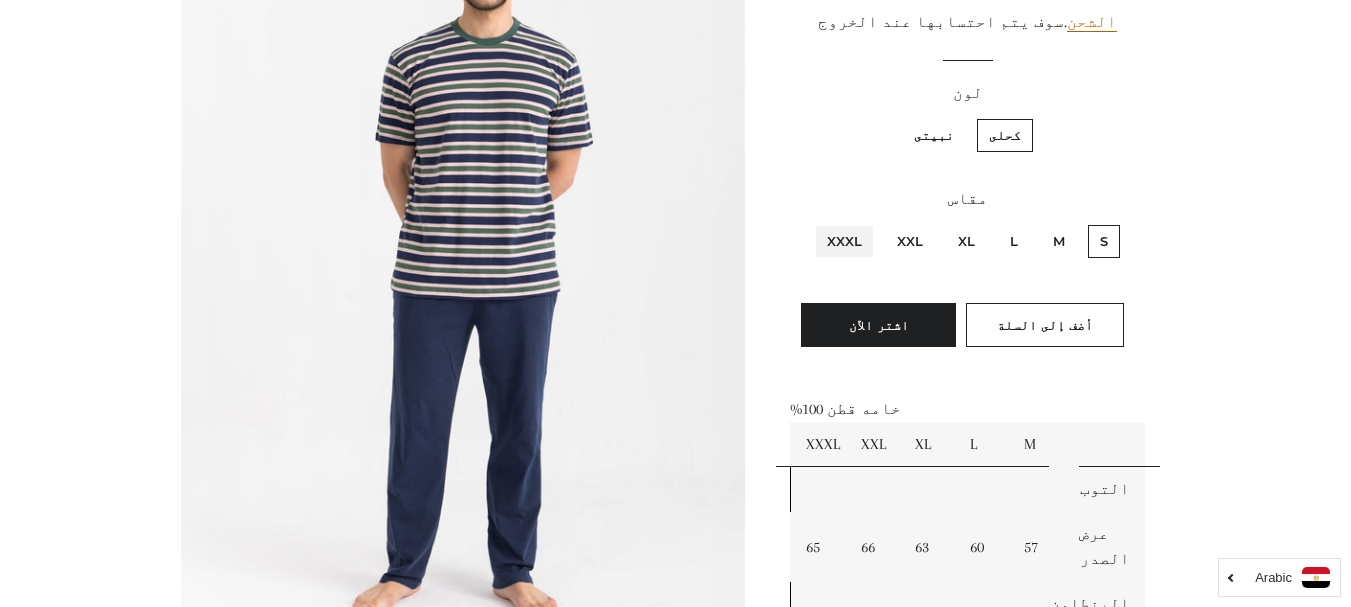 click on "XXXL" at bounding box center (867, 222) 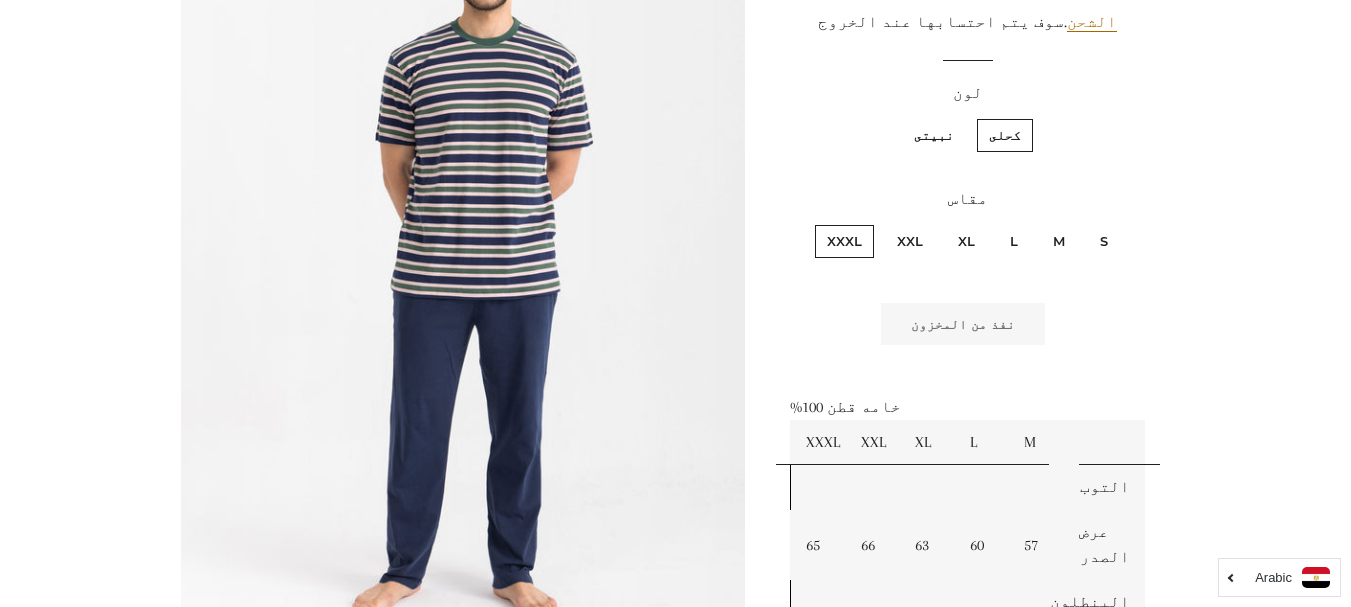click on "نبيتى" at bounding box center (934, 135) 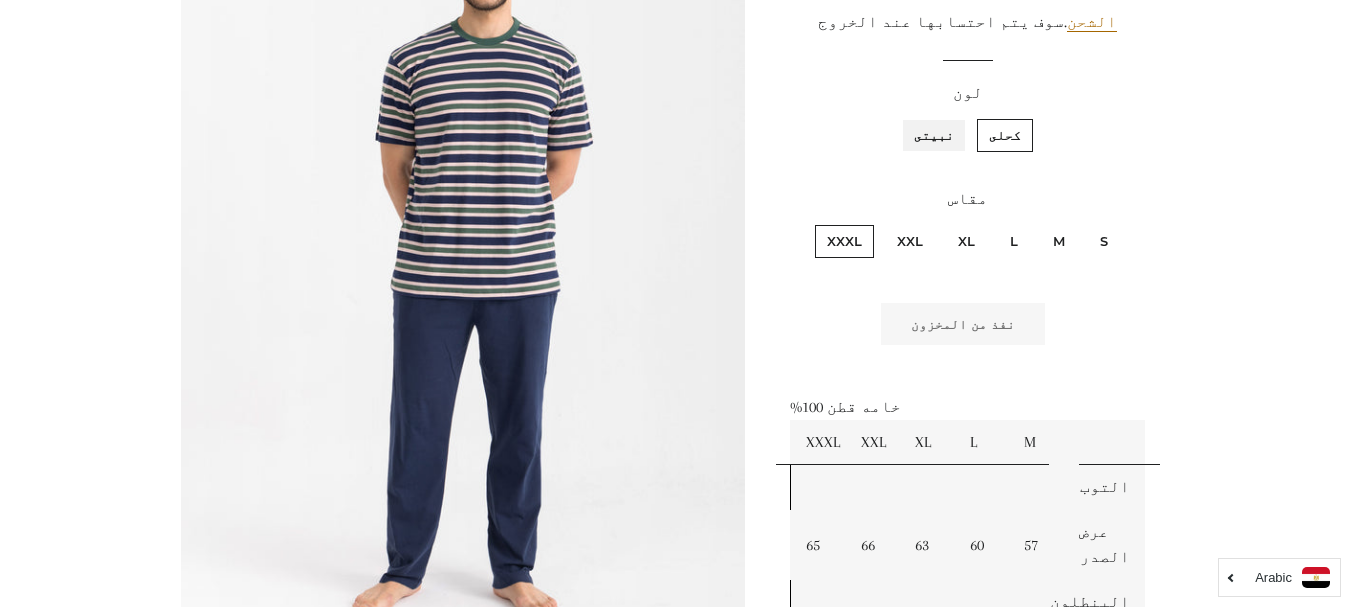 click on "نبيتى" at bounding box center [959, 116] 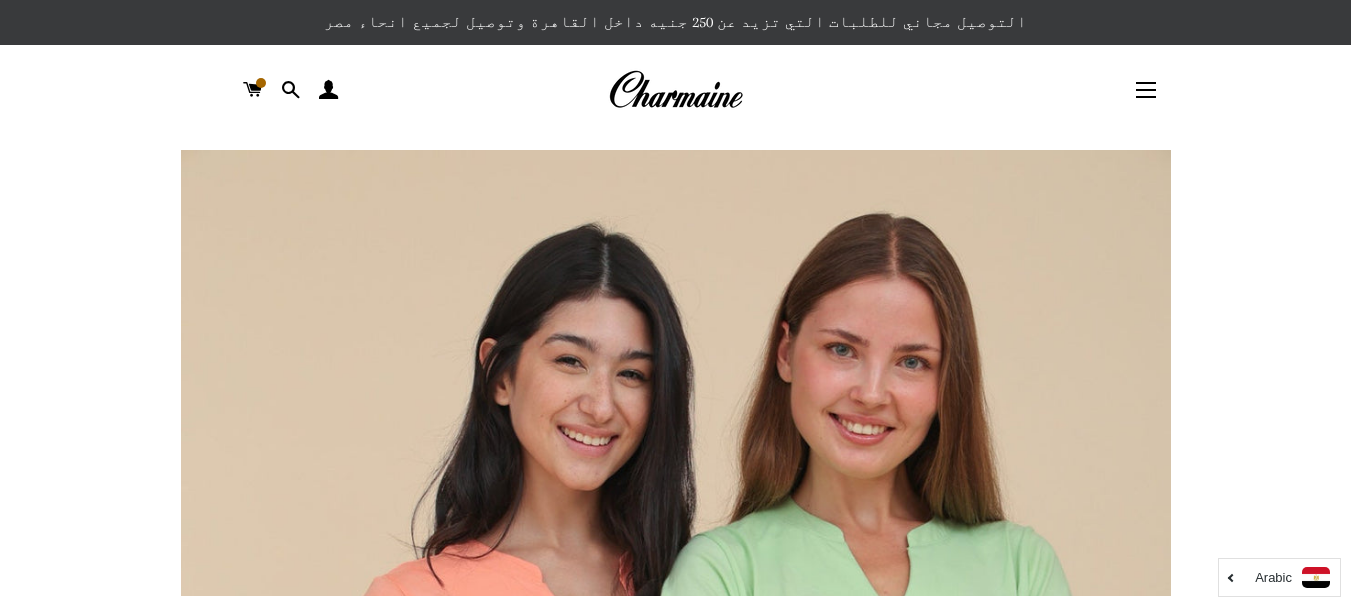 scroll, scrollTop: 0, scrollLeft: 0, axis: both 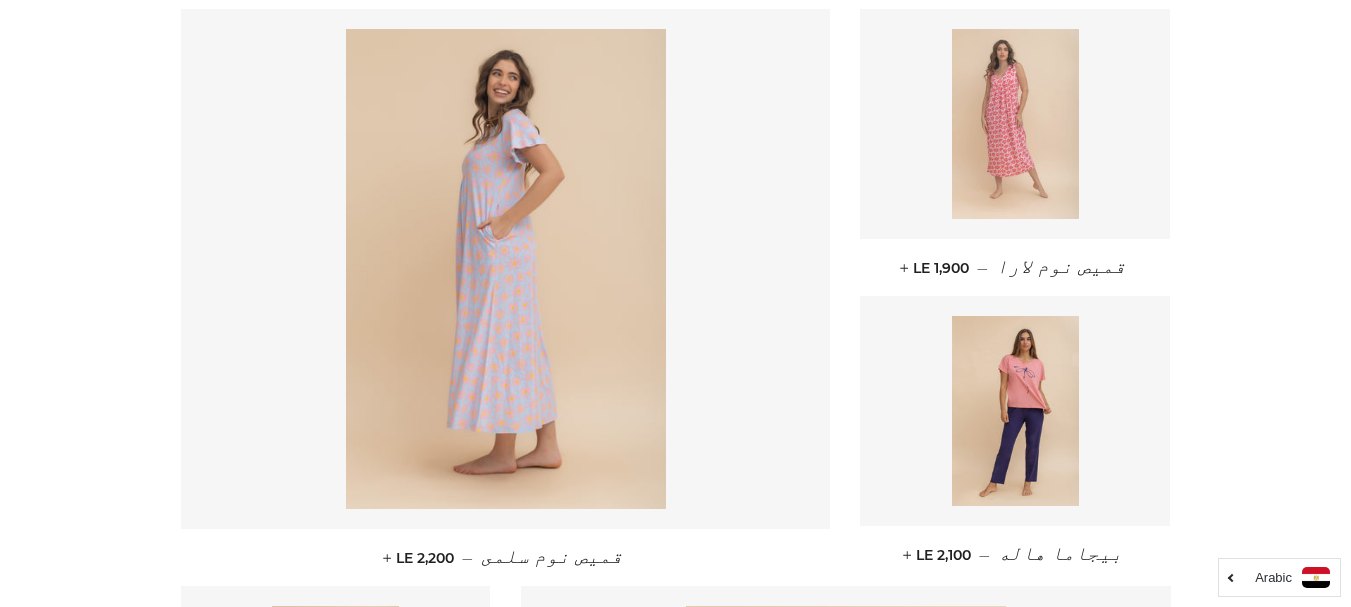 click at bounding box center [1015, 124] 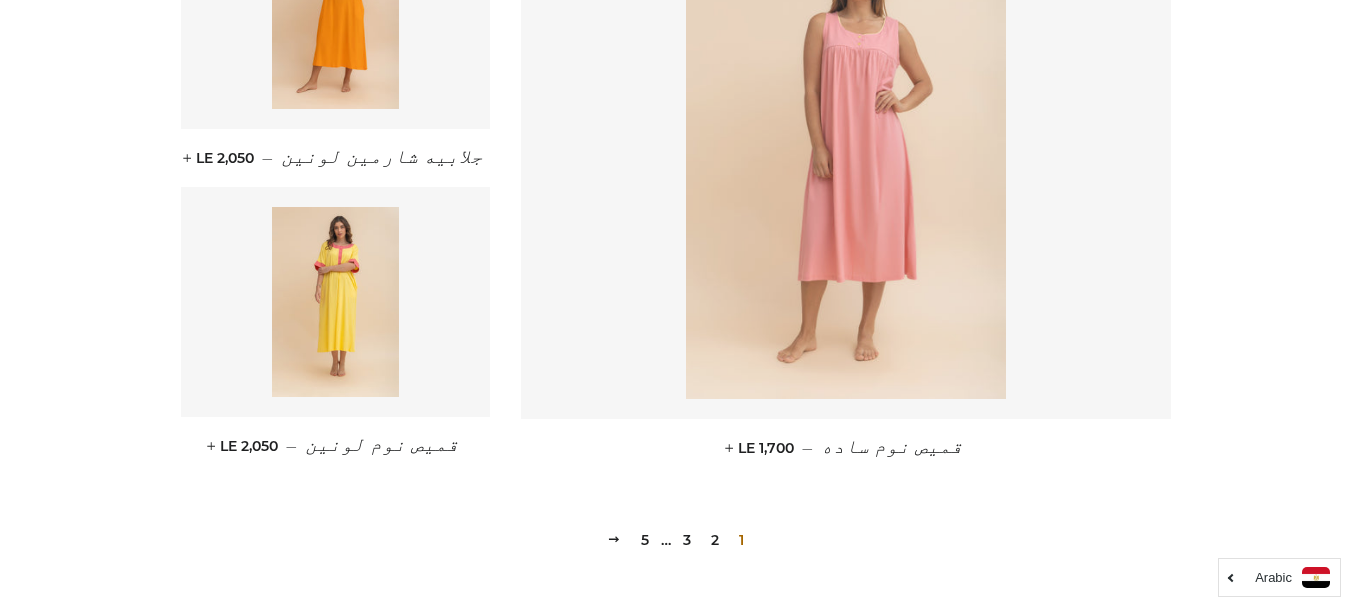 scroll, scrollTop: 2700, scrollLeft: 0, axis: vertical 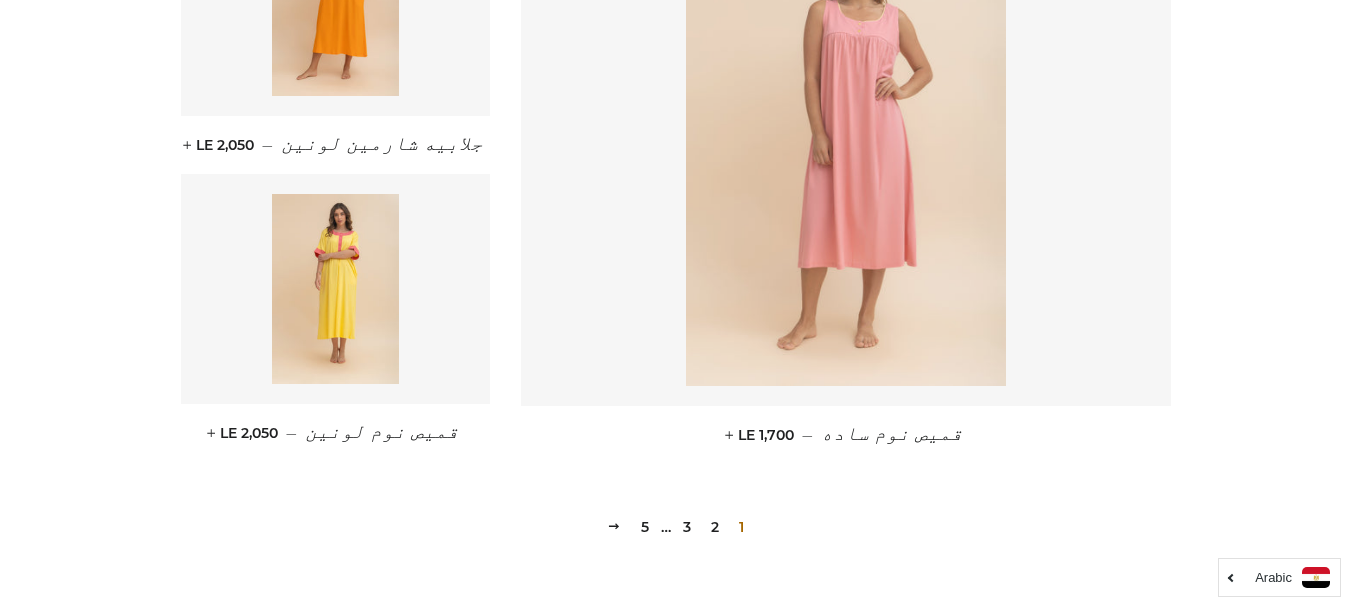 click at bounding box center (846, 146) 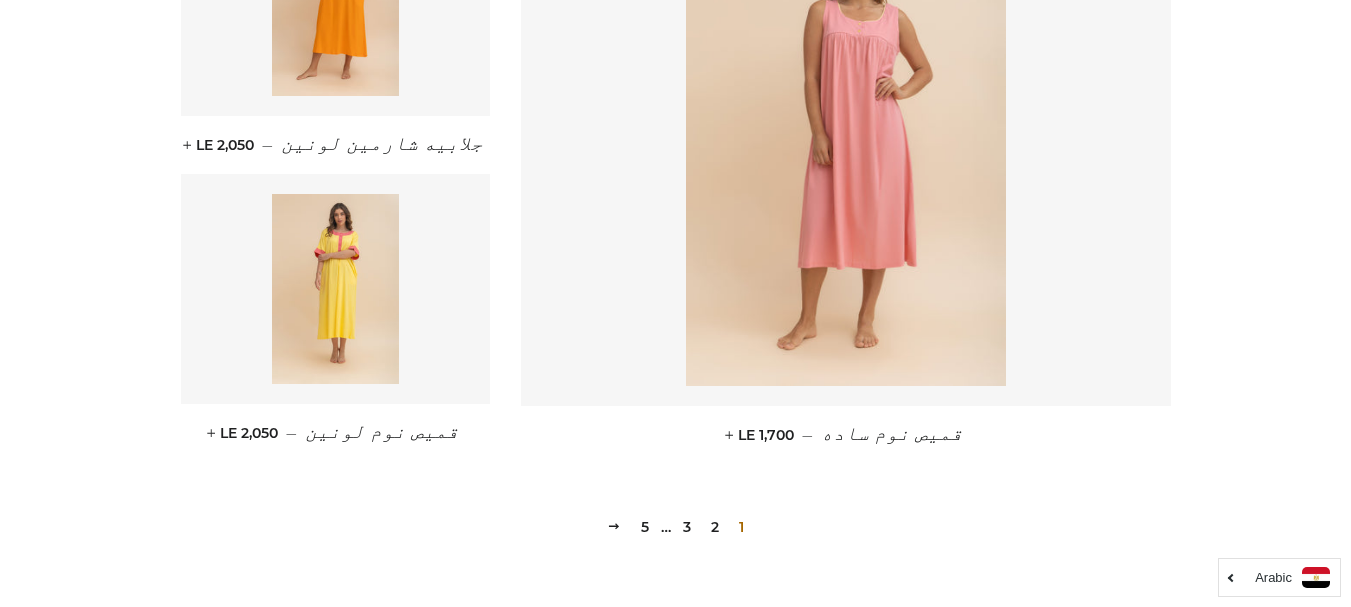 click on "2" at bounding box center (715, 527) 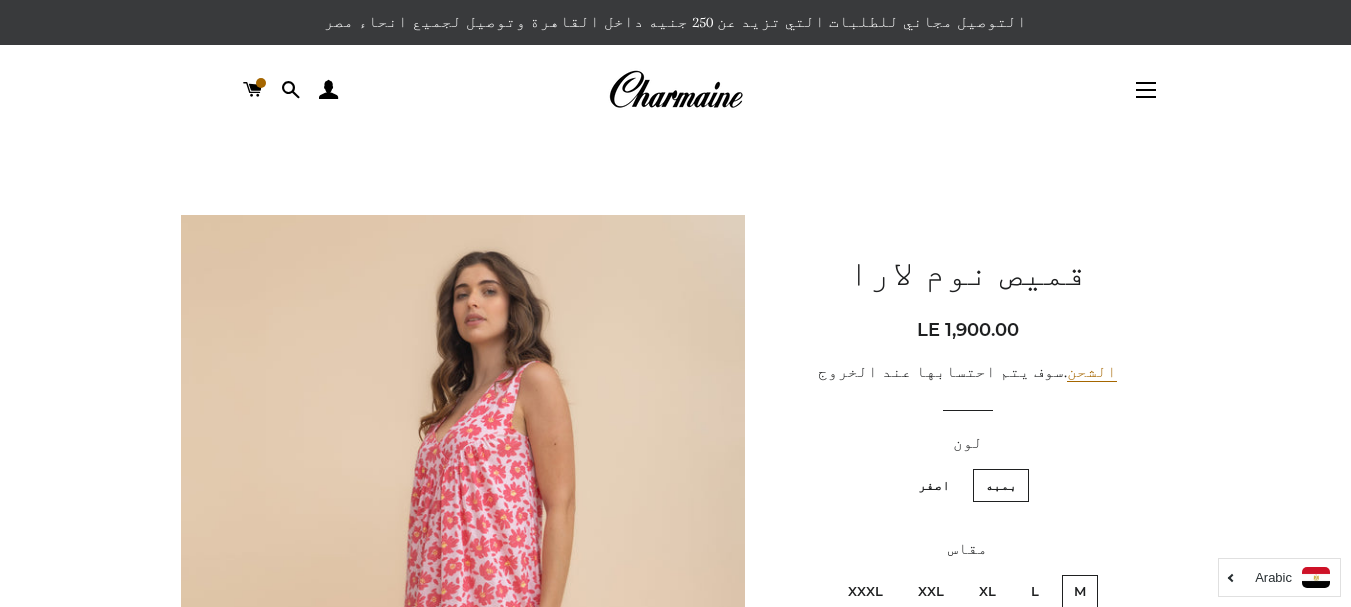 scroll, scrollTop: 0, scrollLeft: 0, axis: both 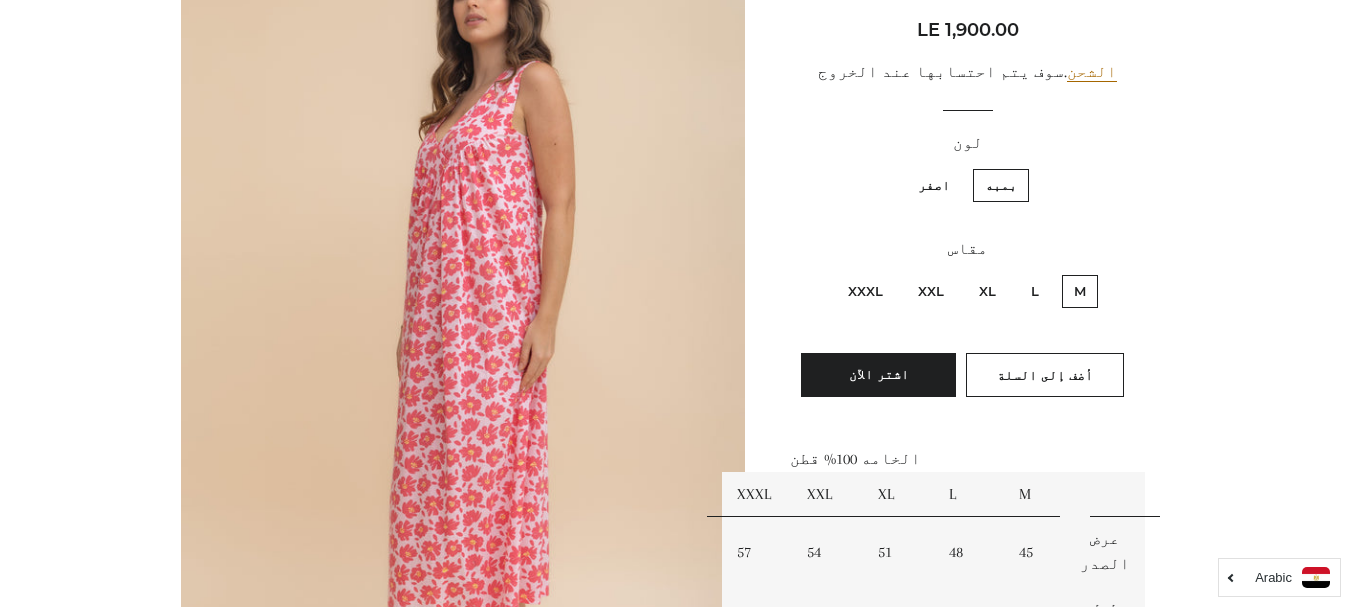 click on "XXXL" at bounding box center (865, 291) 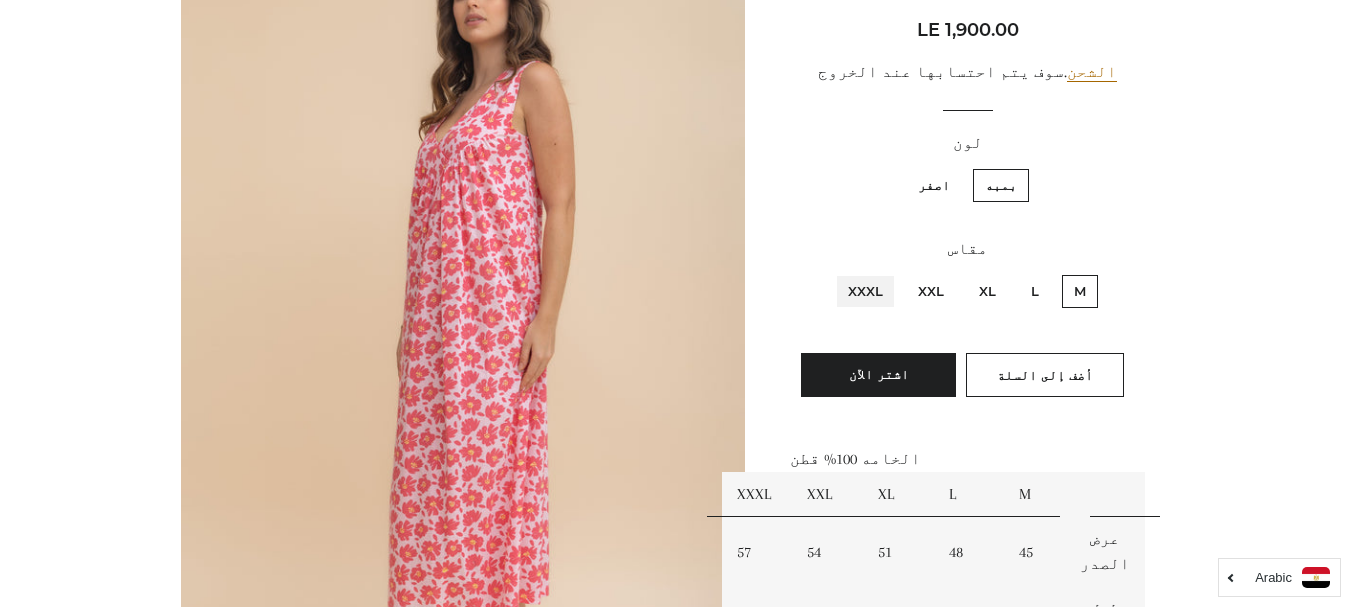 click on "XXXL" at bounding box center (888, 272) 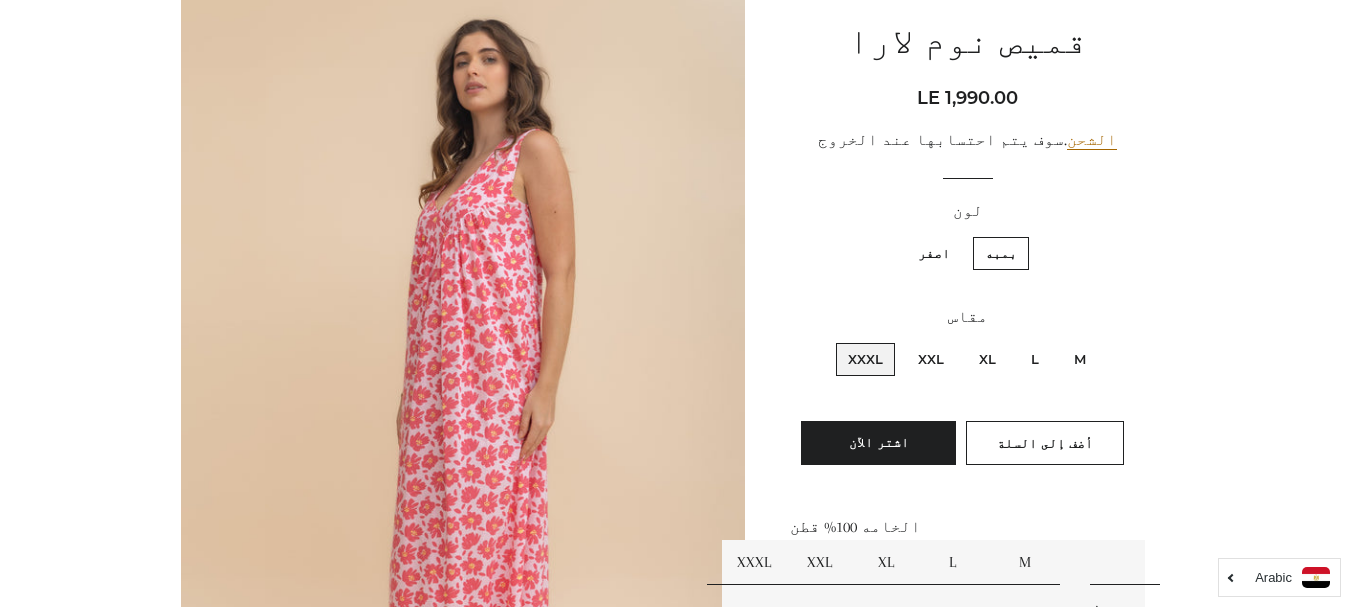 scroll, scrollTop: 200, scrollLeft: 0, axis: vertical 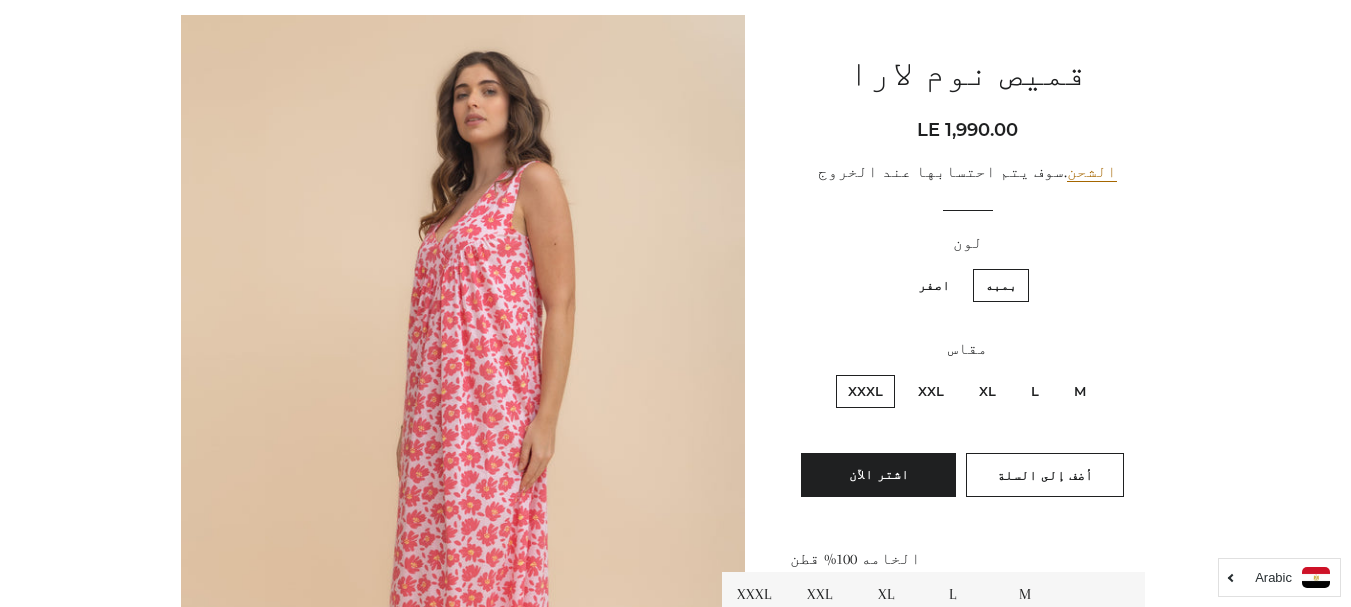 click on "اصفر" at bounding box center [934, 285] 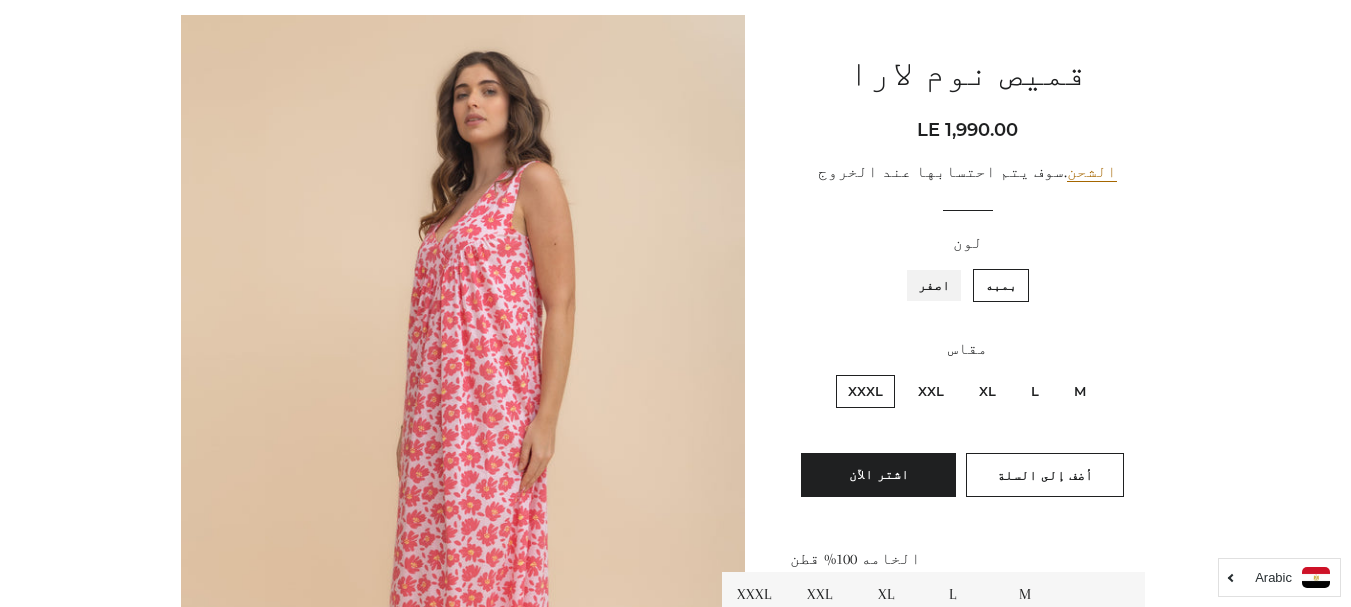 click on "اصفر" at bounding box center (955, 266) 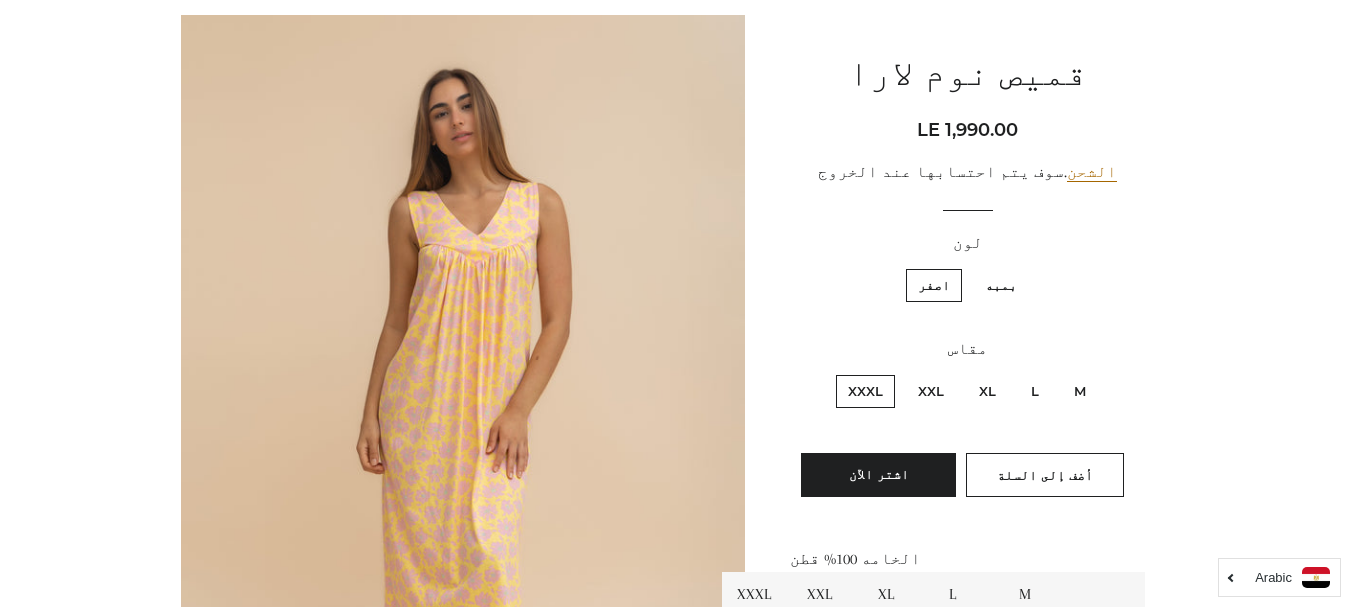 click on "بمبه" at bounding box center [1001, 285] 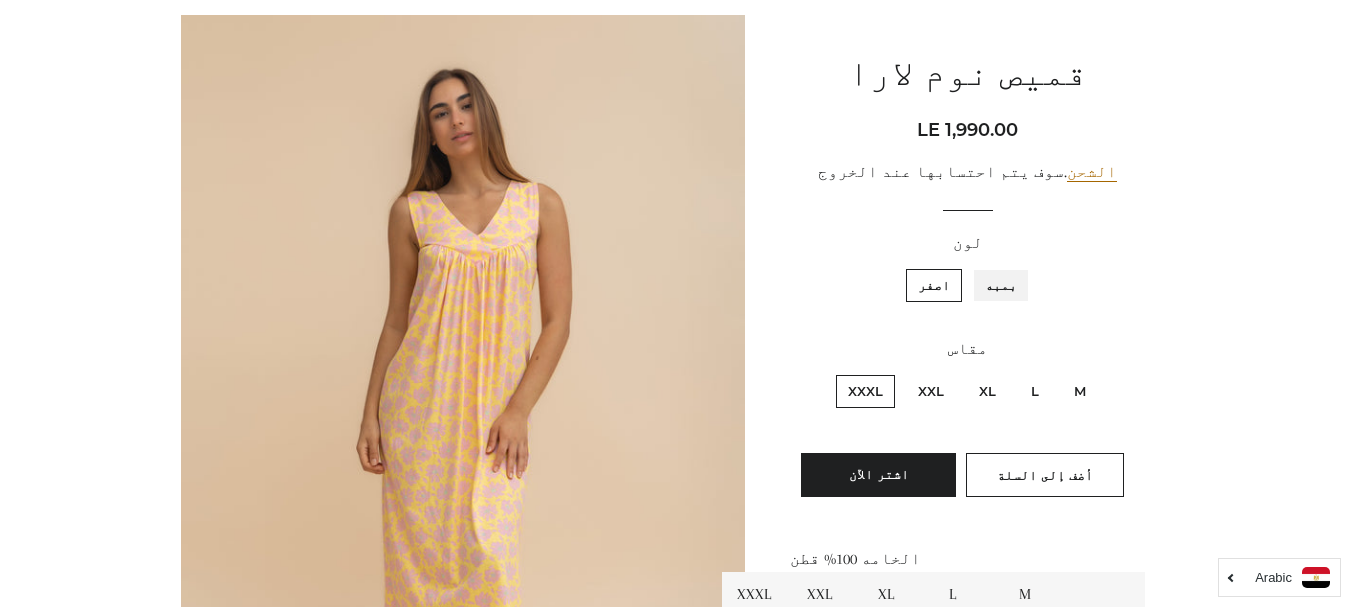 click on "بمبه" at bounding box center [1022, 266] 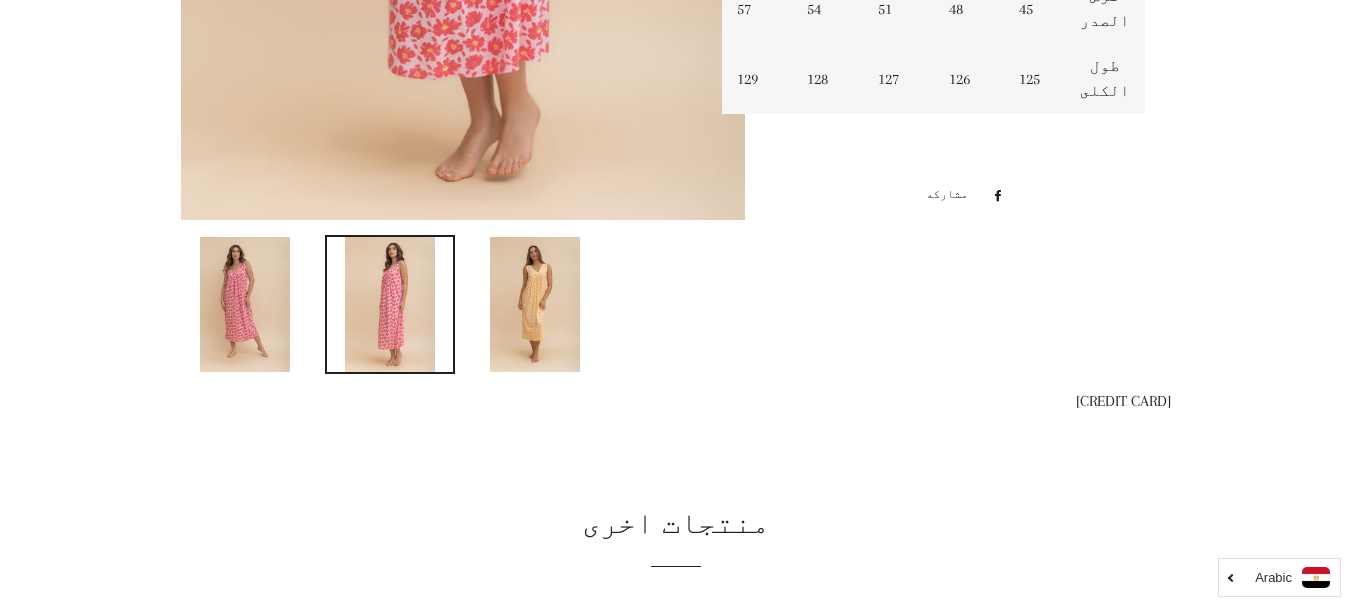 scroll, scrollTop: 848, scrollLeft: 0, axis: vertical 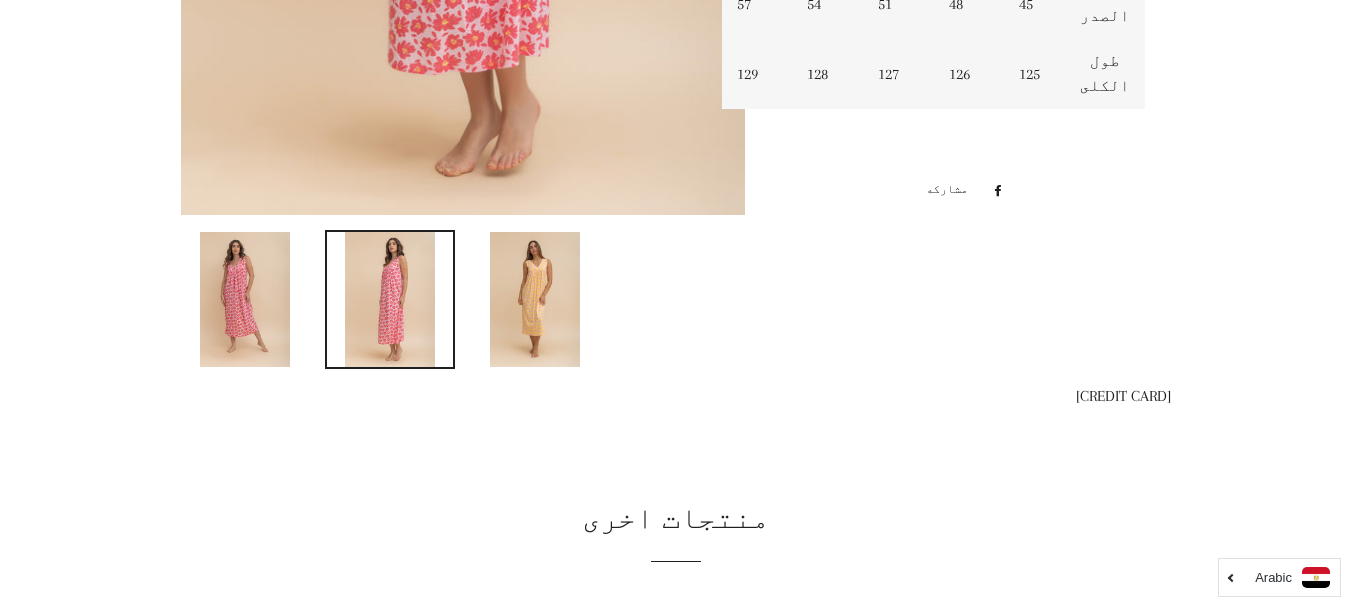 click at bounding box center (245, 299) 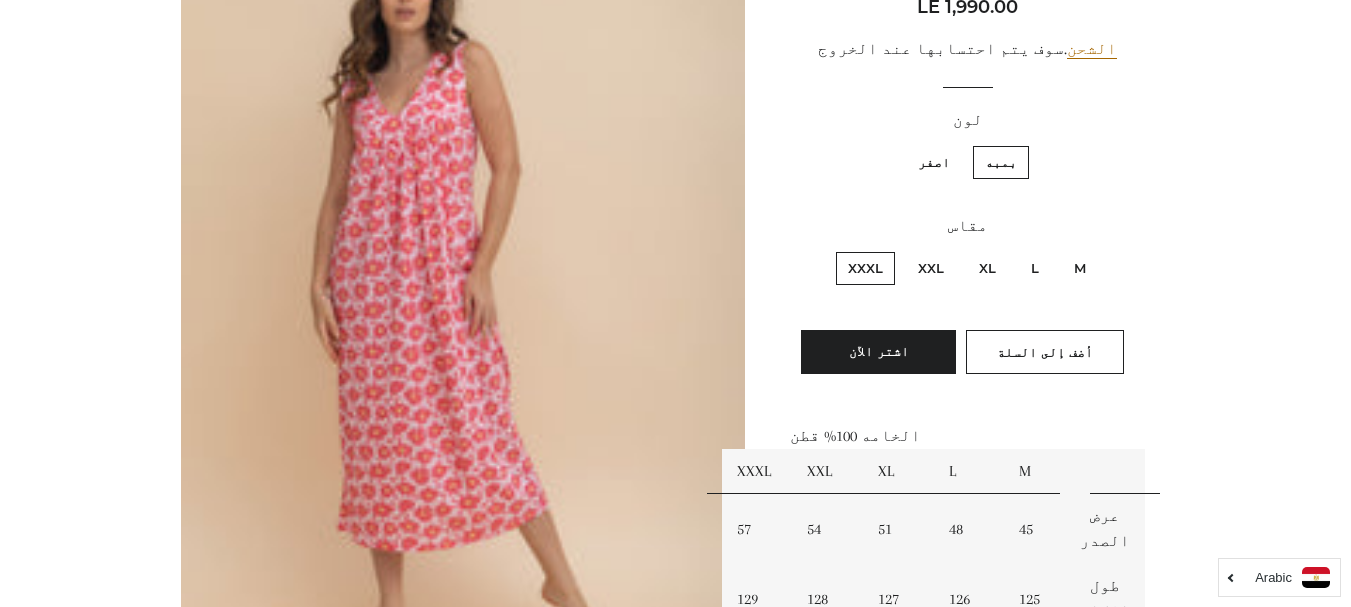scroll, scrollTop: 296, scrollLeft: 0, axis: vertical 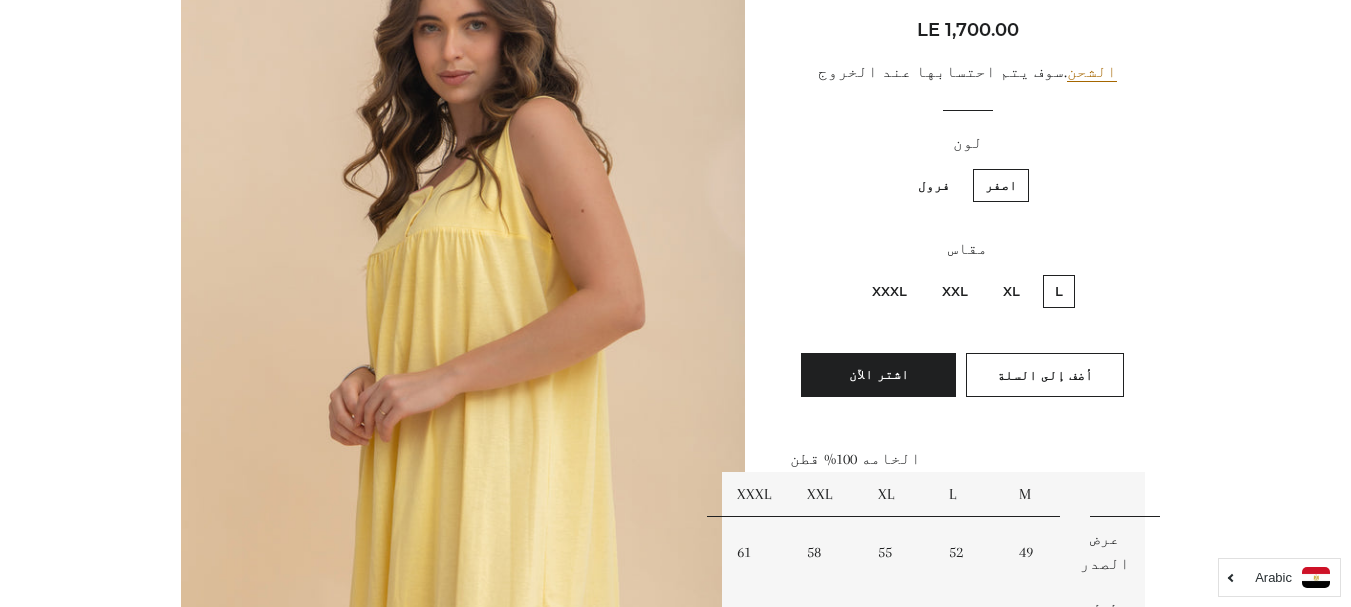 click on "XXXL" at bounding box center (889, 291) 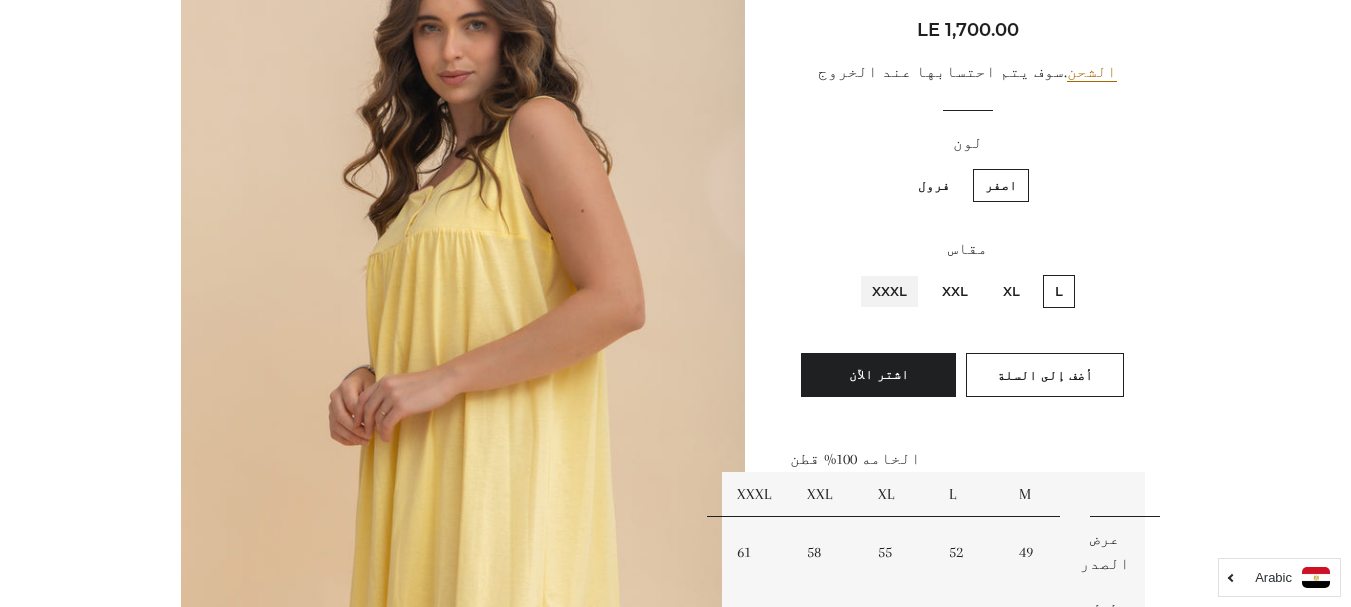 click on "XXXL" at bounding box center [912, 272] 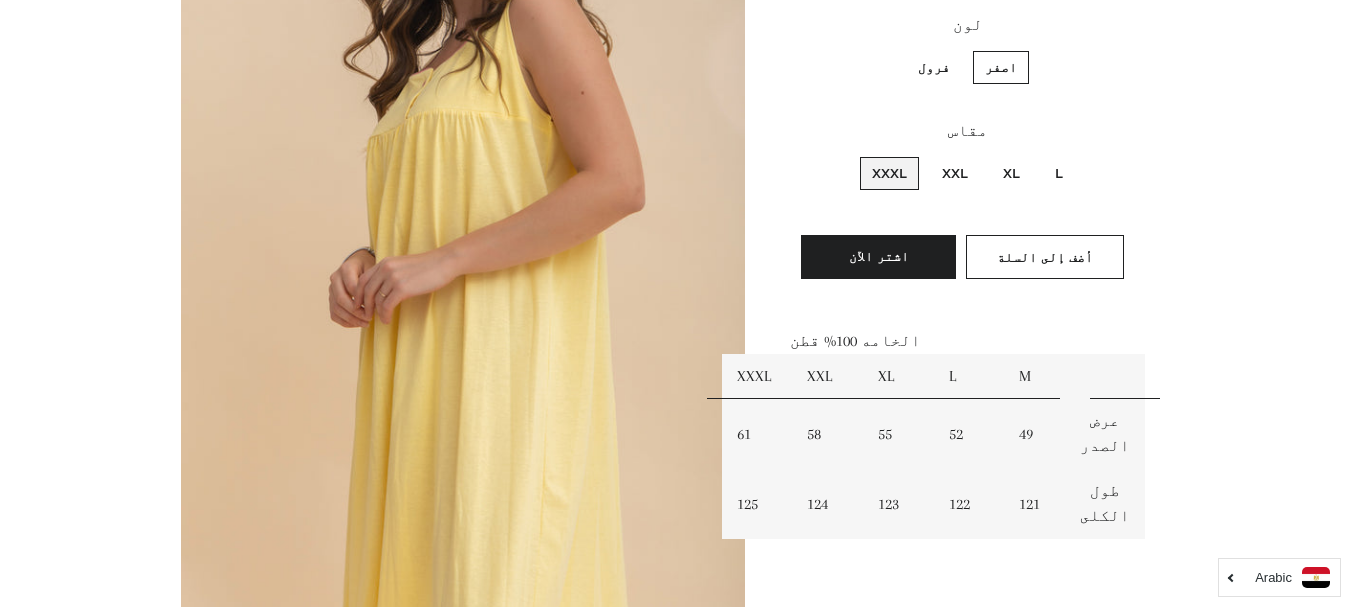 scroll, scrollTop: 200, scrollLeft: 0, axis: vertical 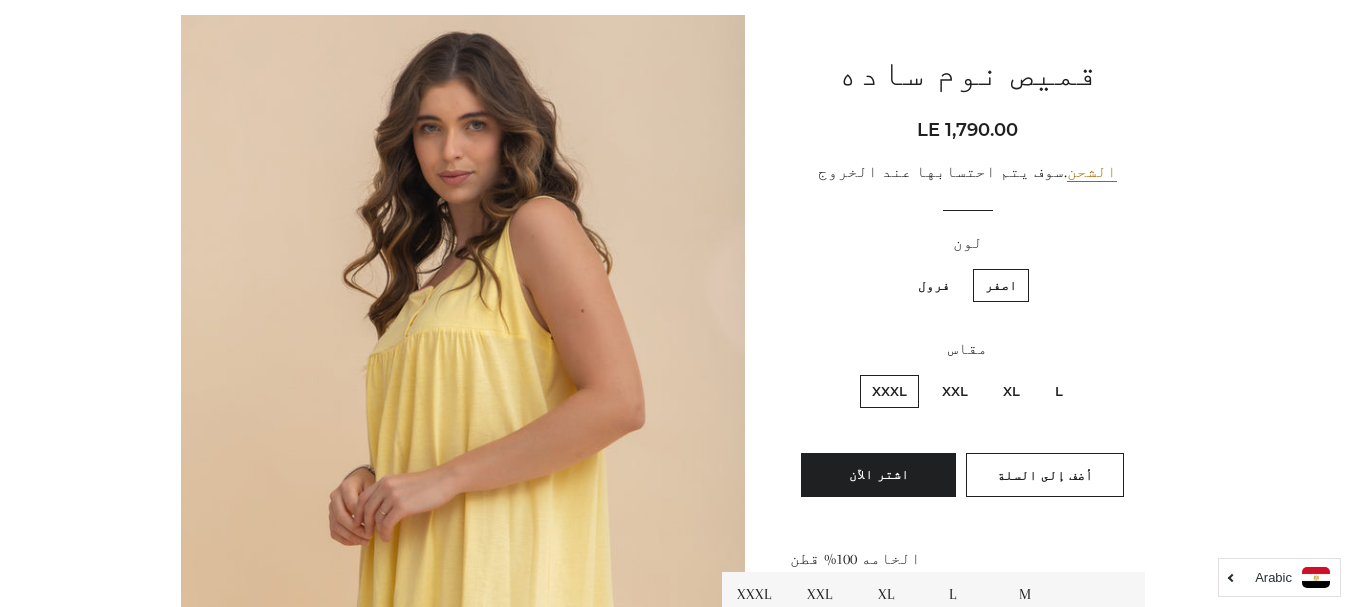click on "فرول" at bounding box center (934, 285) 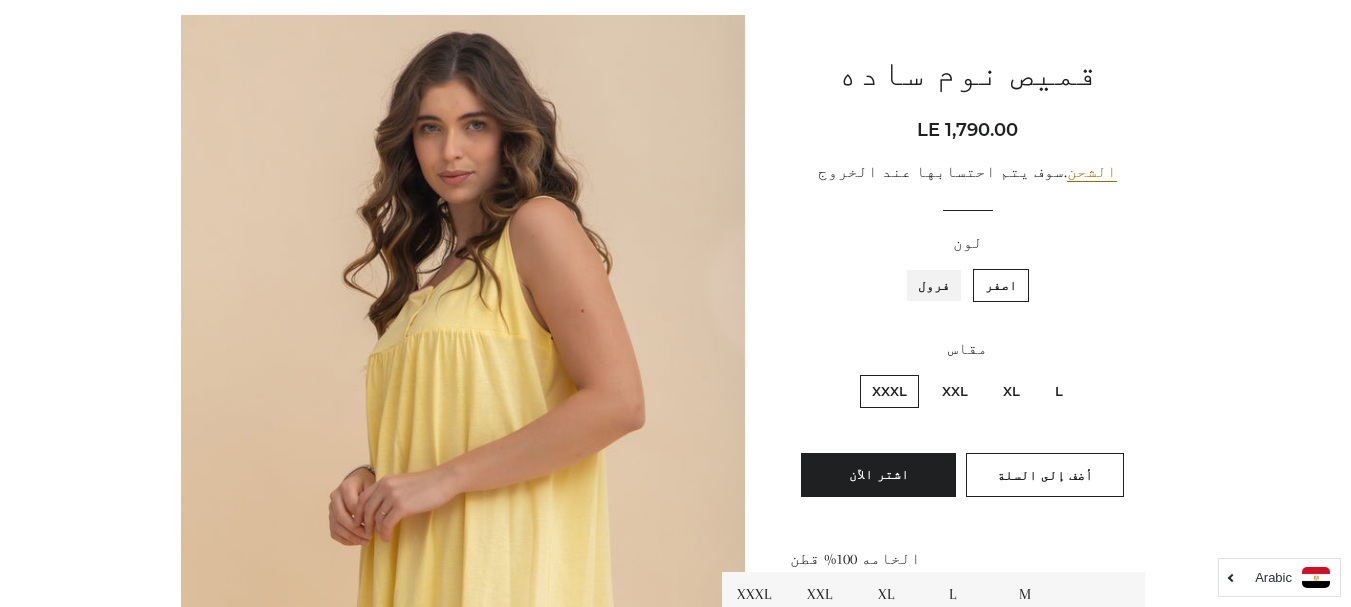 click on "فرول" at bounding box center [955, 266] 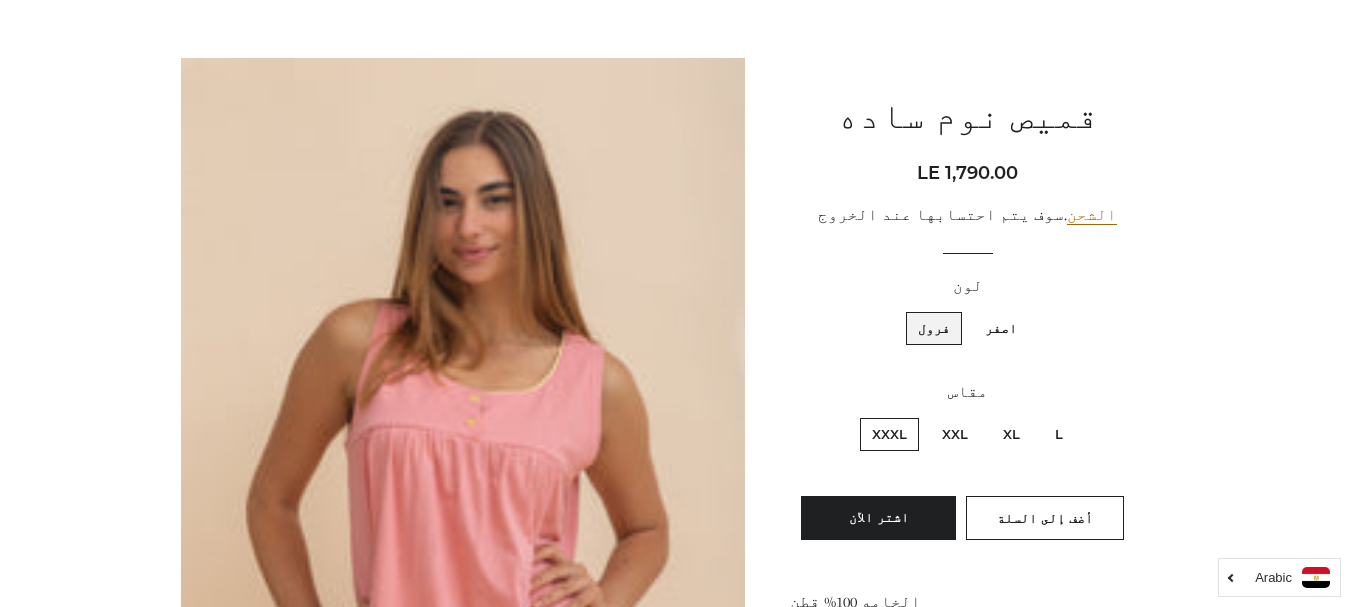 scroll, scrollTop: 148, scrollLeft: 0, axis: vertical 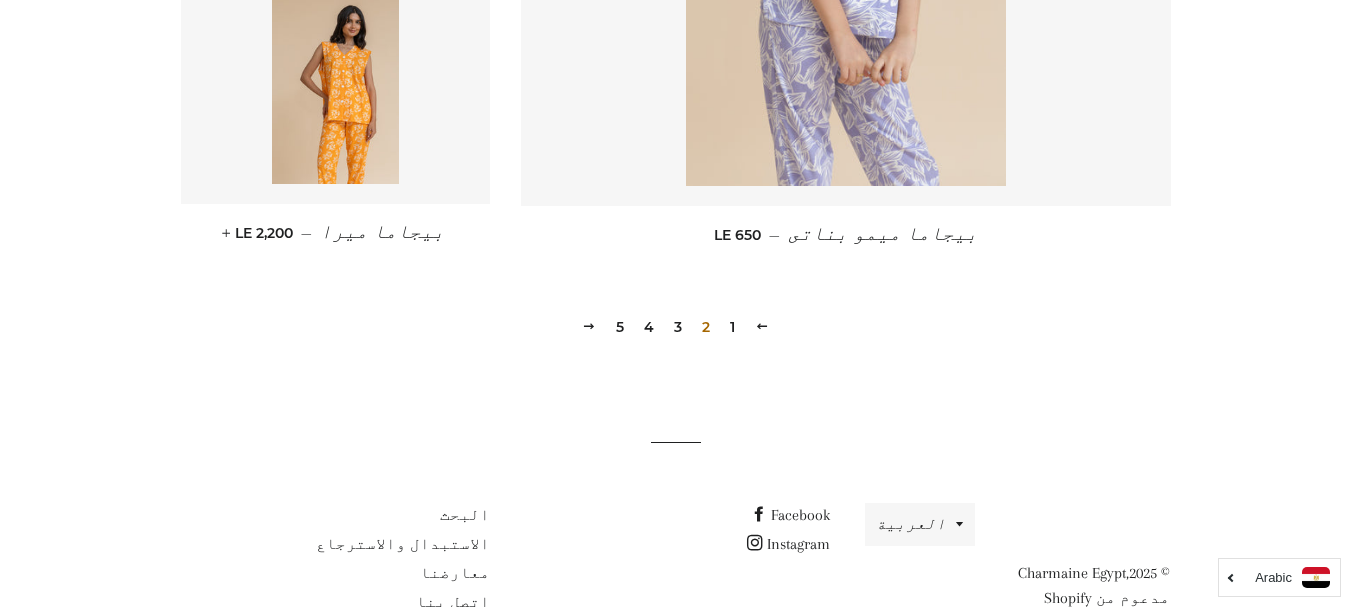 click on "3" at bounding box center [678, 327] 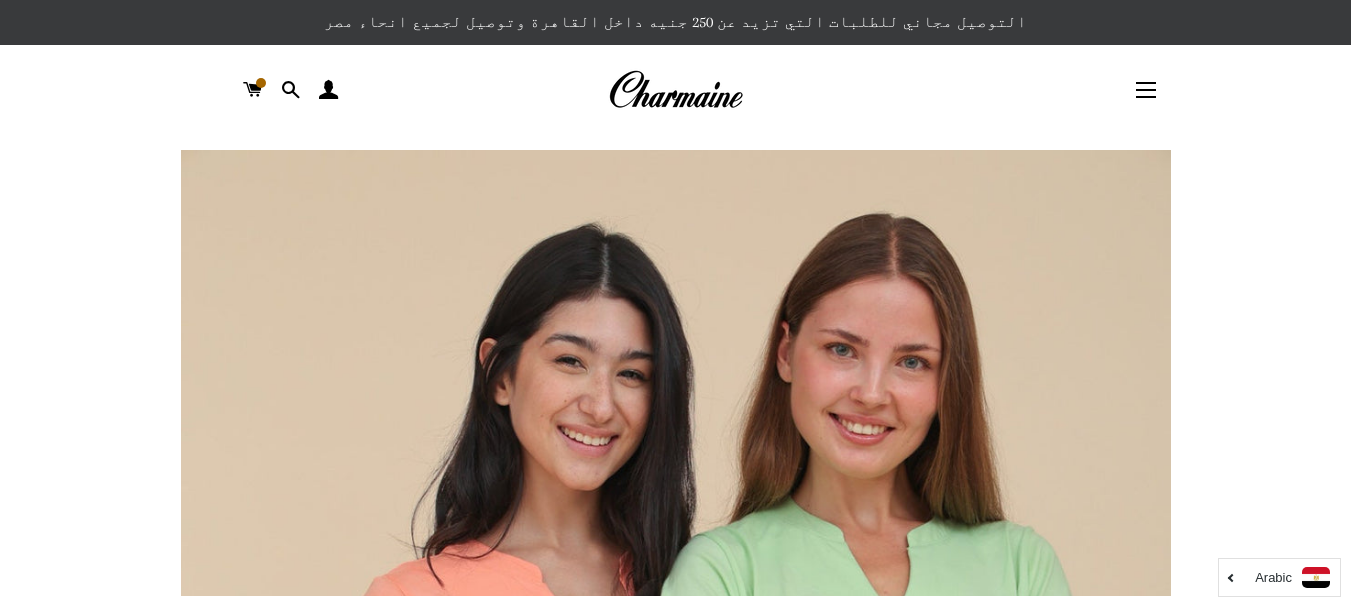 scroll, scrollTop: 366, scrollLeft: 0, axis: vertical 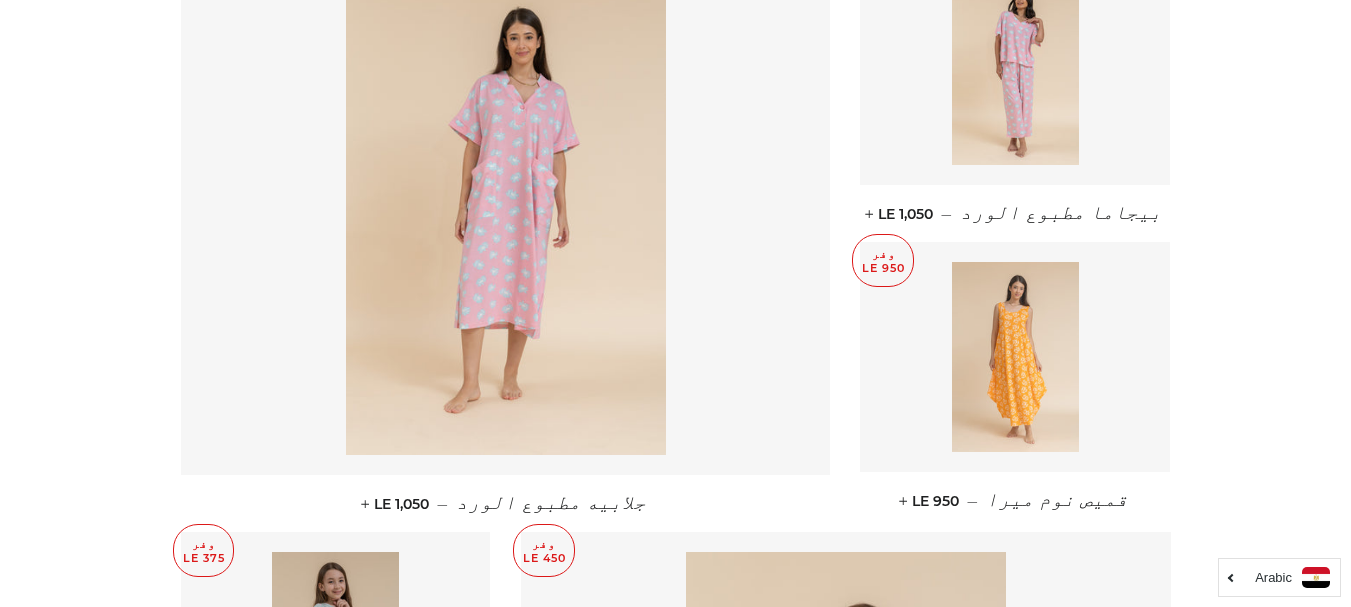 click at bounding box center [1015, 357] 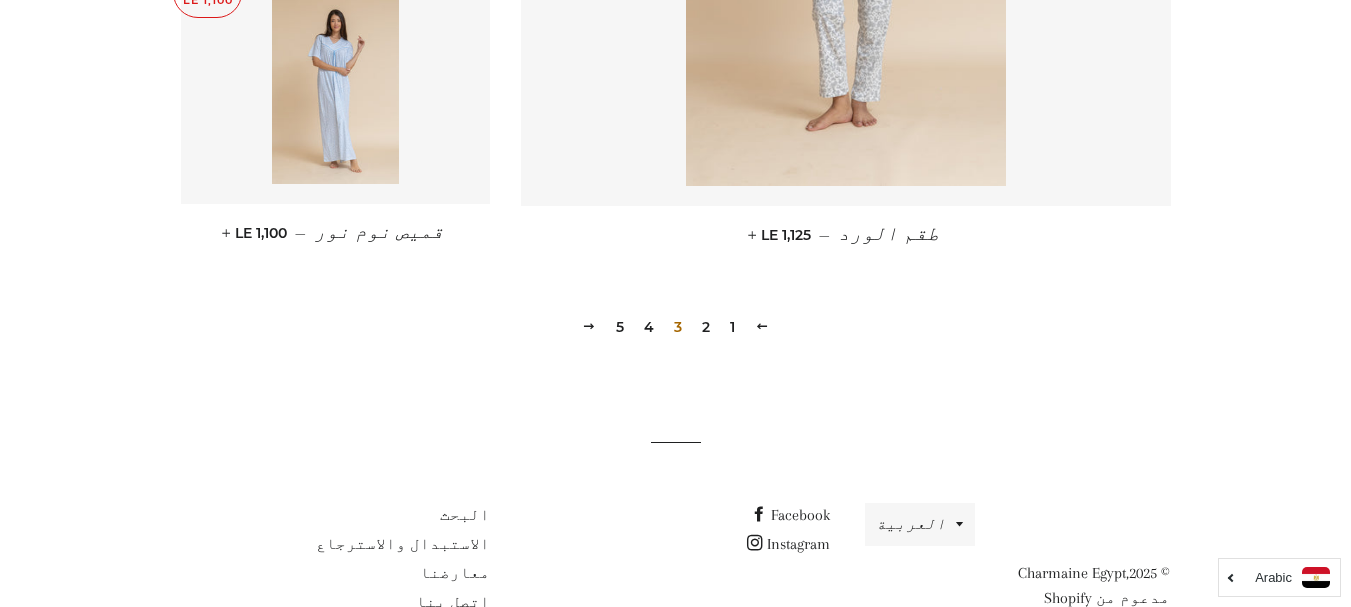 scroll, scrollTop: 2953, scrollLeft: 0, axis: vertical 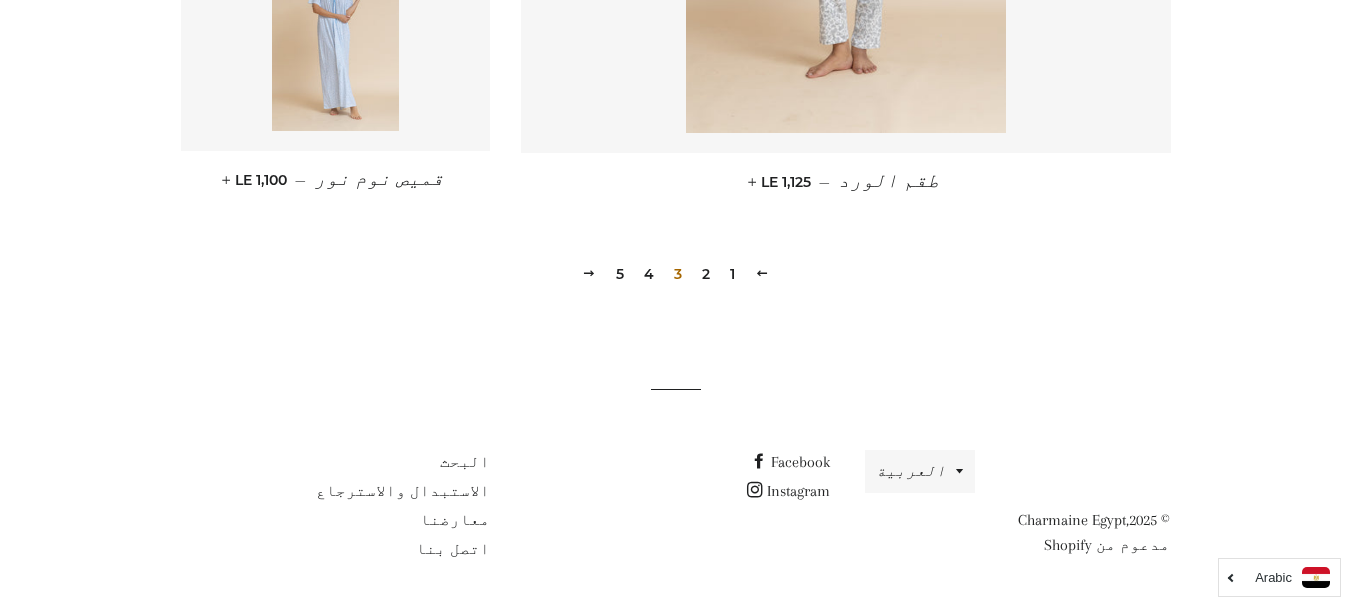 click on "4" at bounding box center (649, 274) 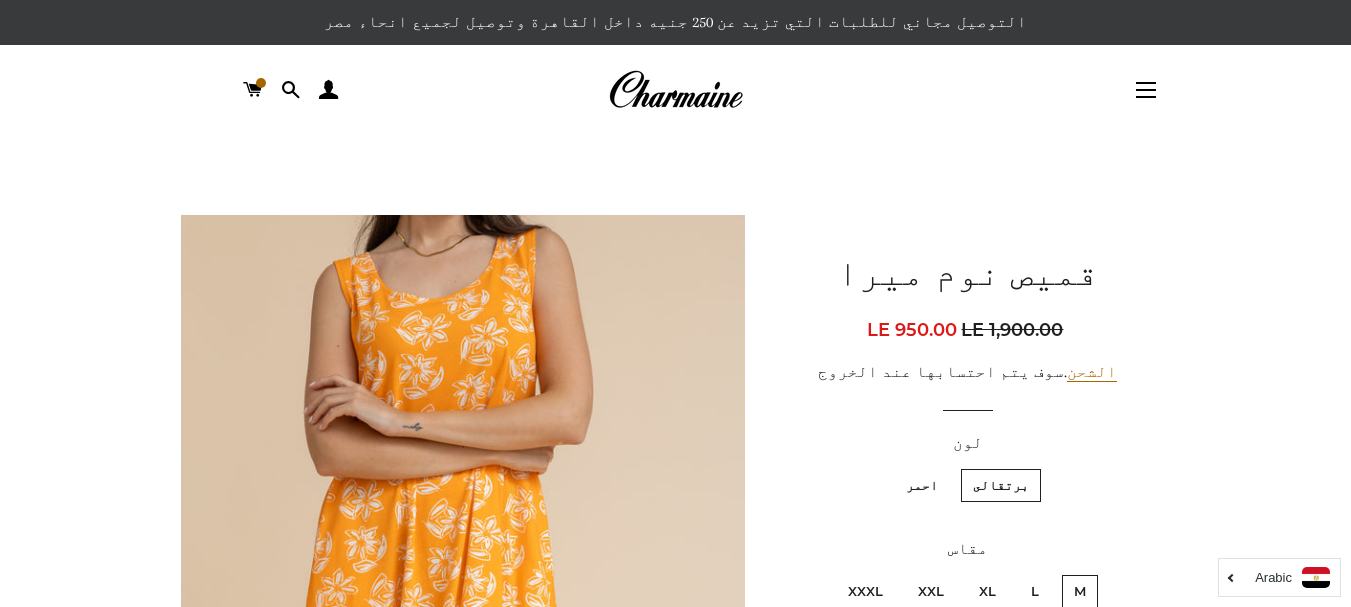 scroll, scrollTop: 0, scrollLeft: 0, axis: both 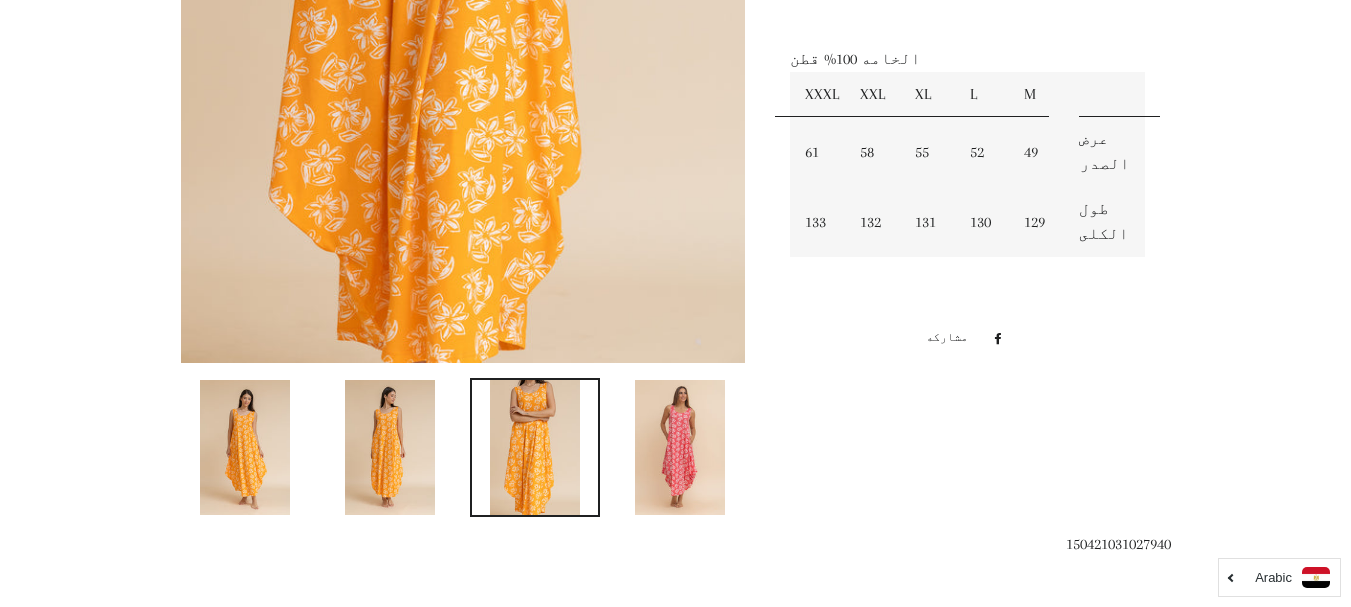 click at bounding box center [390, 447] 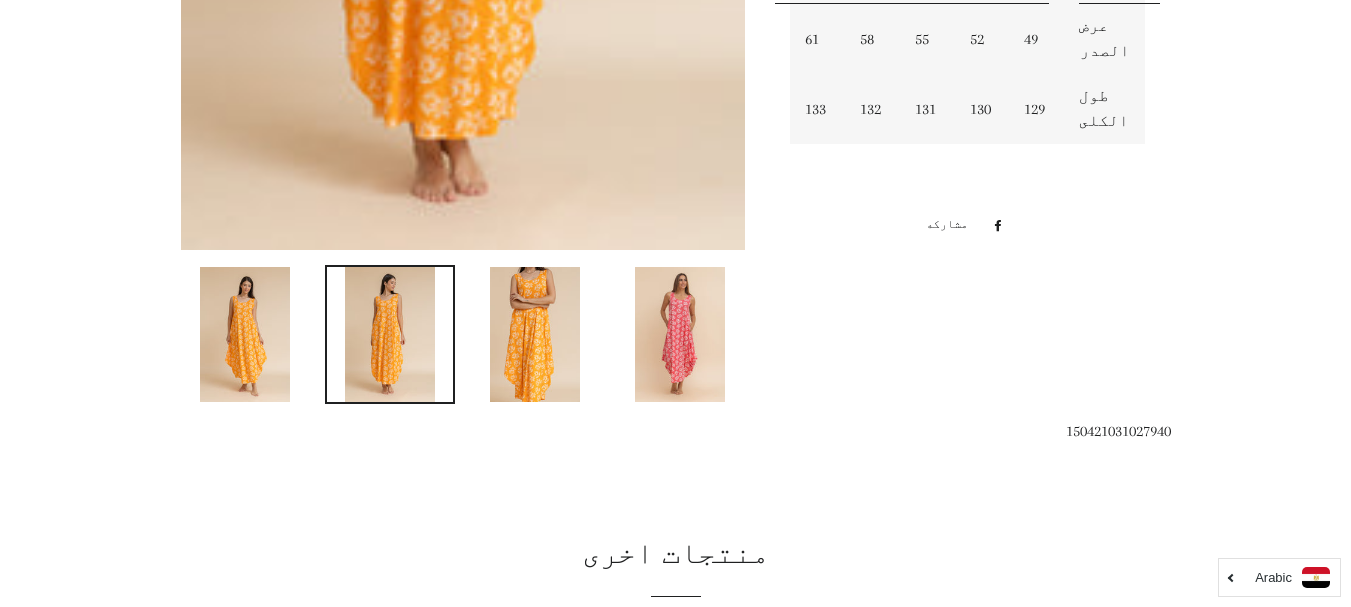scroll, scrollTop: 748, scrollLeft: 0, axis: vertical 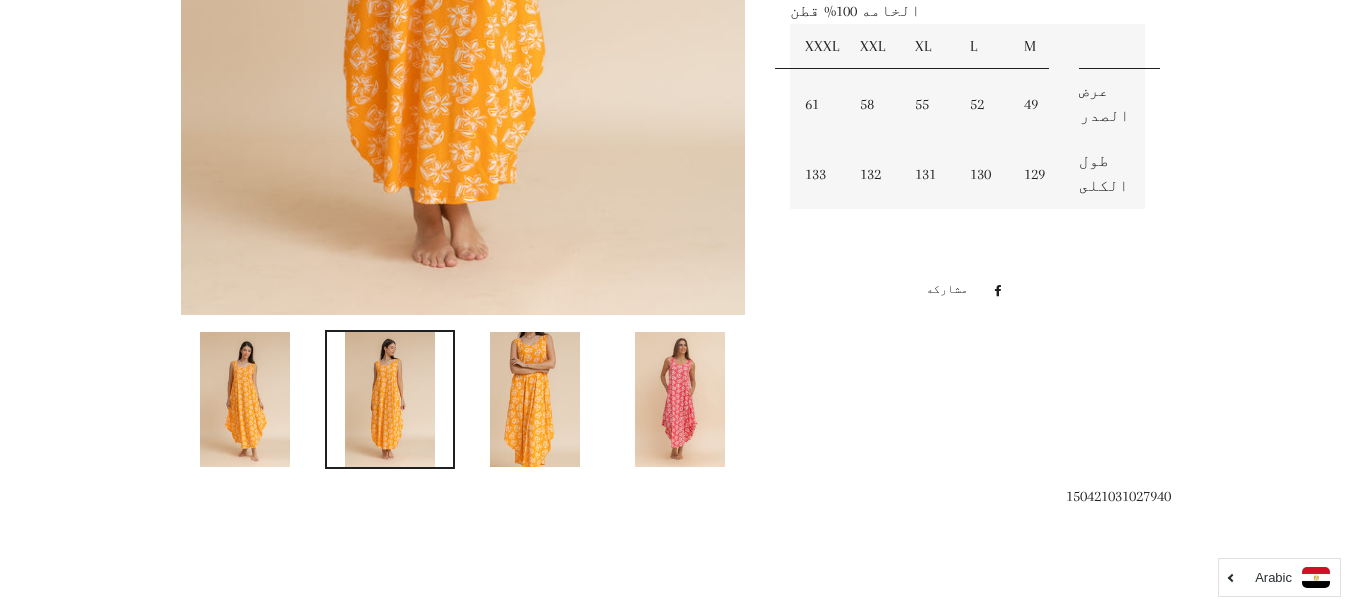 click at bounding box center [535, 399] 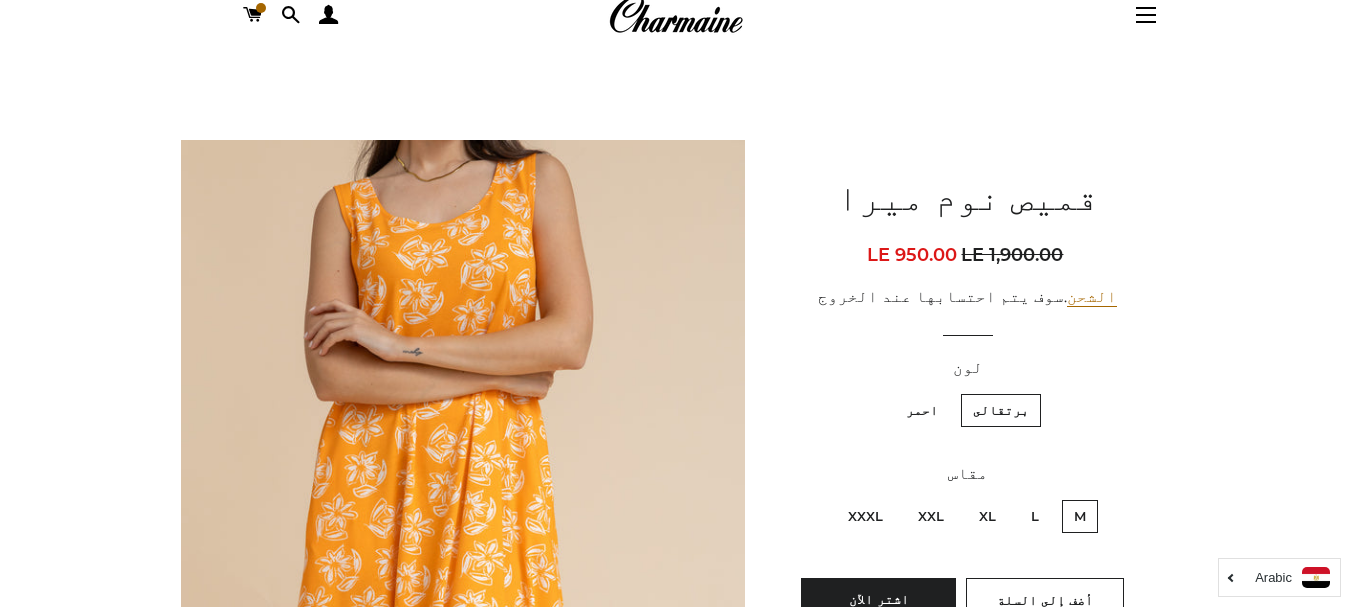 scroll, scrollTop: 48, scrollLeft: 0, axis: vertical 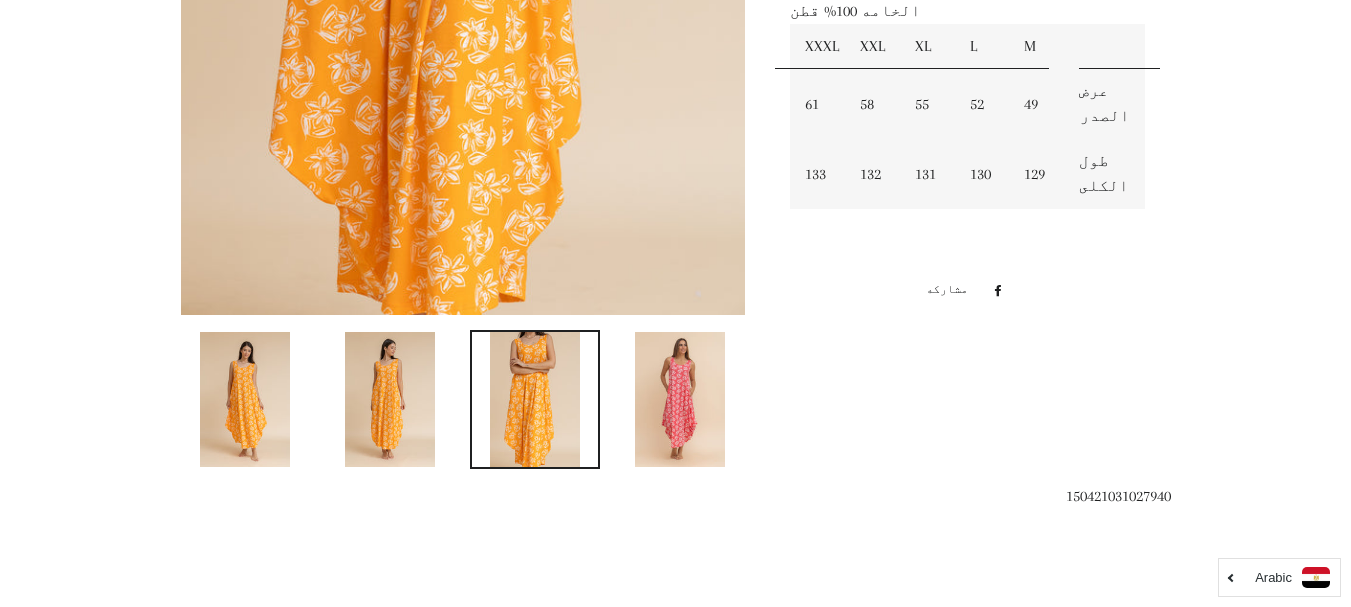 click at bounding box center [245, 399] 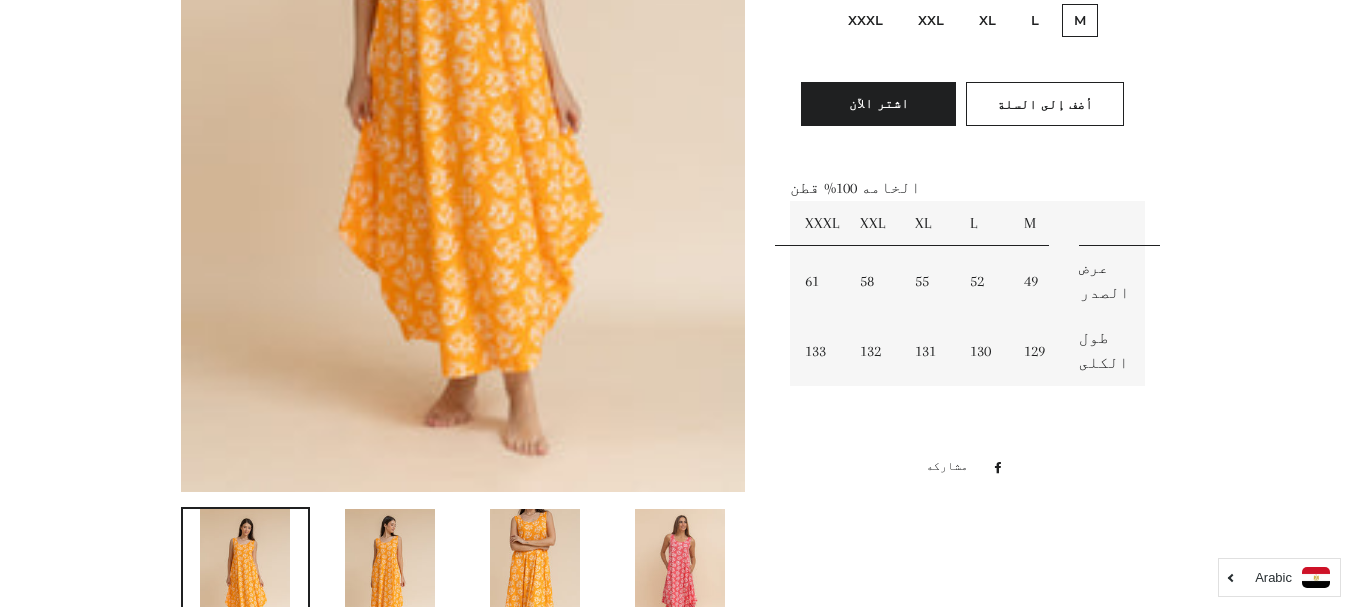 scroll, scrollTop: 796, scrollLeft: 0, axis: vertical 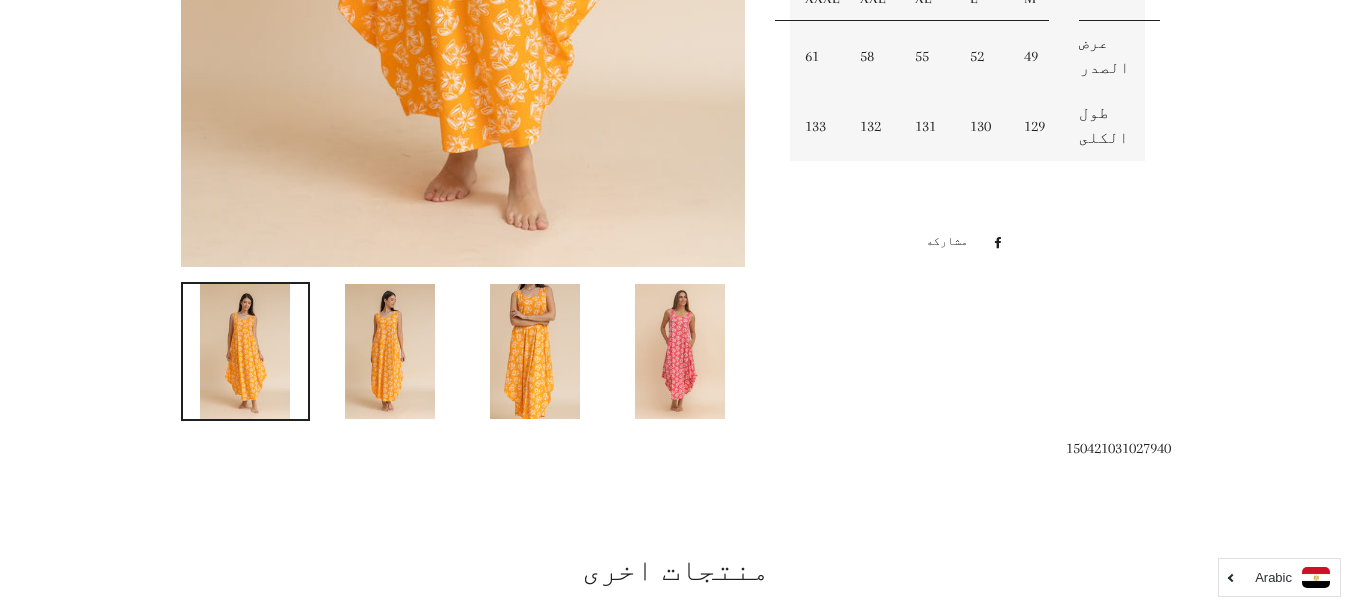 click at bounding box center [680, 351] 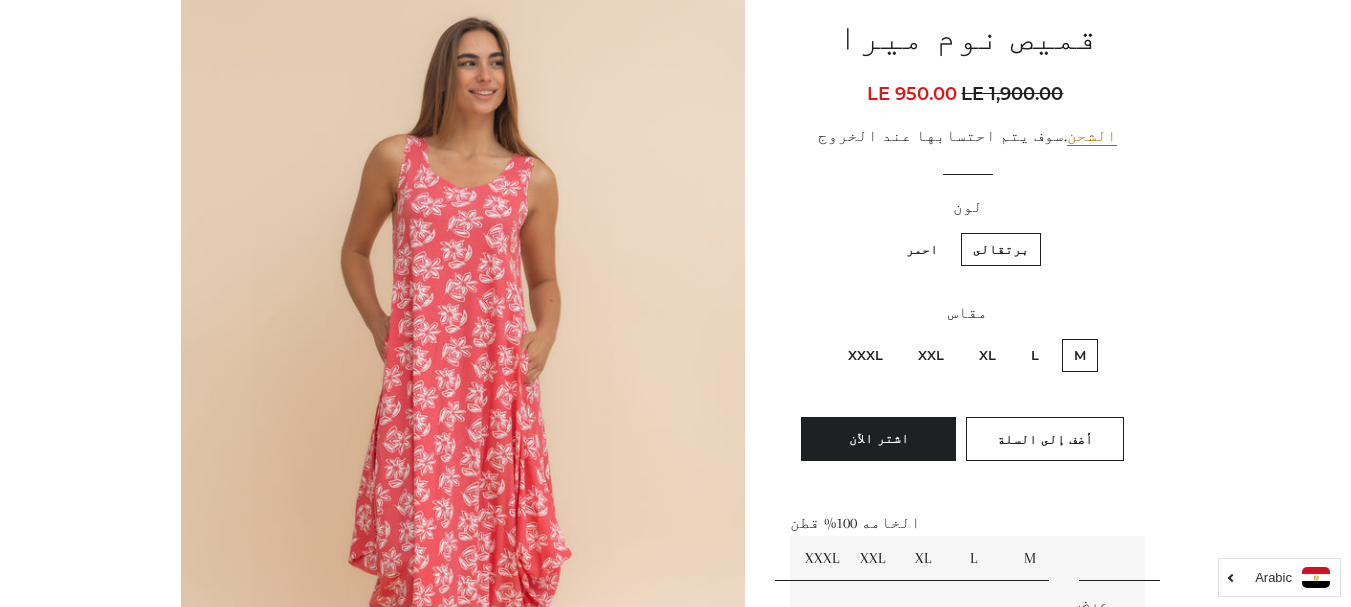 scroll, scrollTop: 196, scrollLeft: 0, axis: vertical 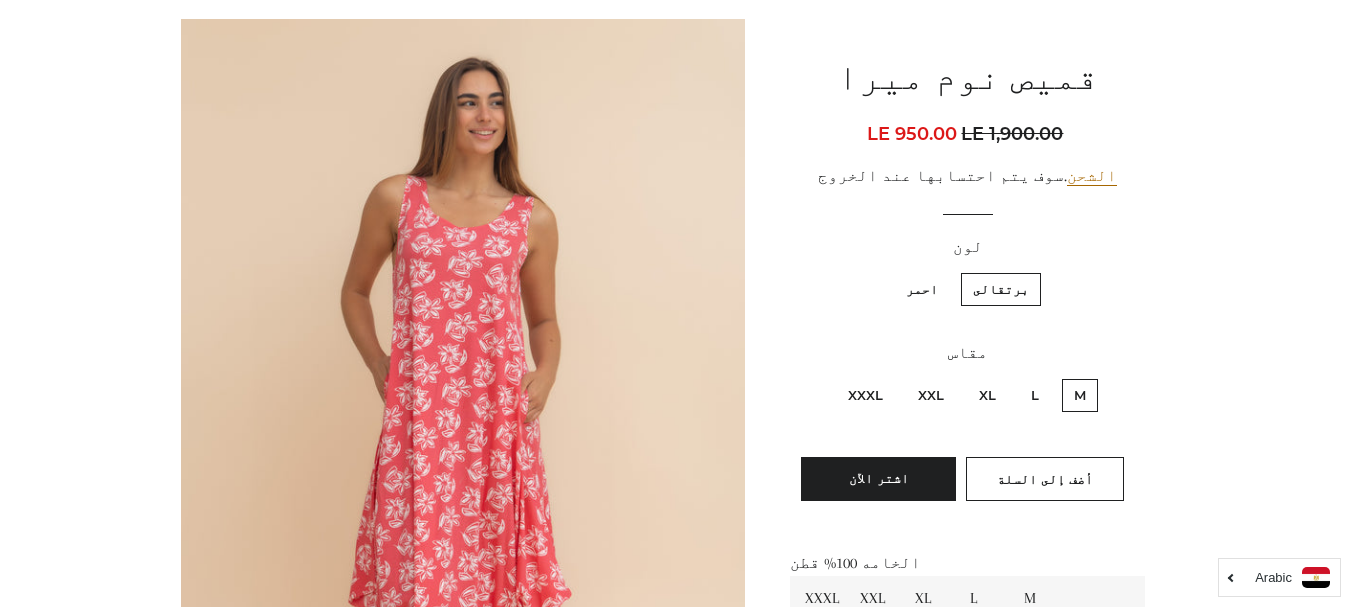 click on "XXXL" at bounding box center [865, 395] 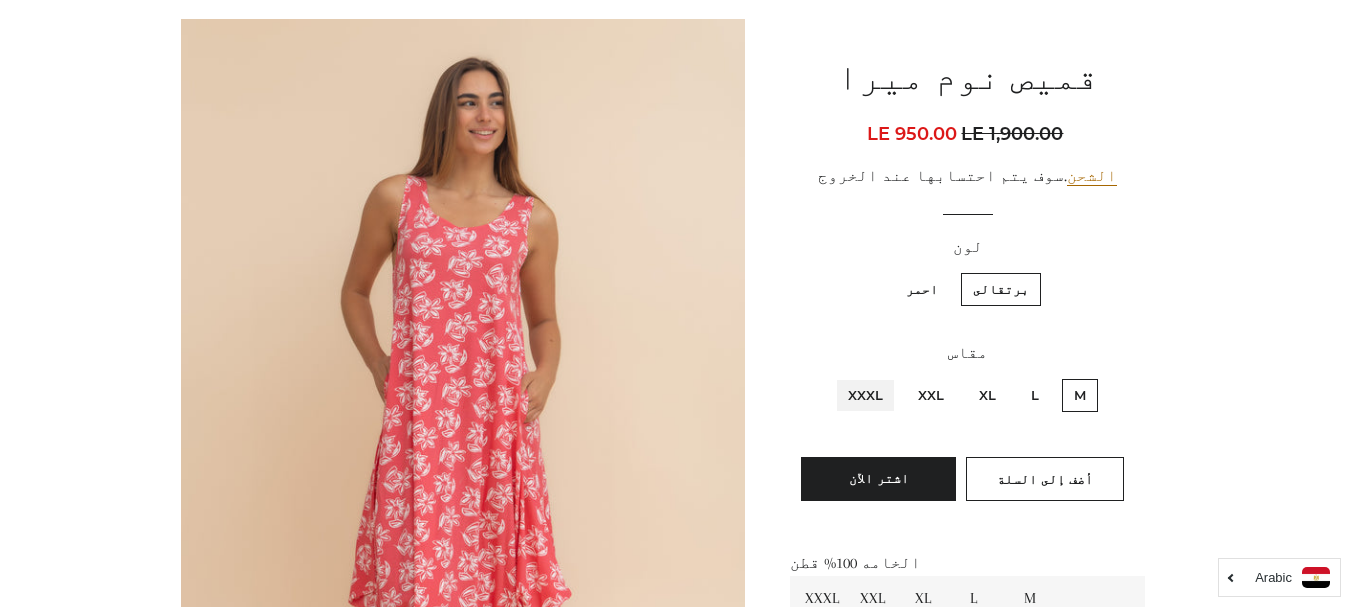 click on "XXXL" at bounding box center [888, 376] 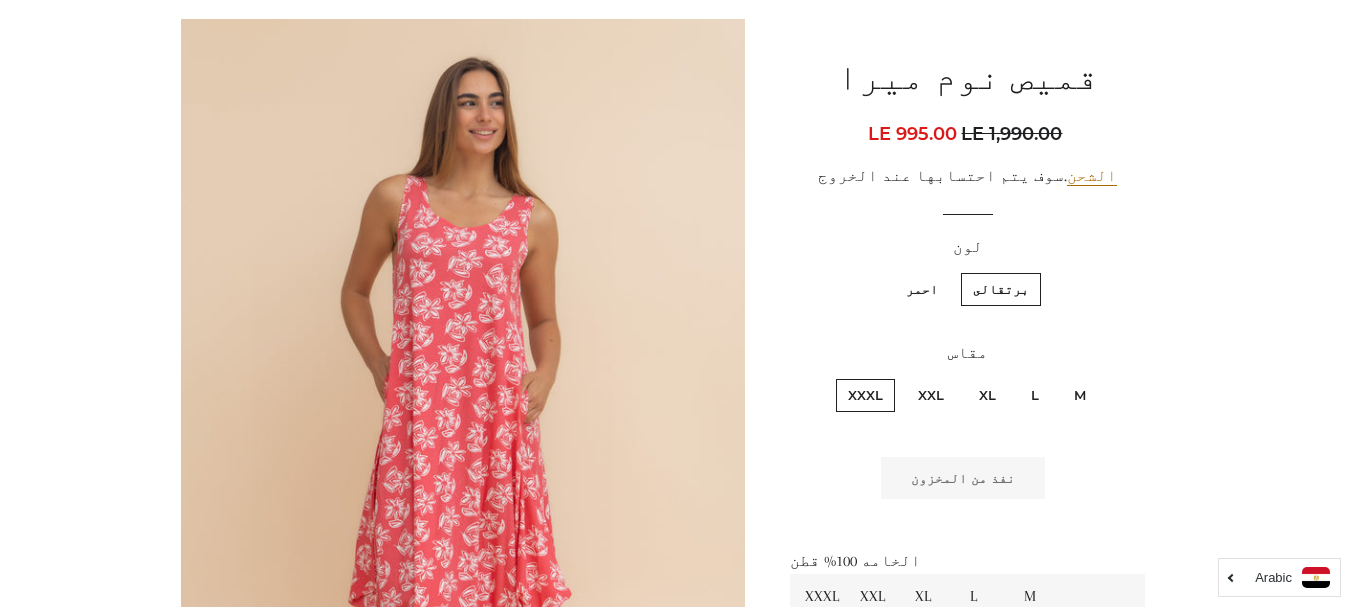 click on "احمر" at bounding box center (922, 289) 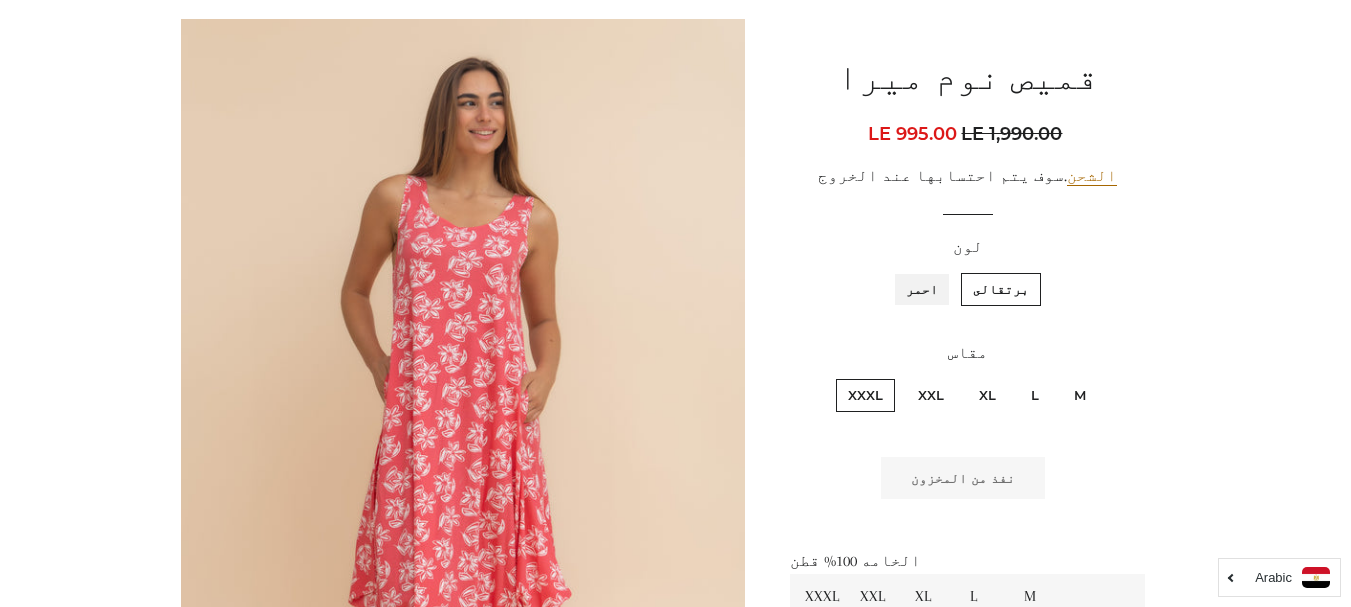radio on "true" 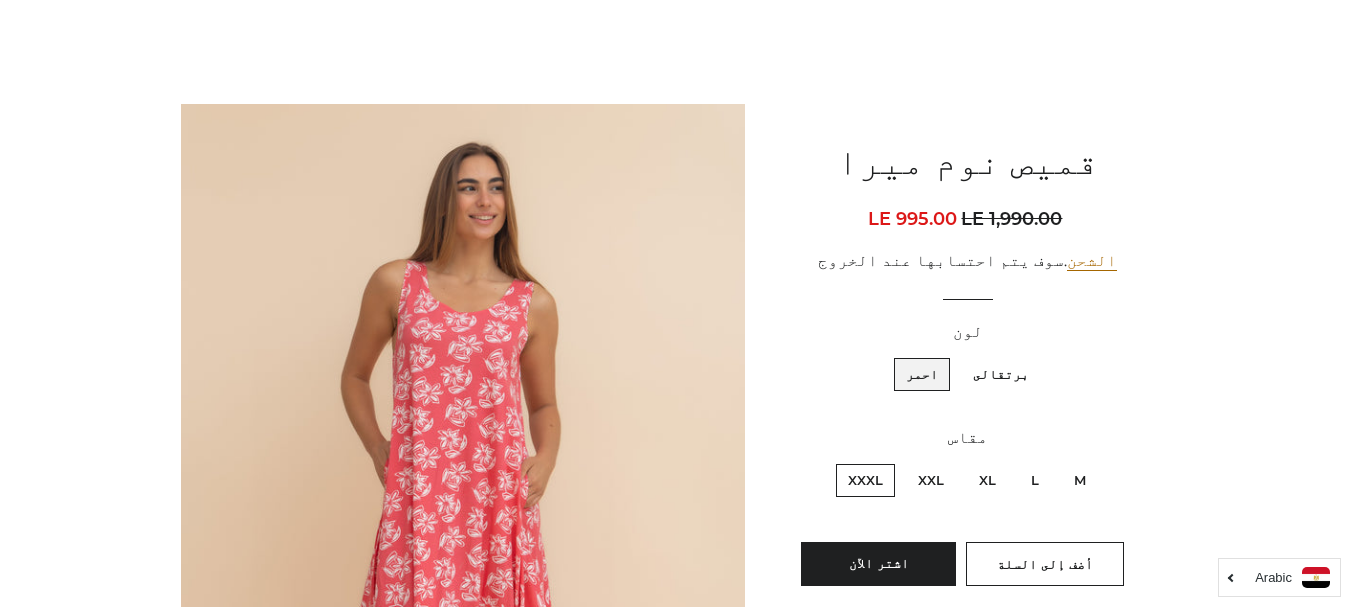 scroll, scrollTop: 96, scrollLeft: 0, axis: vertical 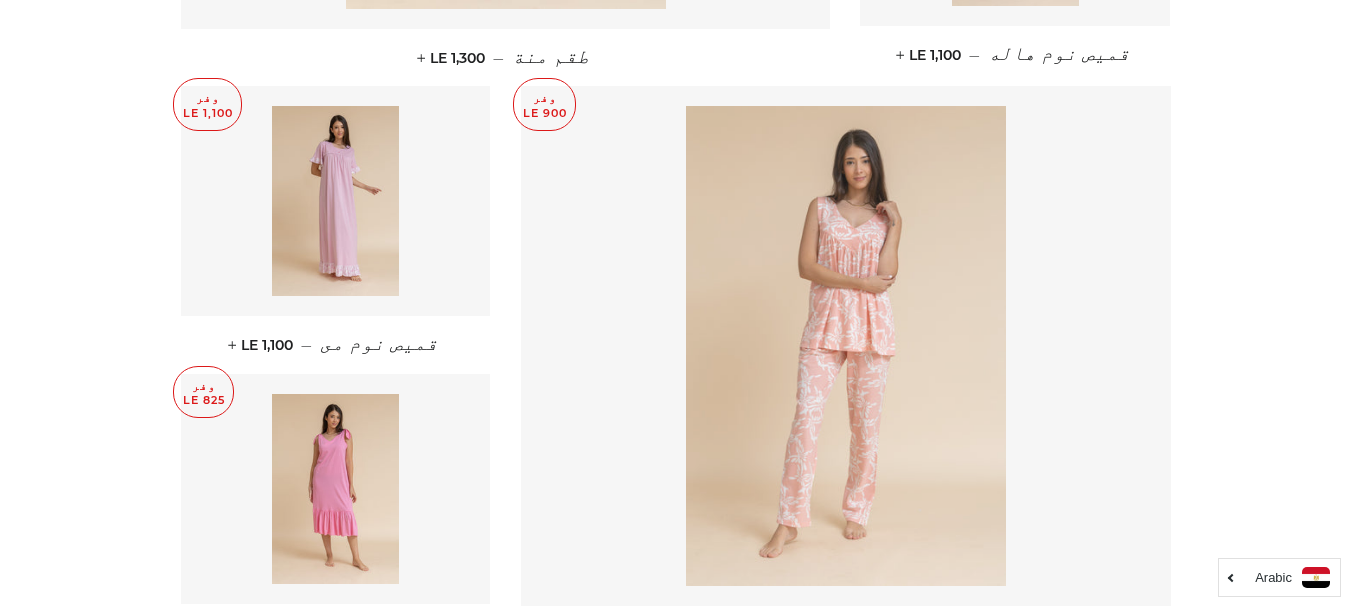 click at bounding box center (846, 346) 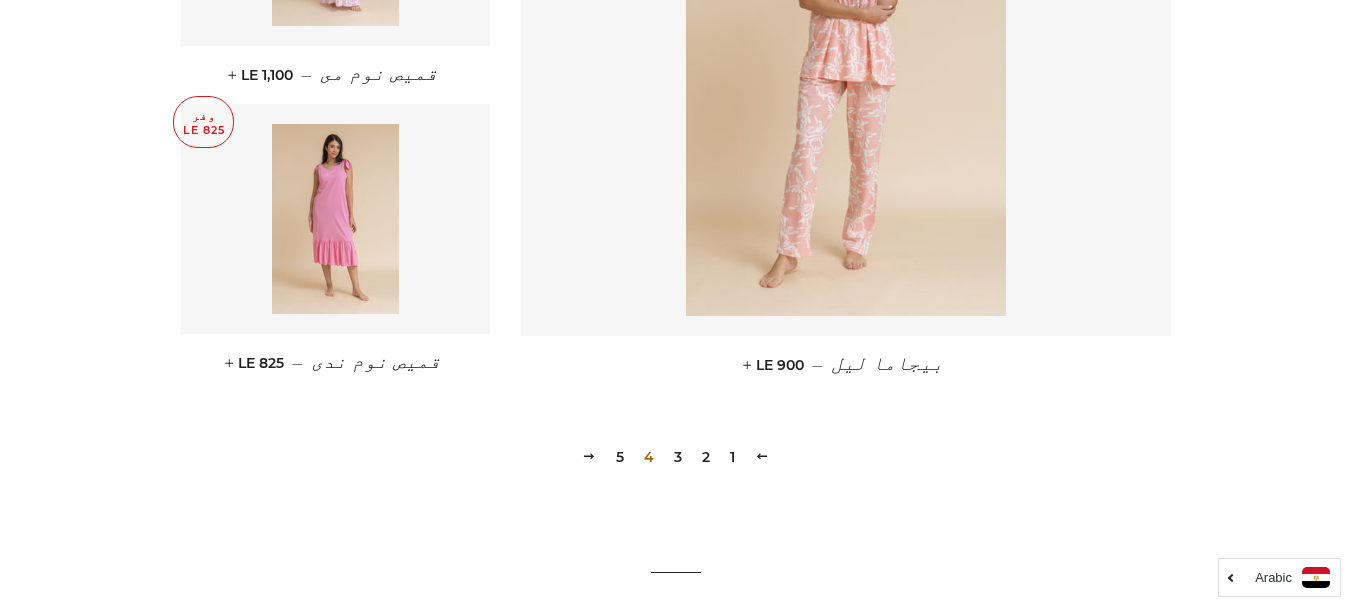 scroll, scrollTop: 2800, scrollLeft: 0, axis: vertical 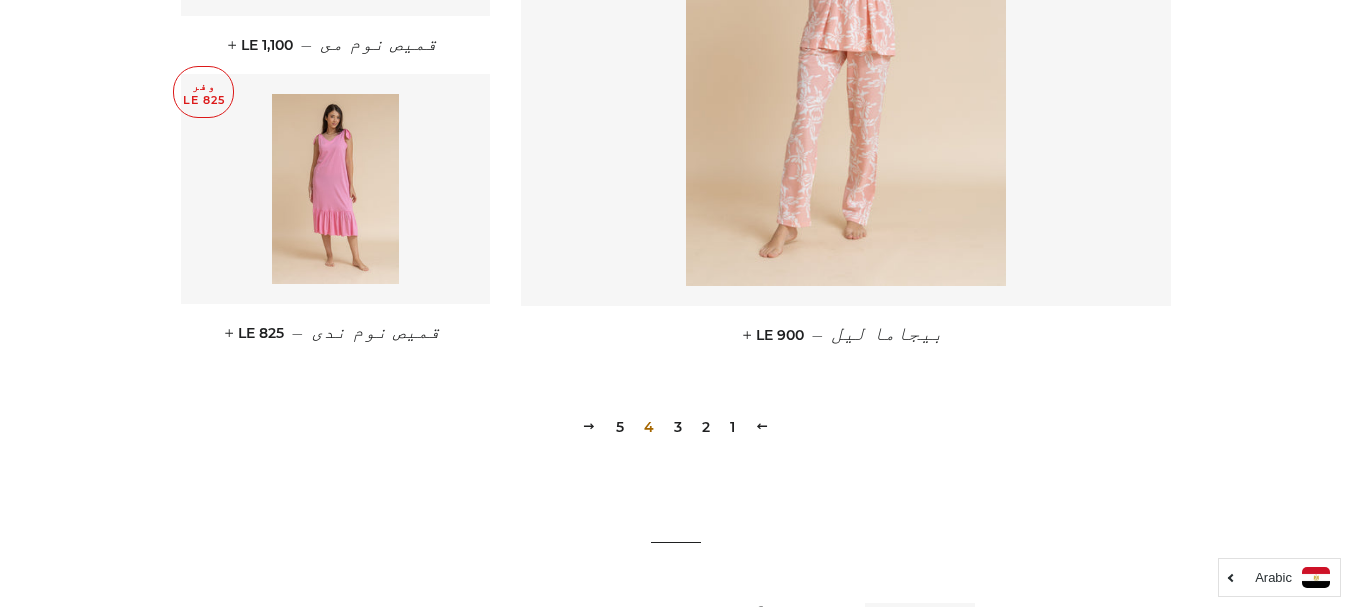 click on "5" at bounding box center [620, 427] 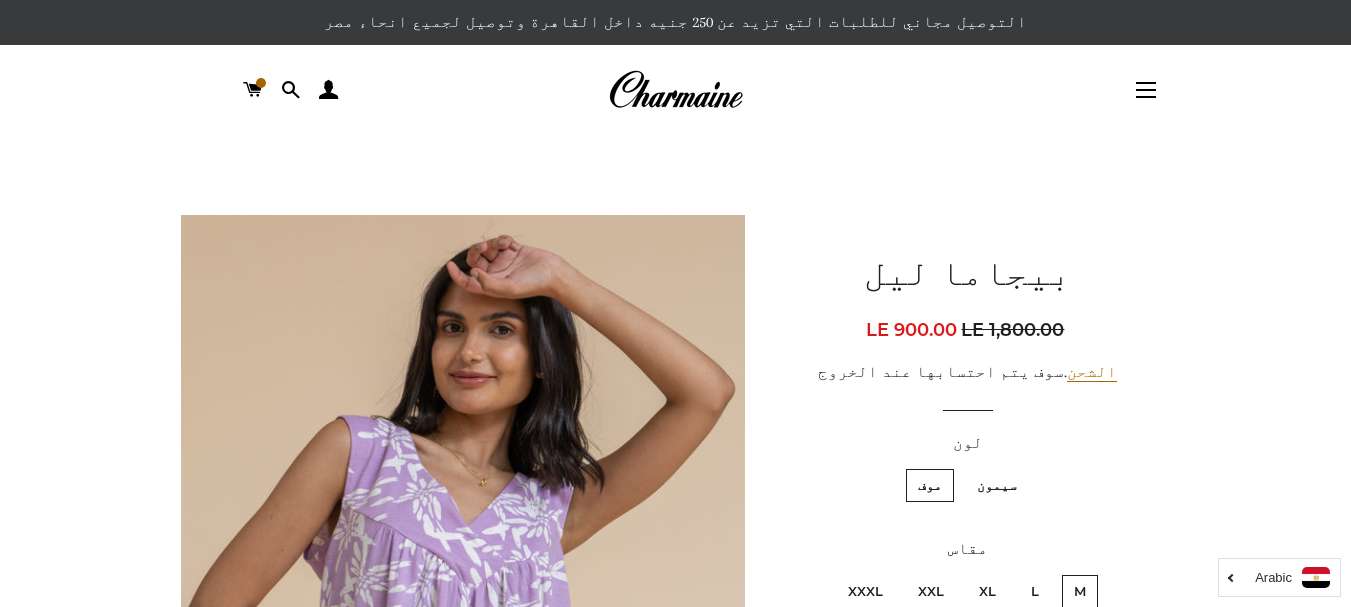 scroll, scrollTop: 0, scrollLeft: 0, axis: both 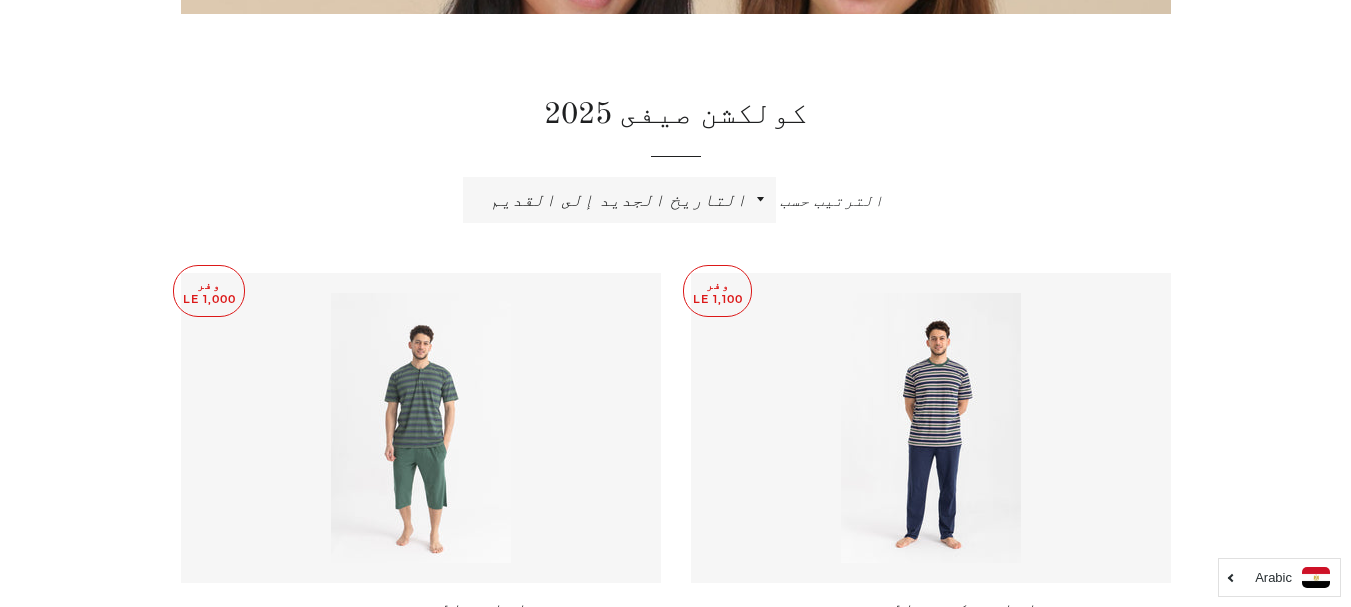 click on "وفر
LE 1,000
بيجاما رجالى شورت
—
السعر بعد الخصم
LE 1,000
+
وفر
LE 1,100
بيجاما نص كم رجالى
—
السعر بعد الخصم
LE 1,100
+" at bounding box center (661, 640) 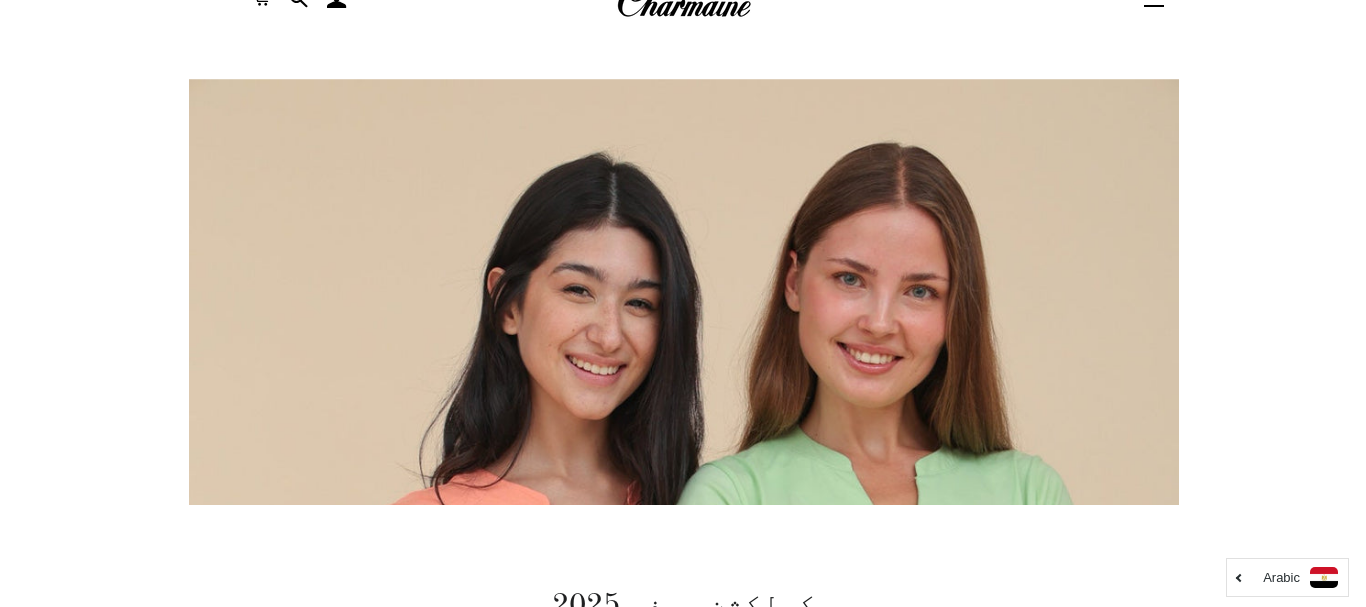 scroll, scrollTop: 0, scrollLeft: 0, axis: both 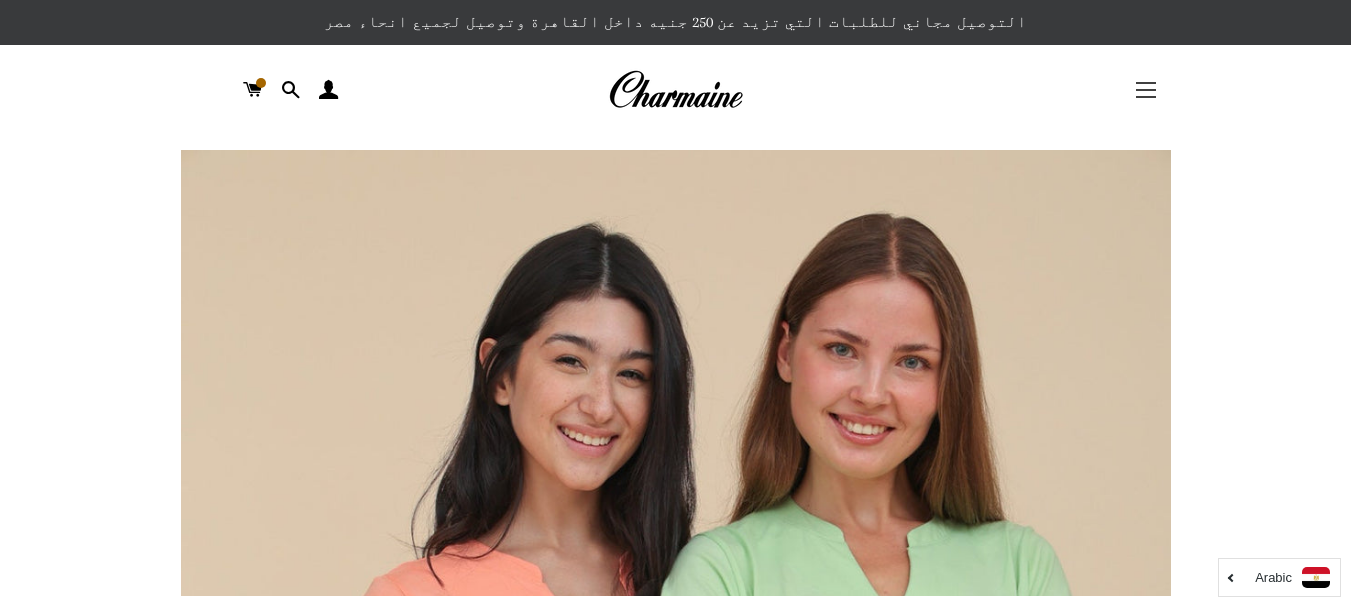 click on "التنقل في الموقع" at bounding box center [1146, 90] 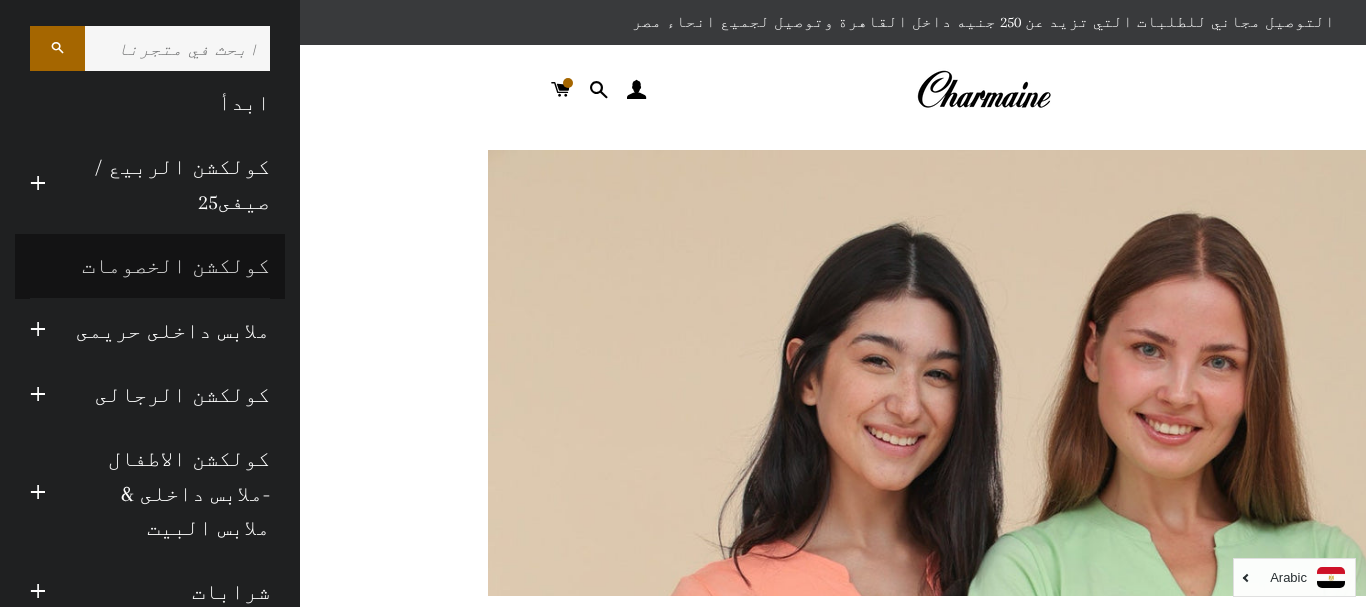 click on "كولكشن الخصومات" at bounding box center [150, 266] 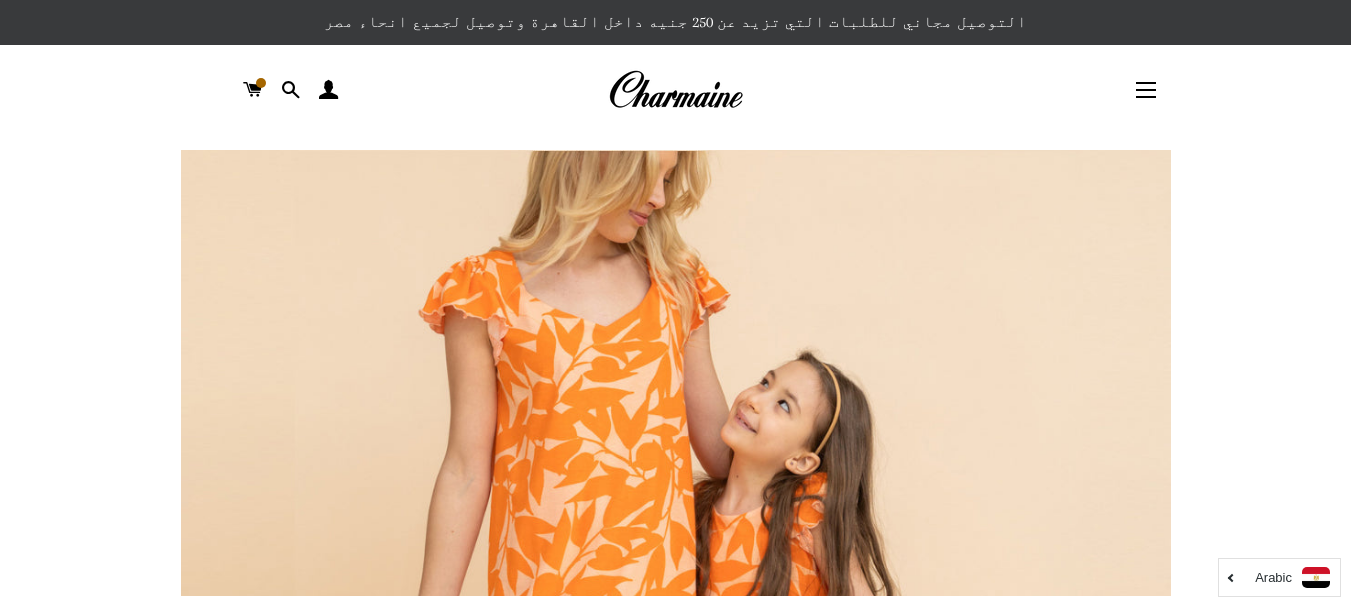 scroll, scrollTop: 0, scrollLeft: 0, axis: both 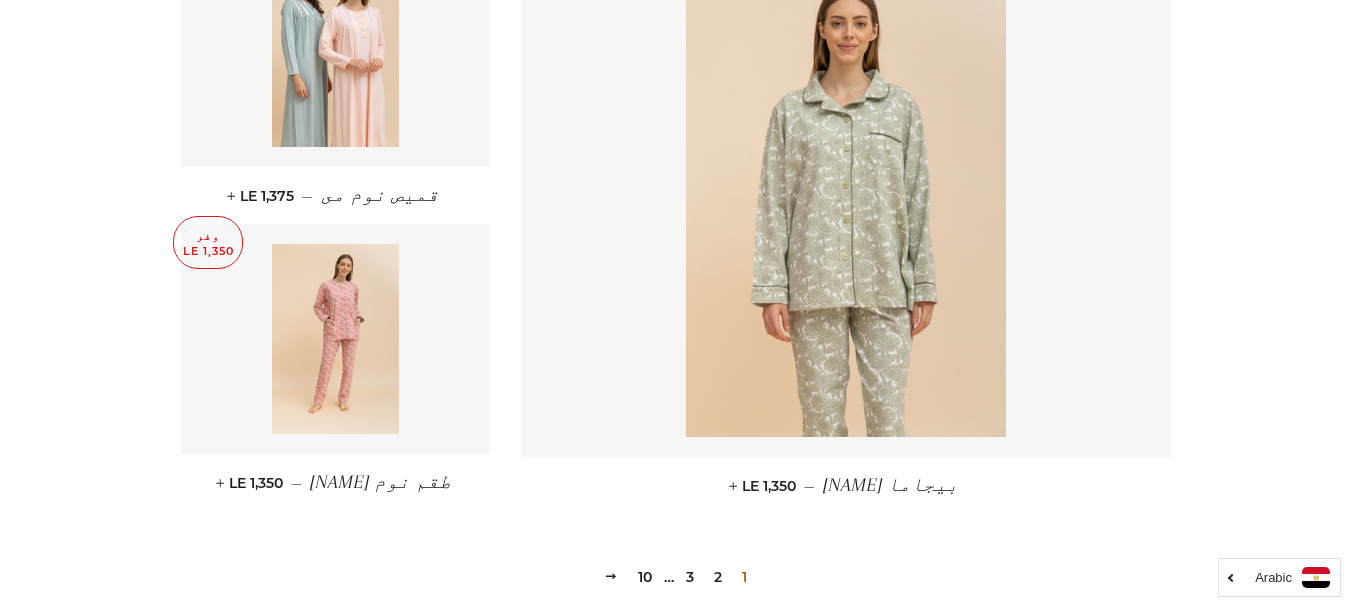 click on "2" at bounding box center (718, 577) 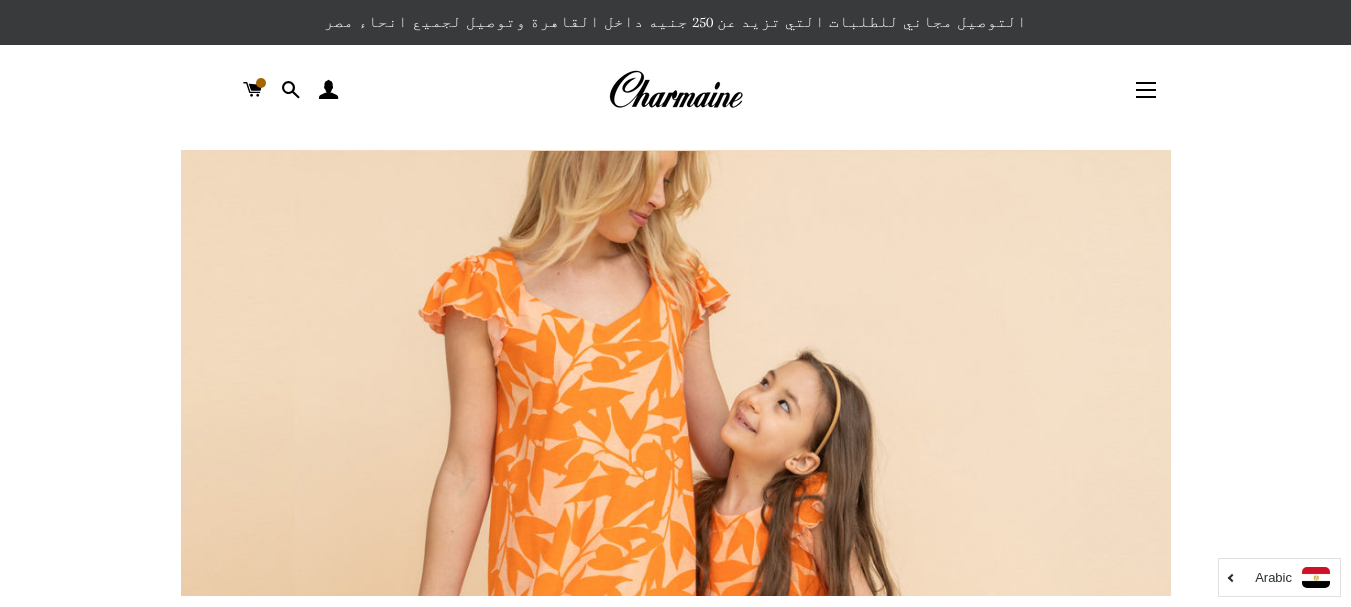 scroll, scrollTop: 0, scrollLeft: 0, axis: both 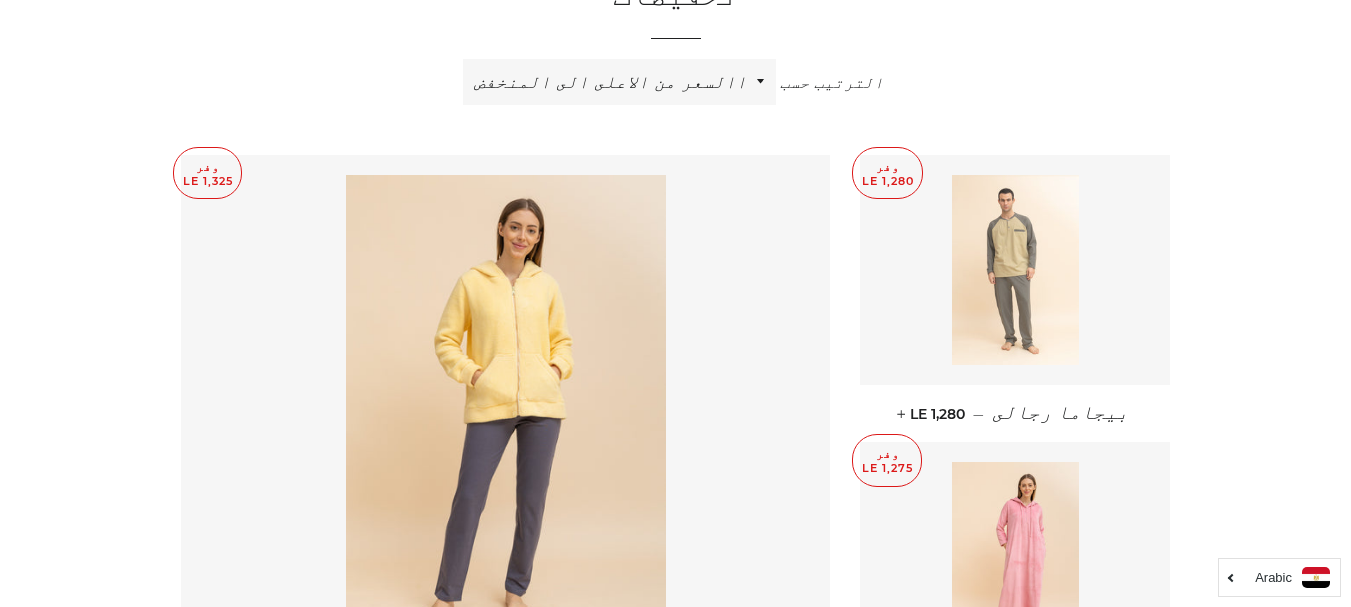 click at bounding box center [1015, 270] 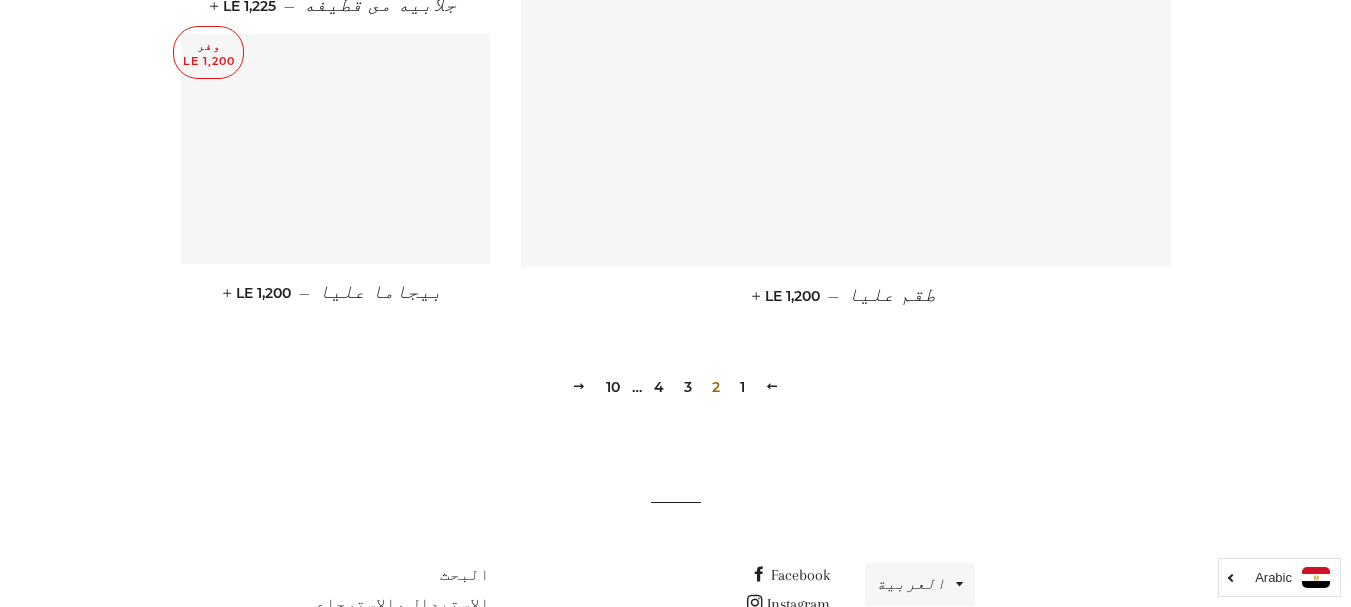 scroll, scrollTop: 2900, scrollLeft: 0, axis: vertical 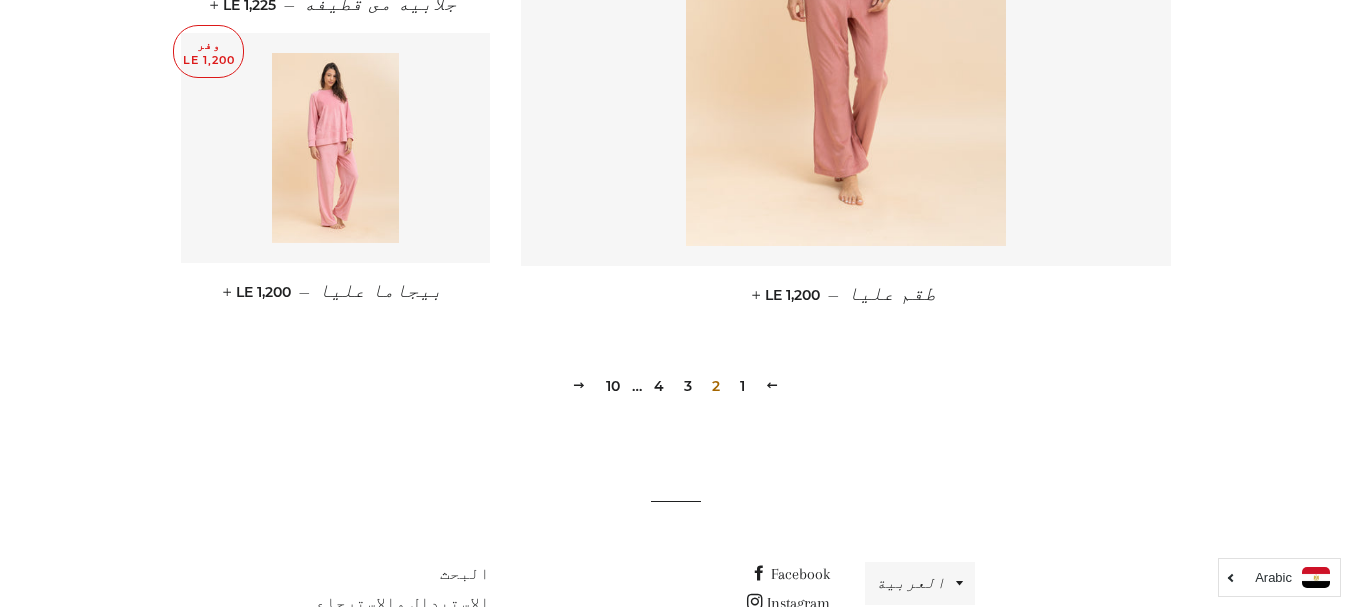 click on "3" at bounding box center (688, 386) 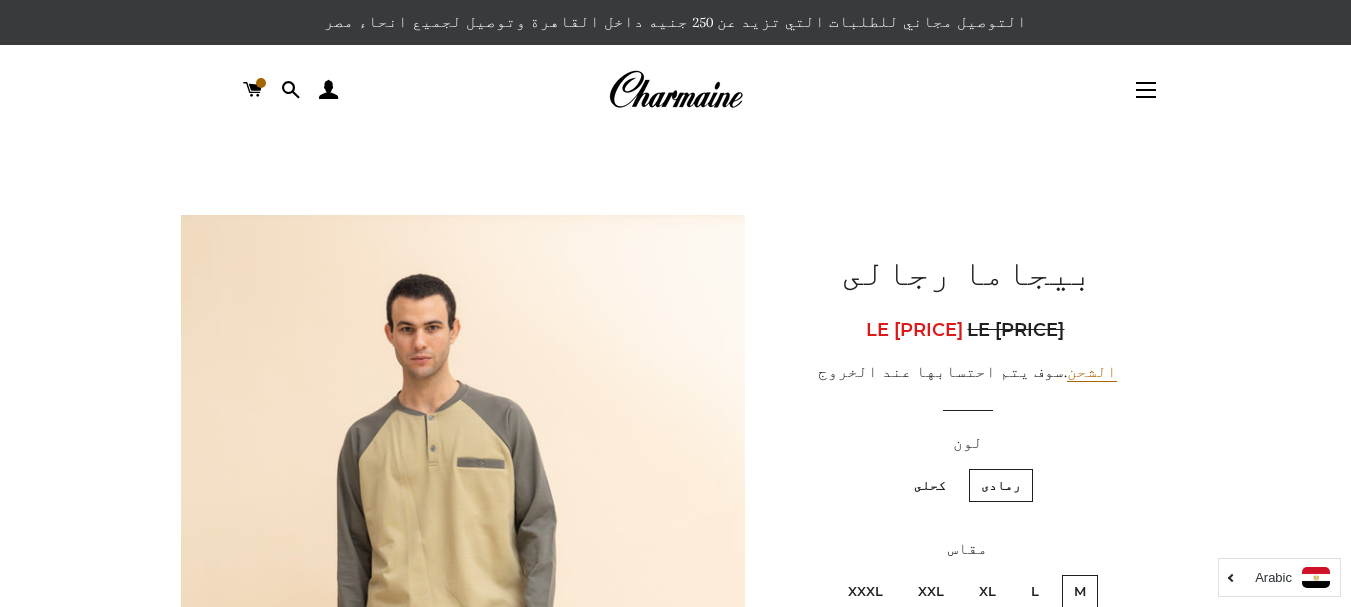 scroll, scrollTop: 200, scrollLeft: 0, axis: vertical 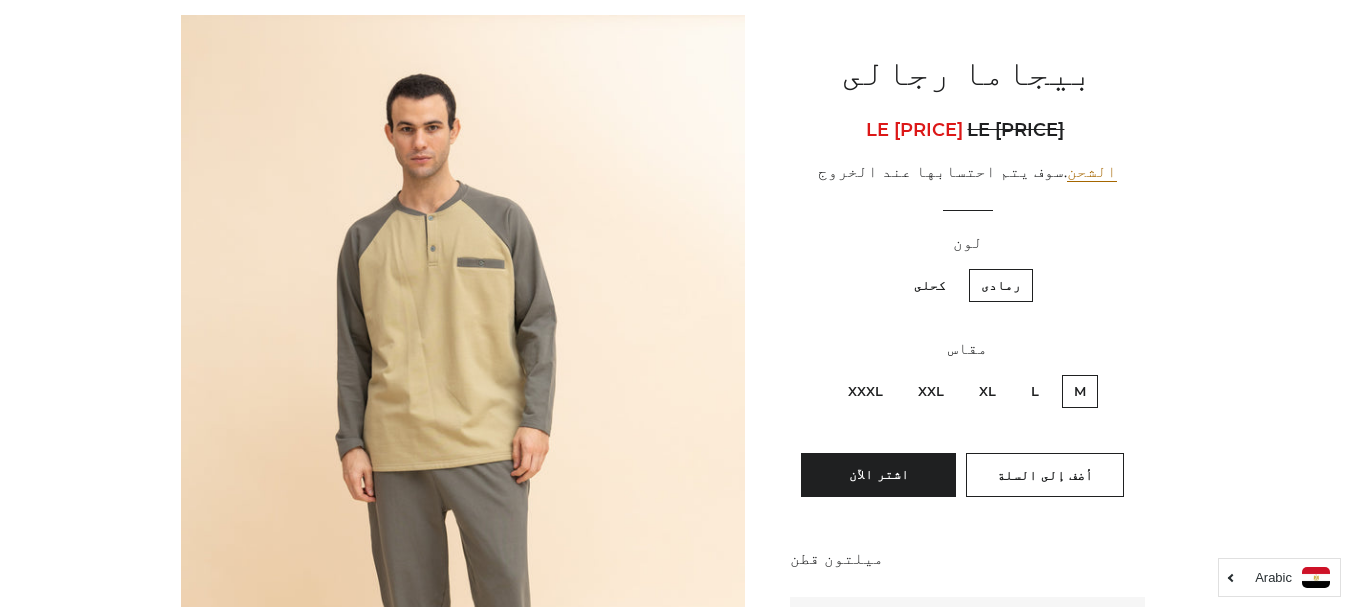 click on "XXXL" at bounding box center [865, 391] 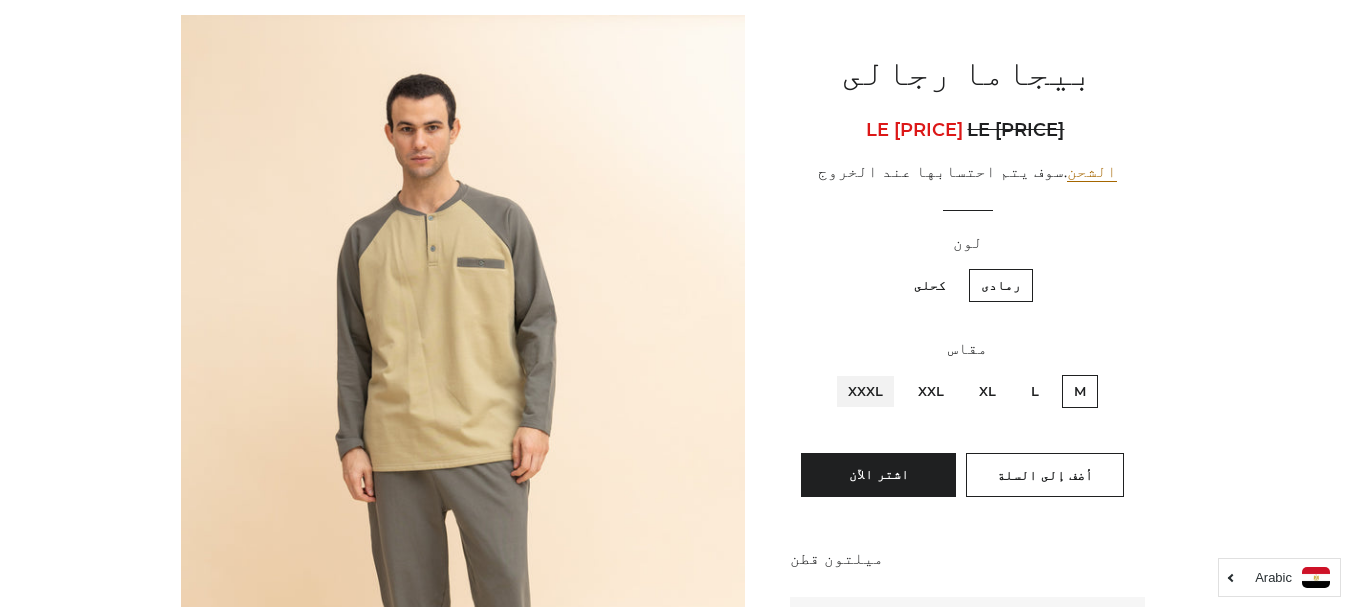 click on "XXXL" at bounding box center (888, 372) 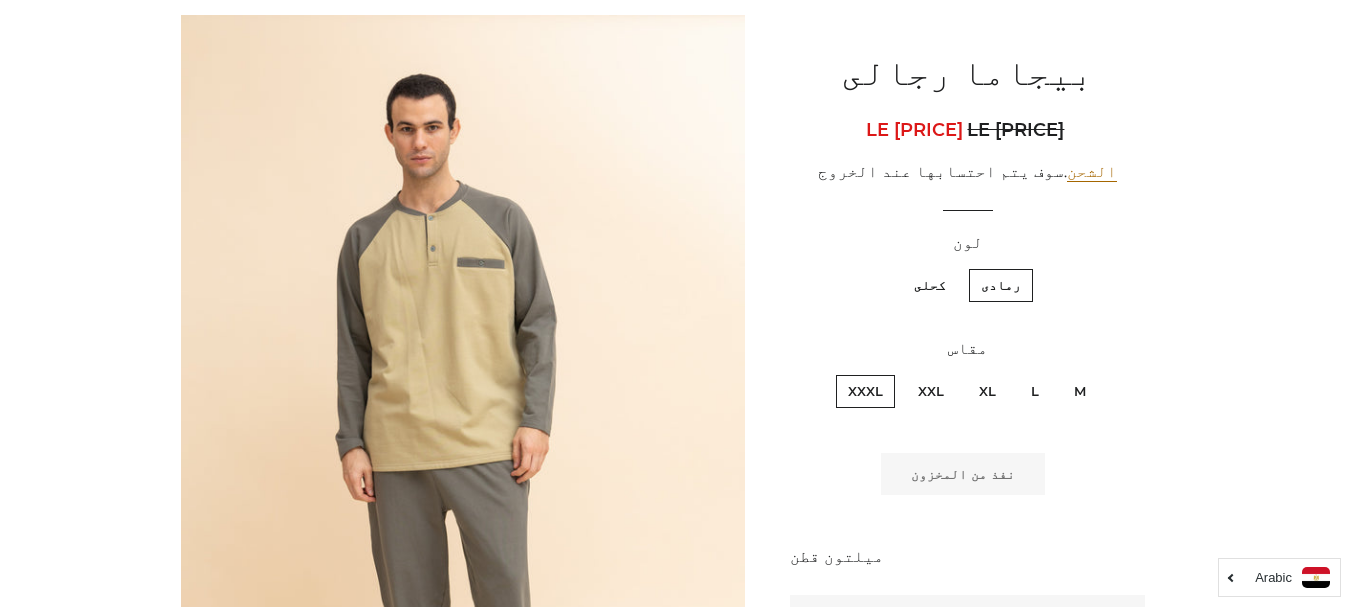 click on "كحلى" at bounding box center [930, 285] 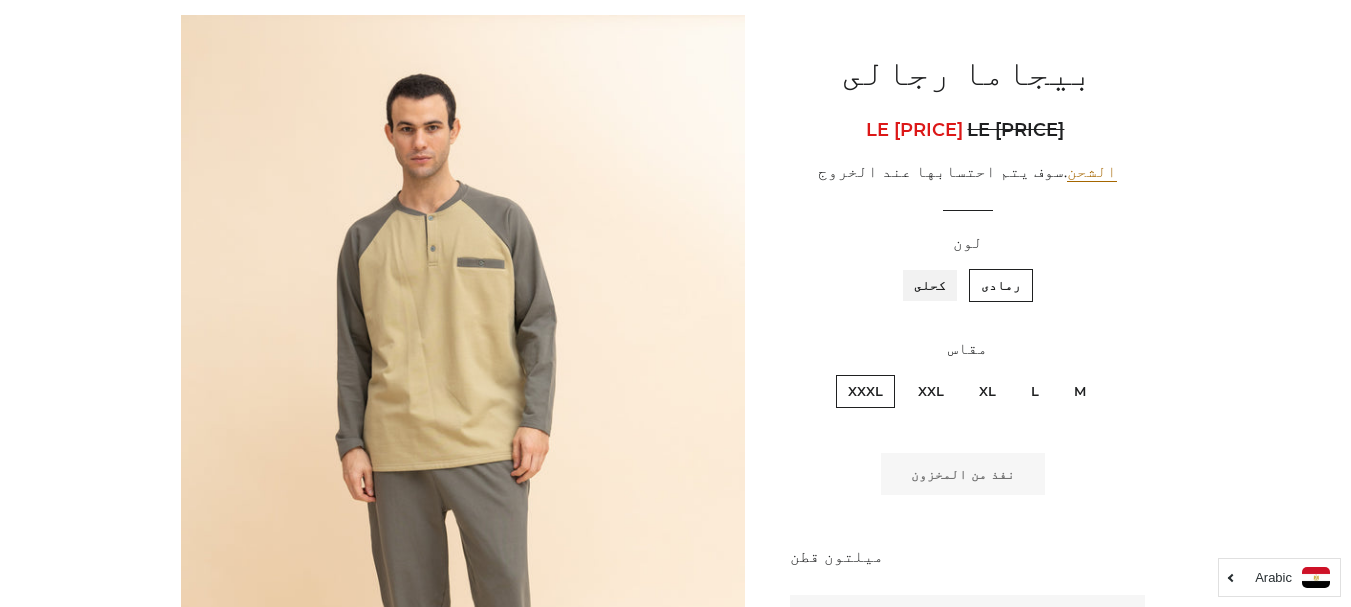 click on "كحلى" at bounding box center [951, 266] 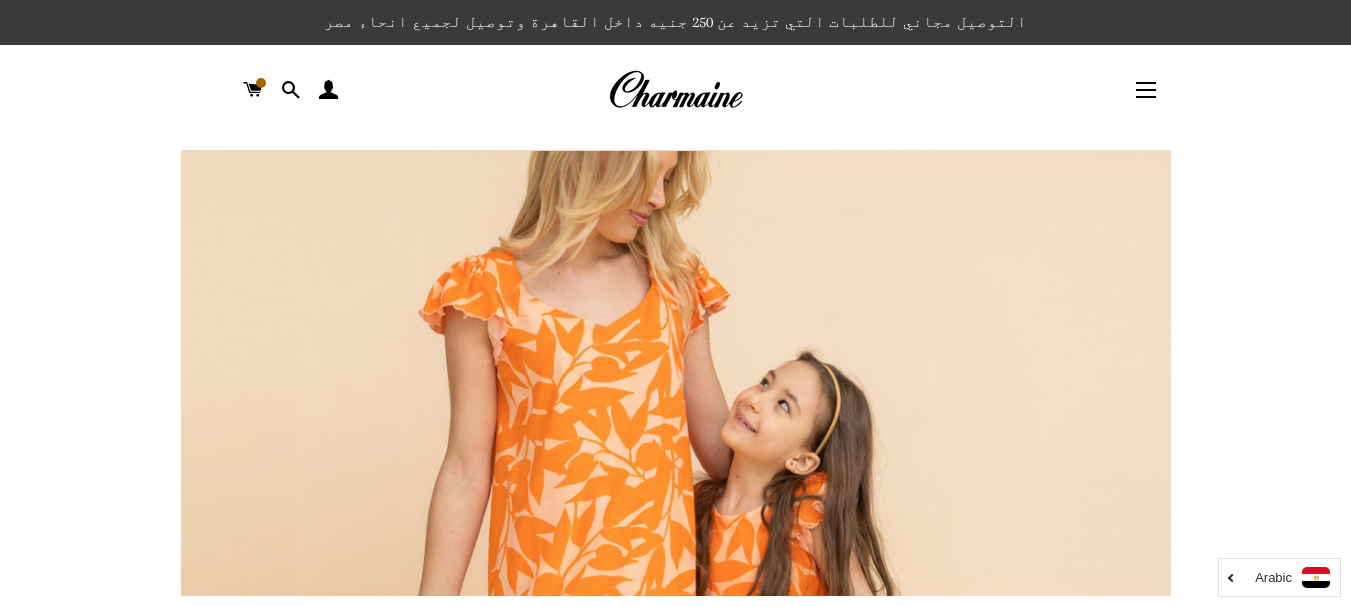 scroll, scrollTop: 0, scrollLeft: 0, axis: both 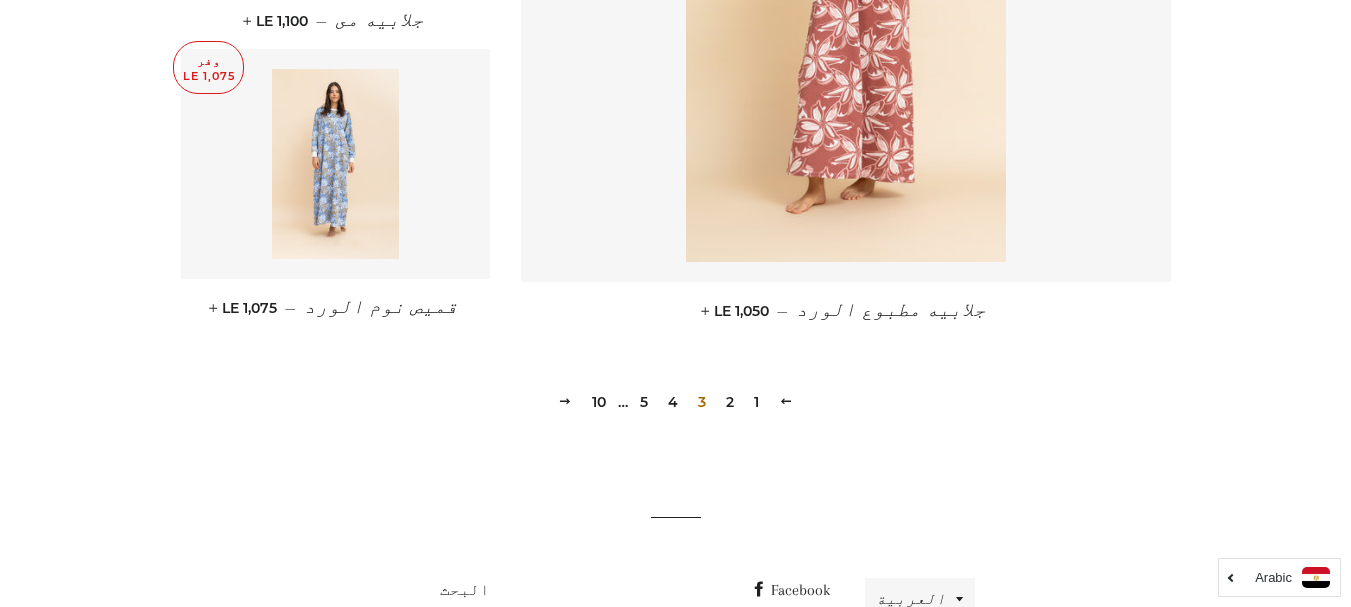 click on "4" at bounding box center [673, 402] 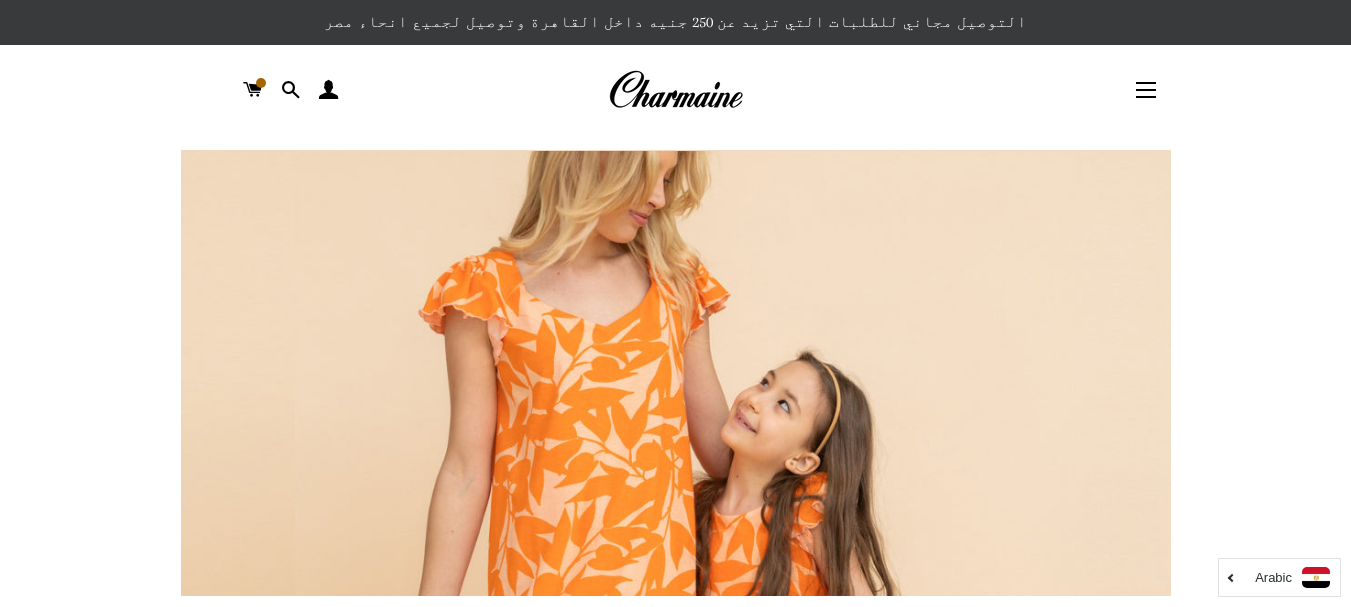scroll, scrollTop: 0, scrollLeft: 0, axis: both 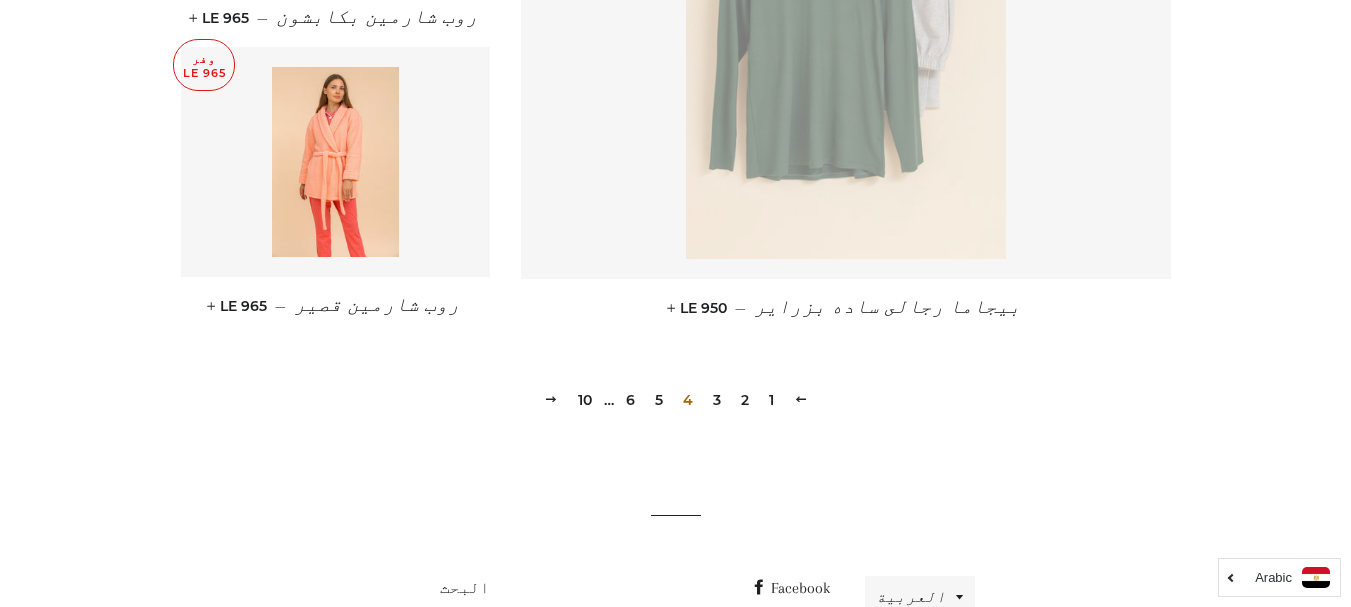 click on "5" at bounding box center [659, 400] 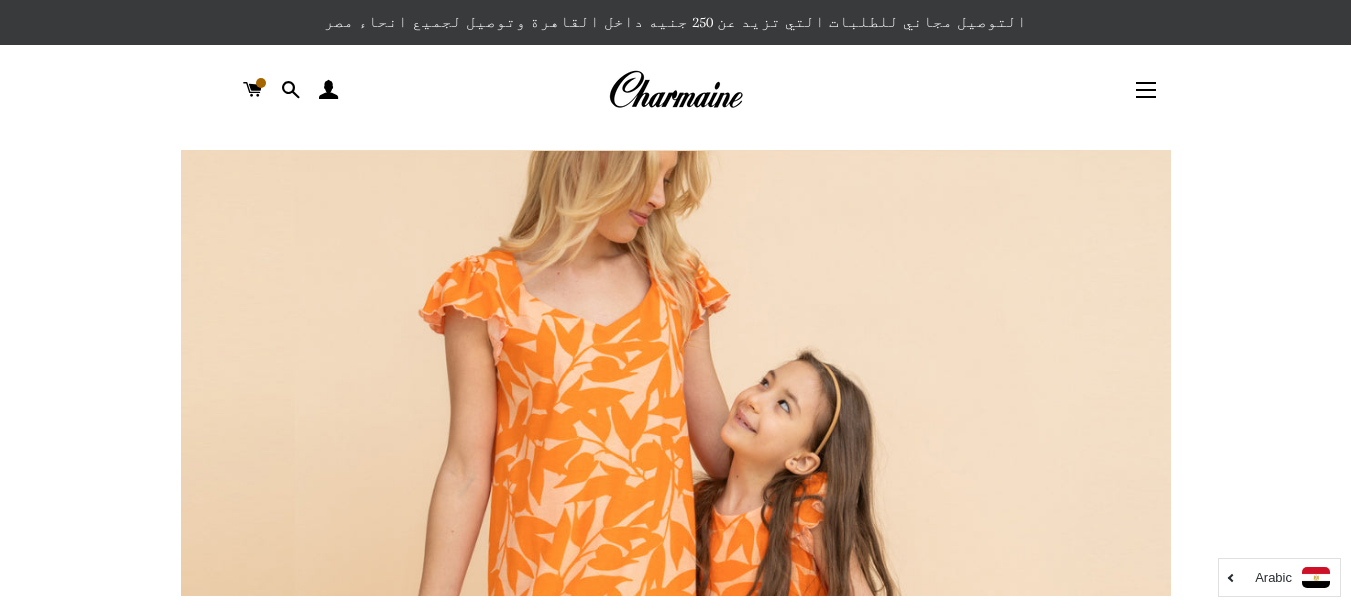 scroll, scrollTop: 0, scrollLeft: 0, axis: both 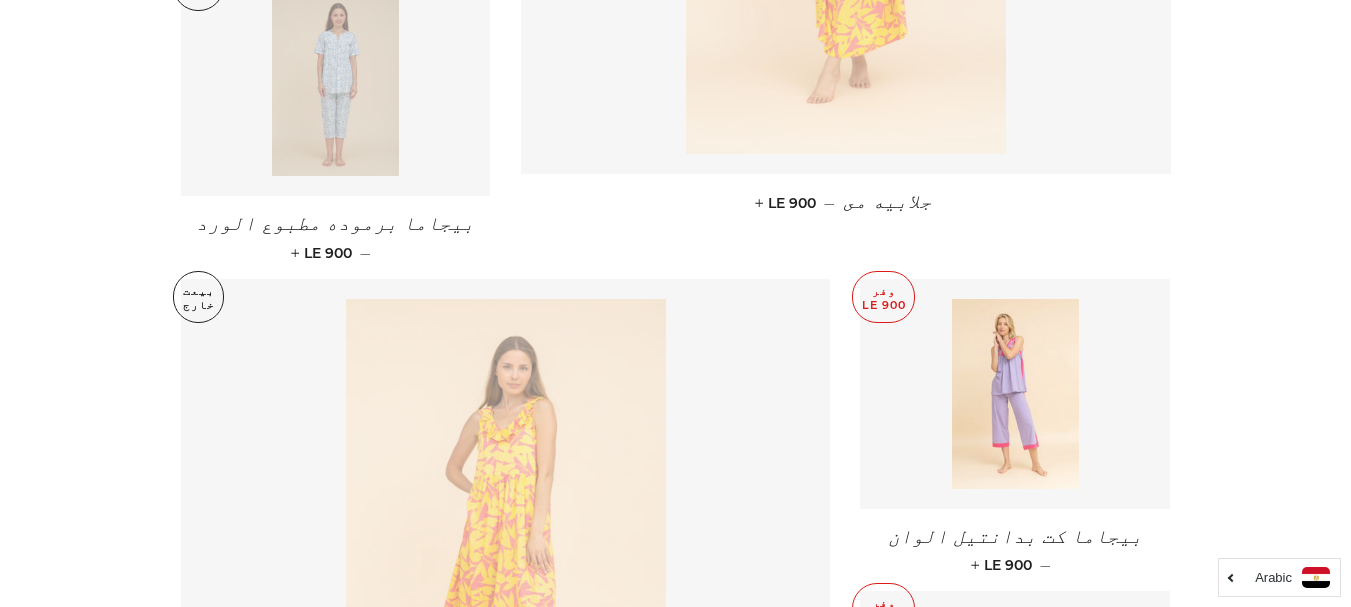 click at bounding box center [1015, 394] 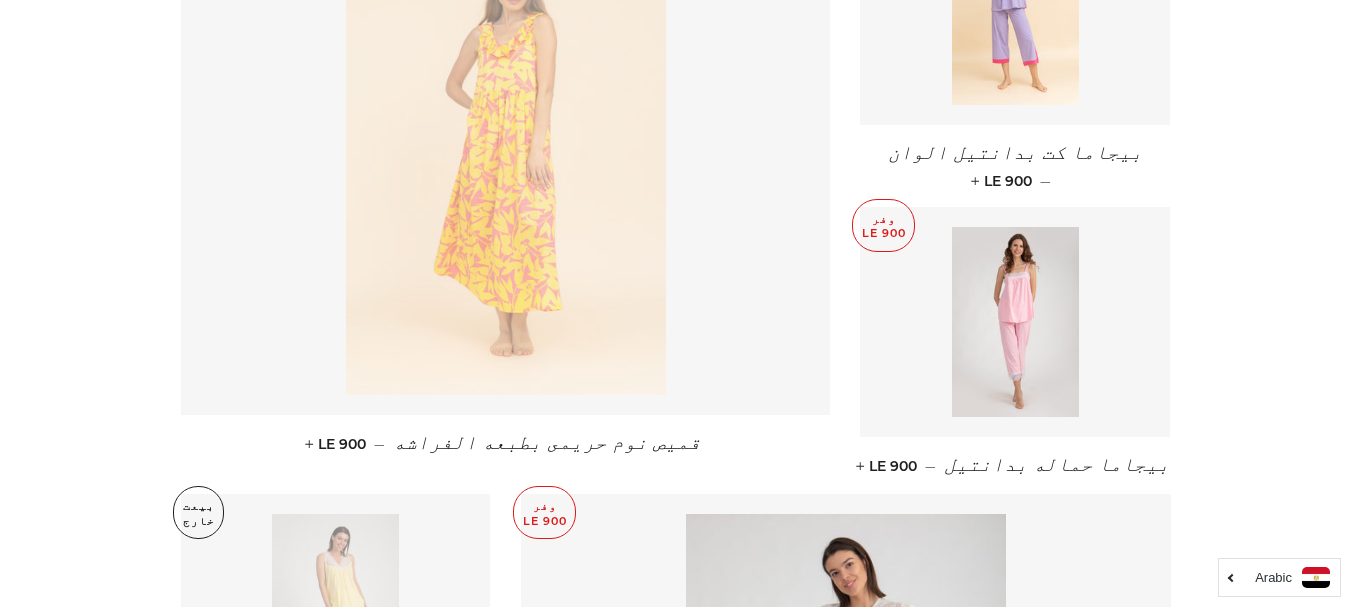 scroll, scrollTop: 2200, scrollLeft: 0, axis: vertical 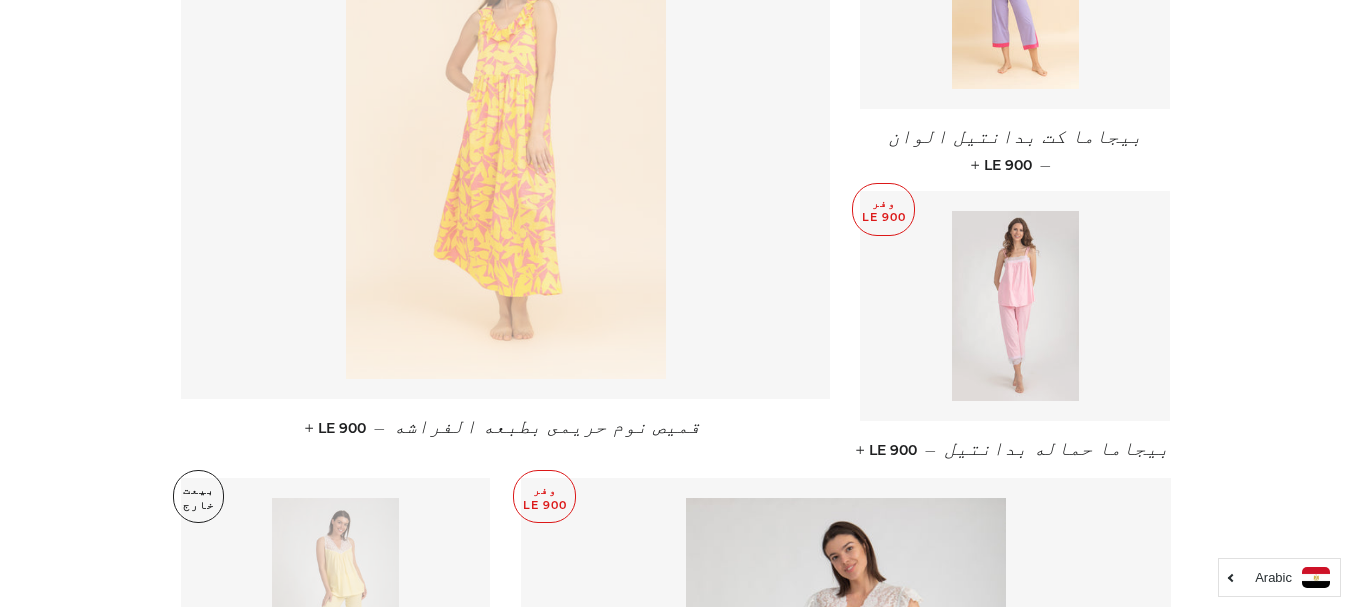 click at bounding box center [1015, 306] 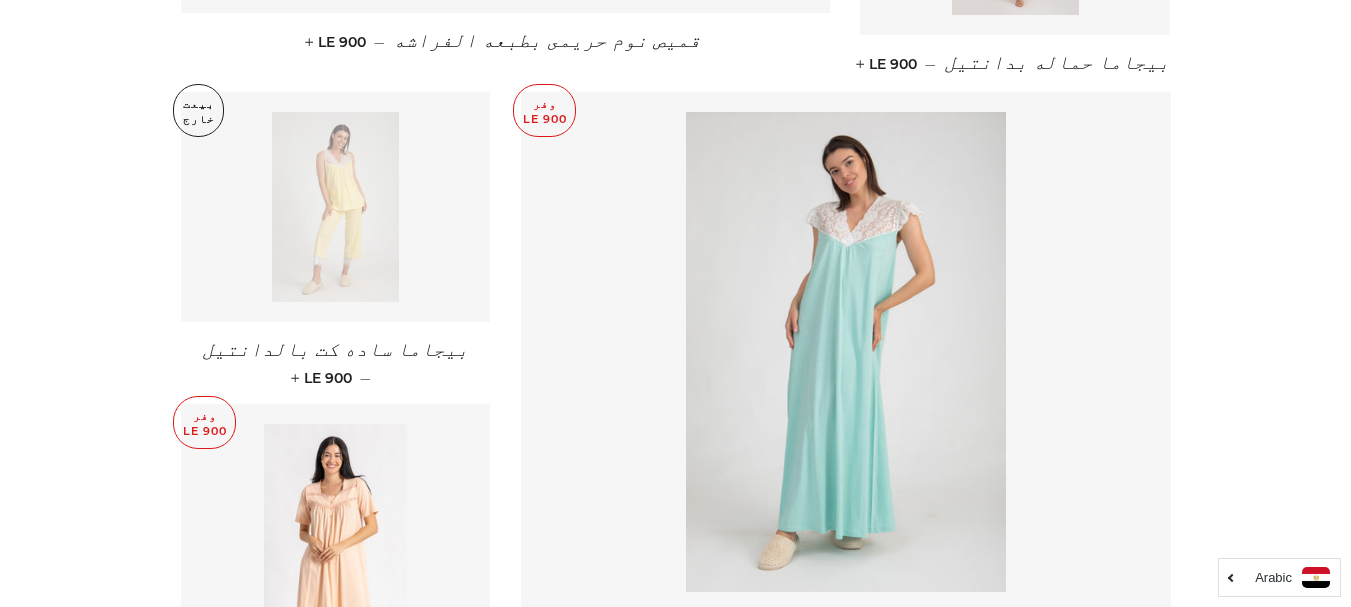 scroll, scrollTop: 2700, scrollLeft: 0, axis: vertical 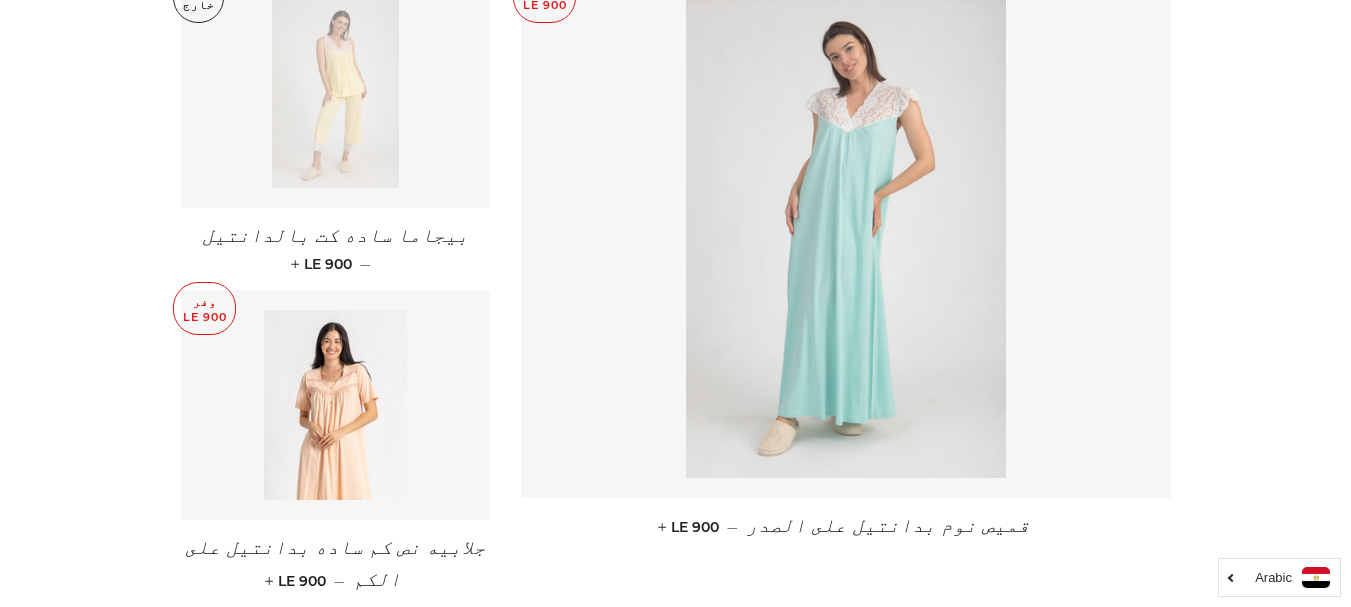click at bounding box center [846, 238] 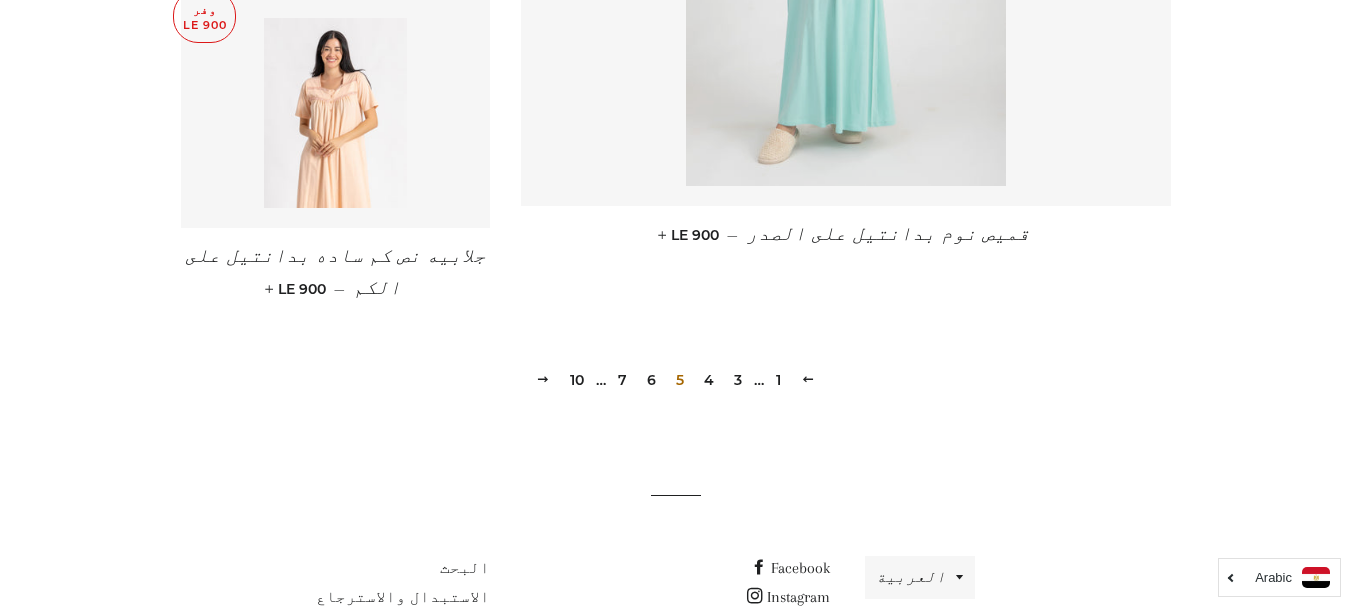scroll, scrollTop: 2997, scrollLeft: 0, axis: vertical 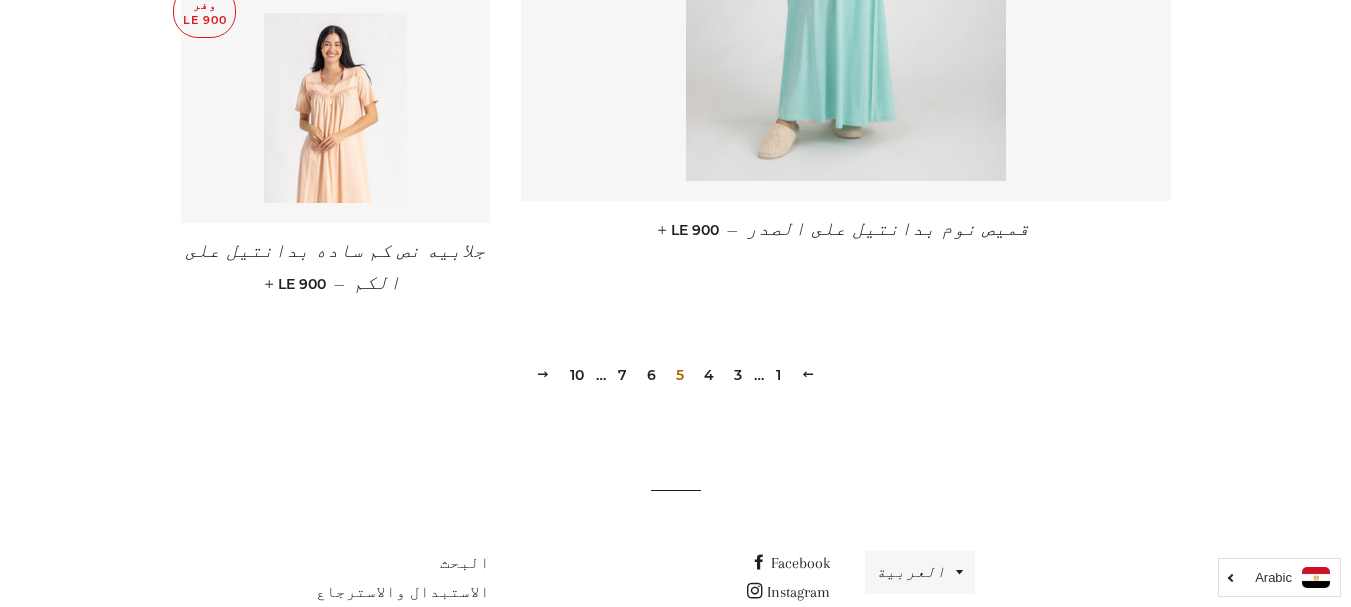 click on "6" at bounding box center (651, 375) 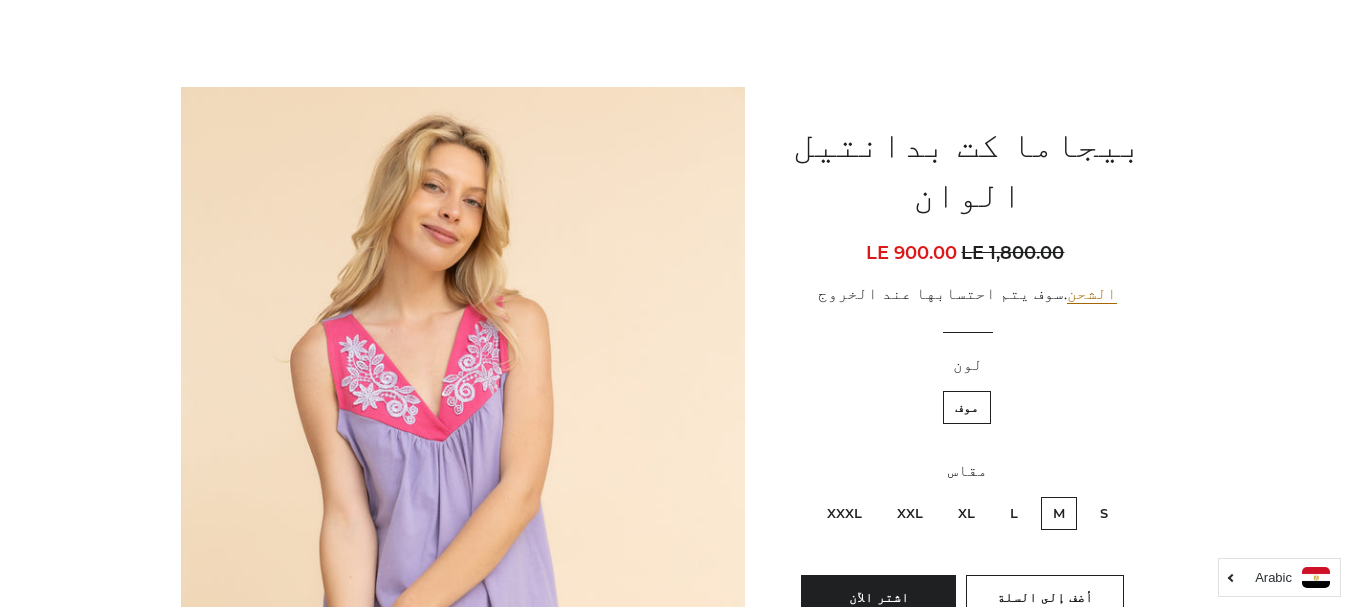 scroll, scrollTop: 0, scrollLeft: 0, axis: both 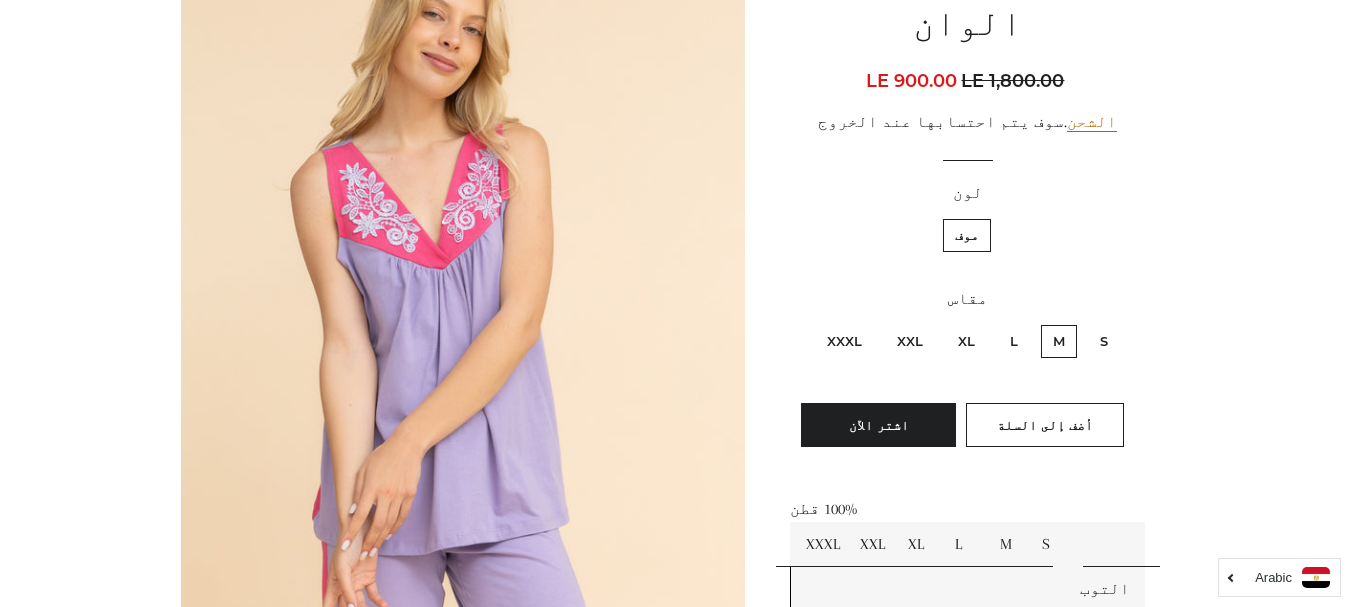 click on "S" at bounding box center (1104, 341) 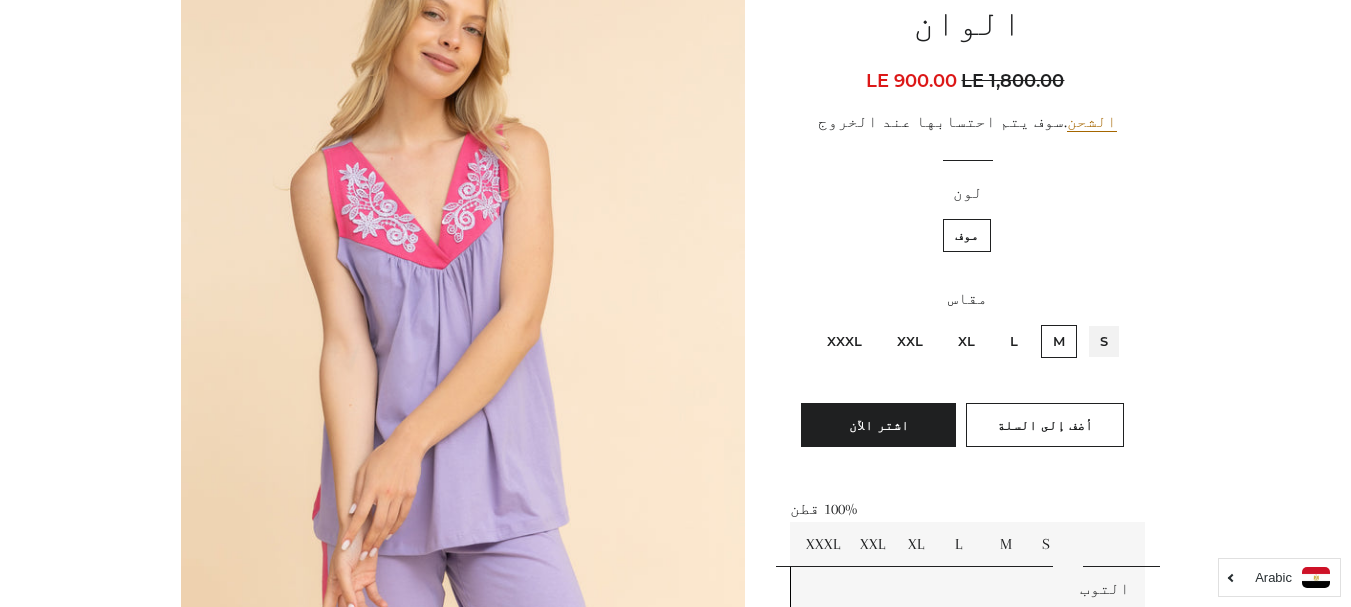 click on "S" at bounding box center [1113, 322] 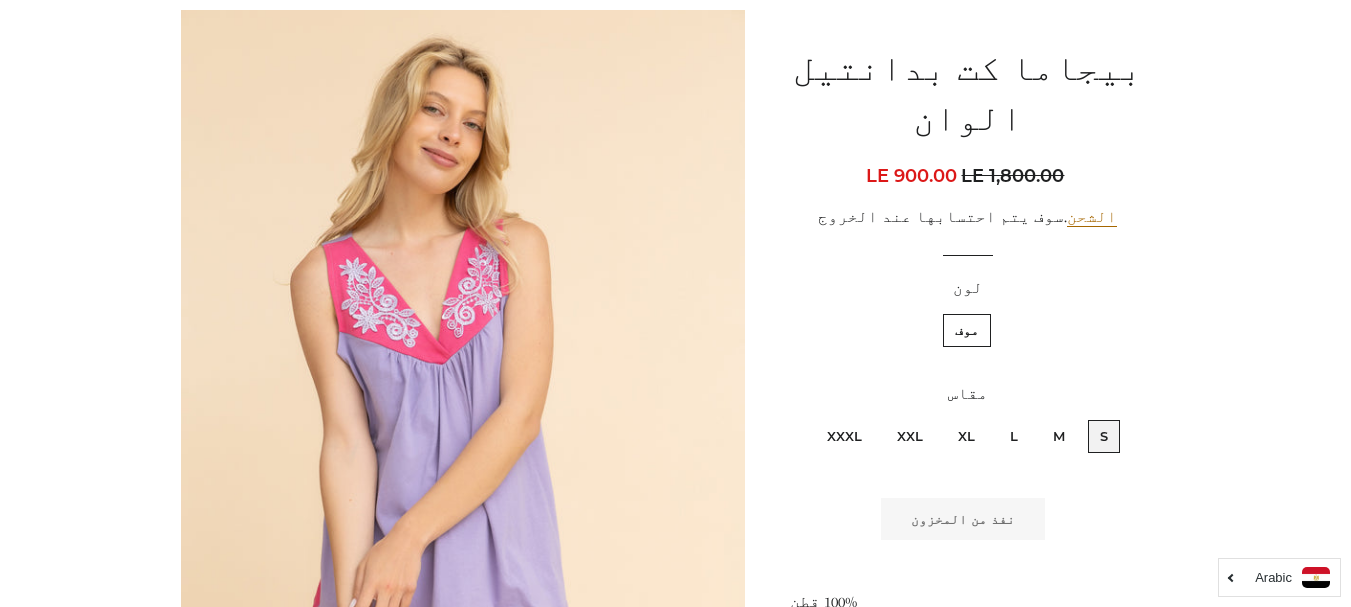 scroll, scrollTop: 200, scrollLeft: 0, axis: vertical 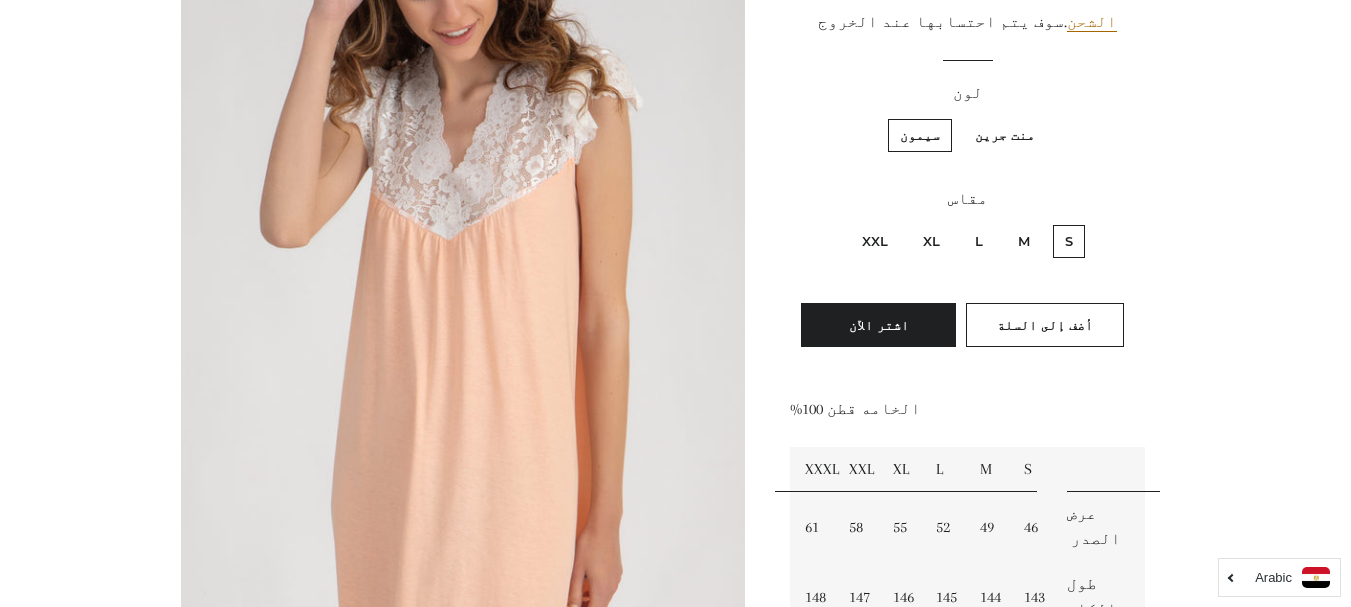 click on "منت جرين" at bounding box center (1005, 135) 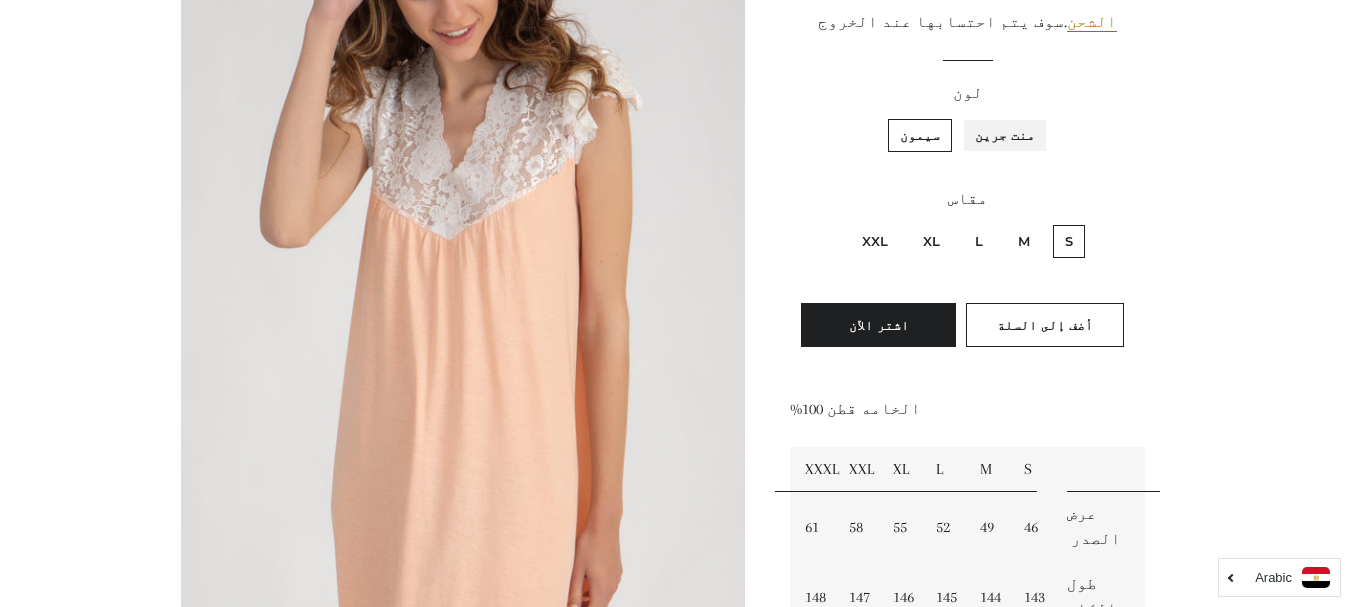 click on "منت جرين" at bounding box center (1040, 116) 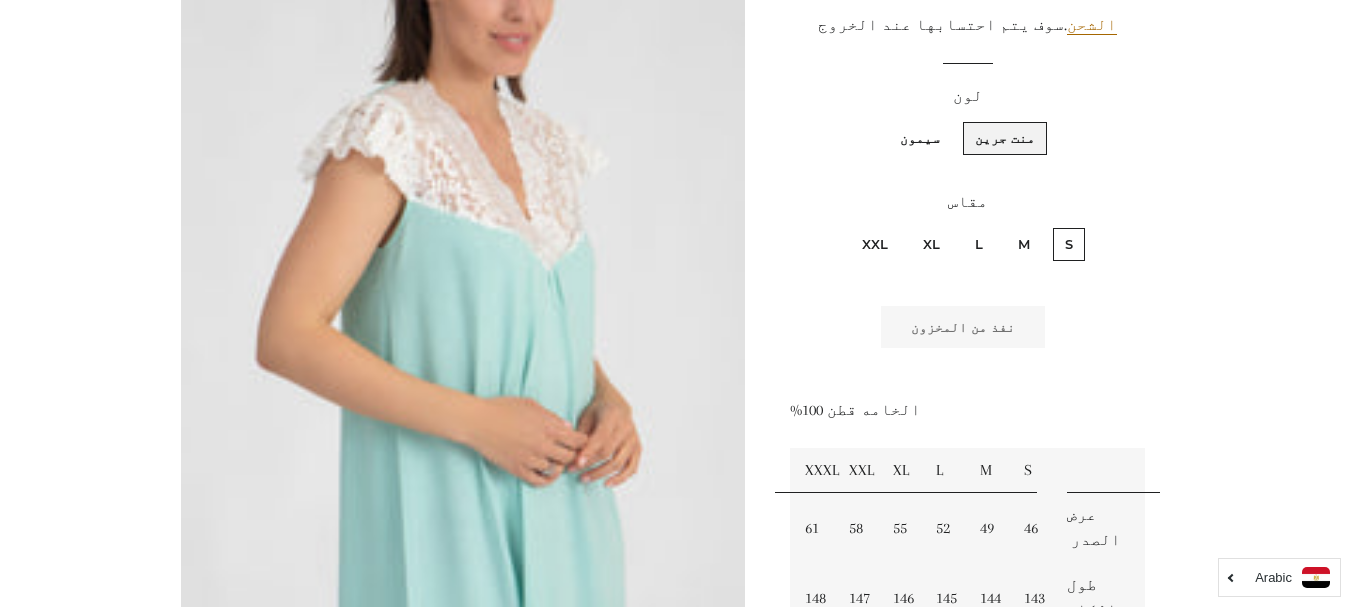 scroll, scrollTop: 348, scrollLeft: 0, axis: vertical 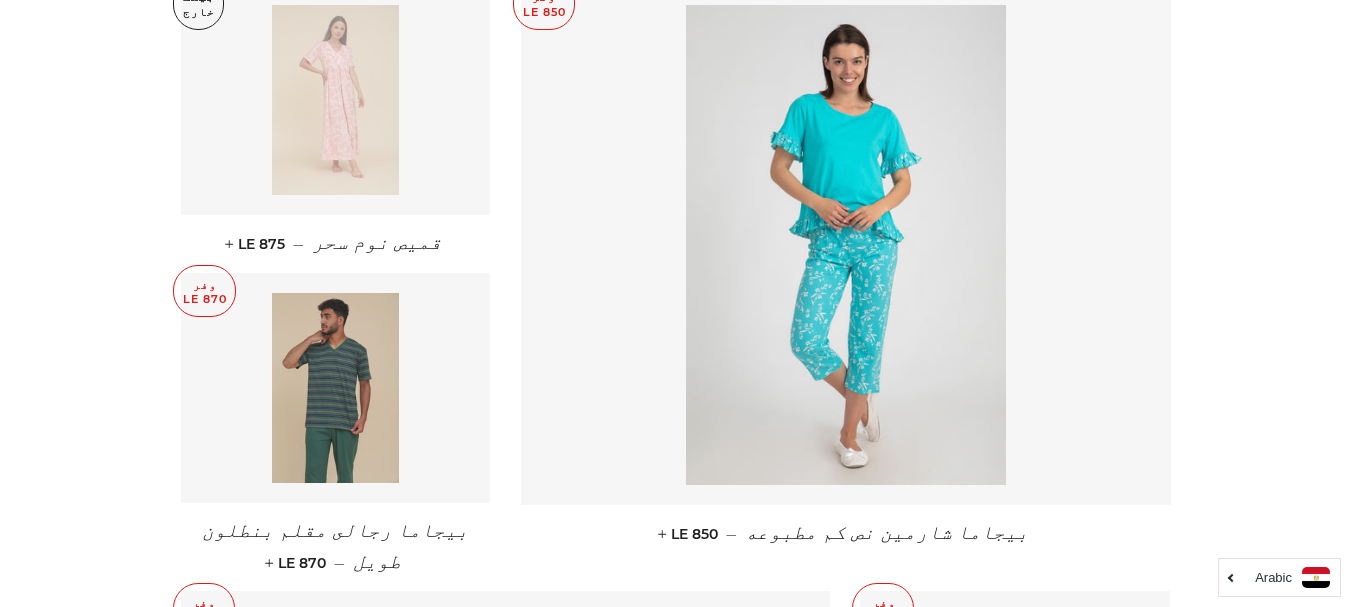 click at bounding box center (335, 388) 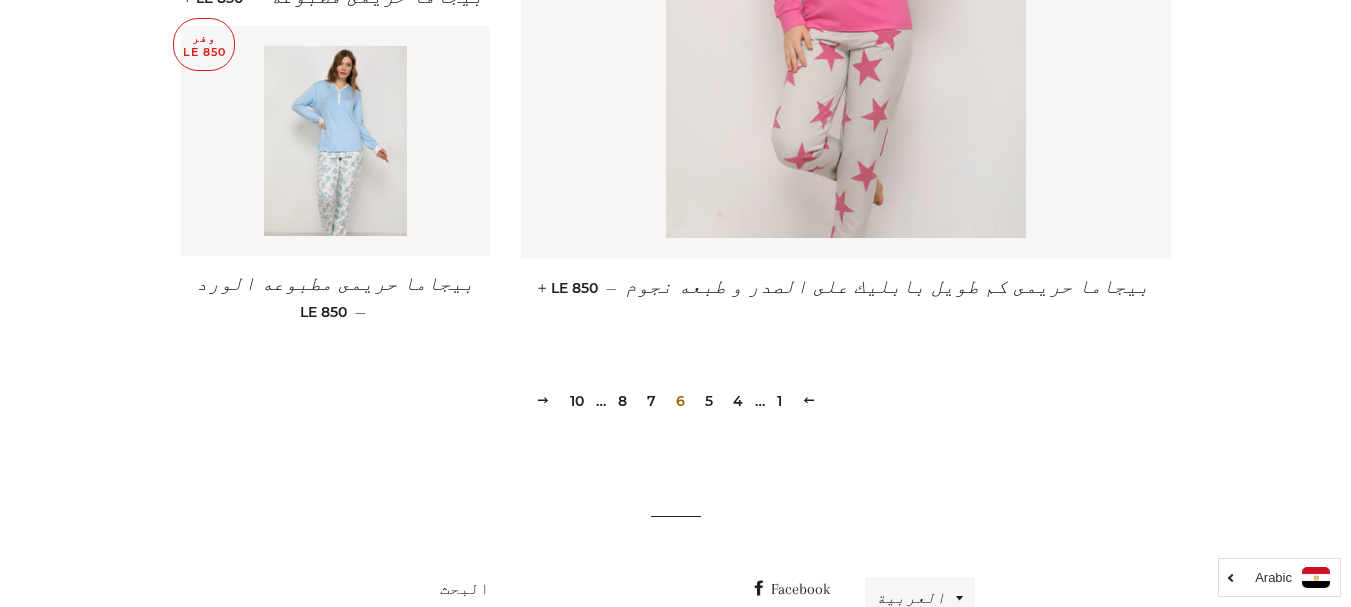 scroll, scrollTop: 3000, scrollLeft: 0, axis: vertical 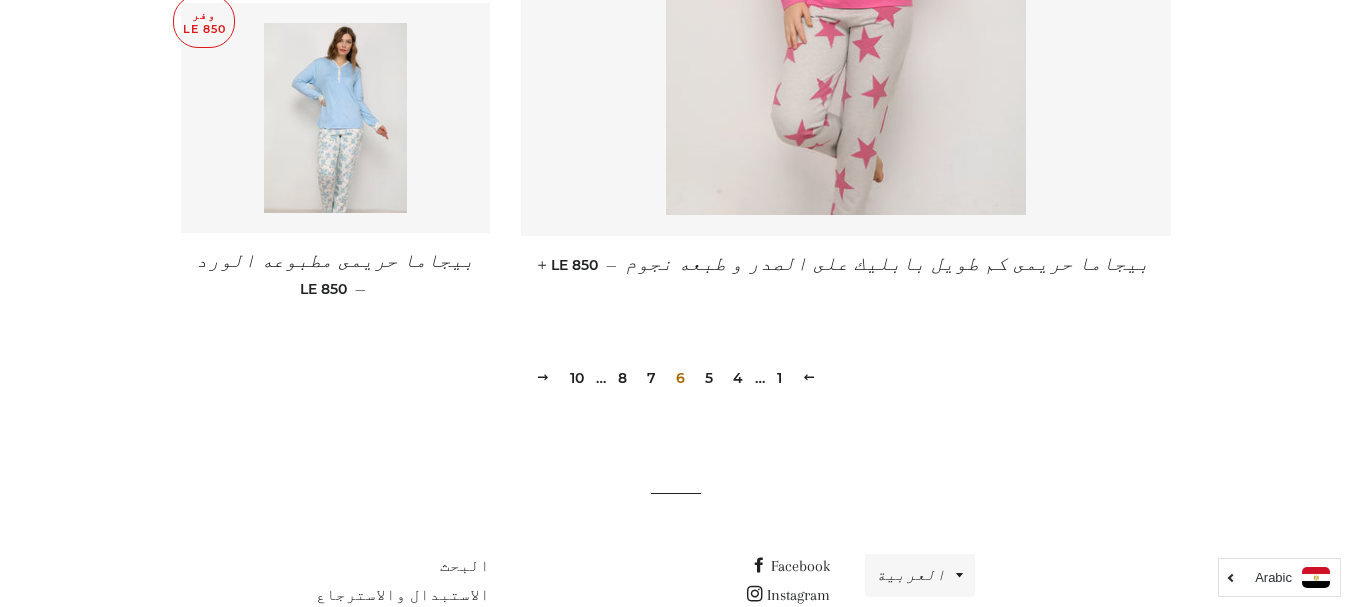 click on "7" at bounding box center (651, 378) 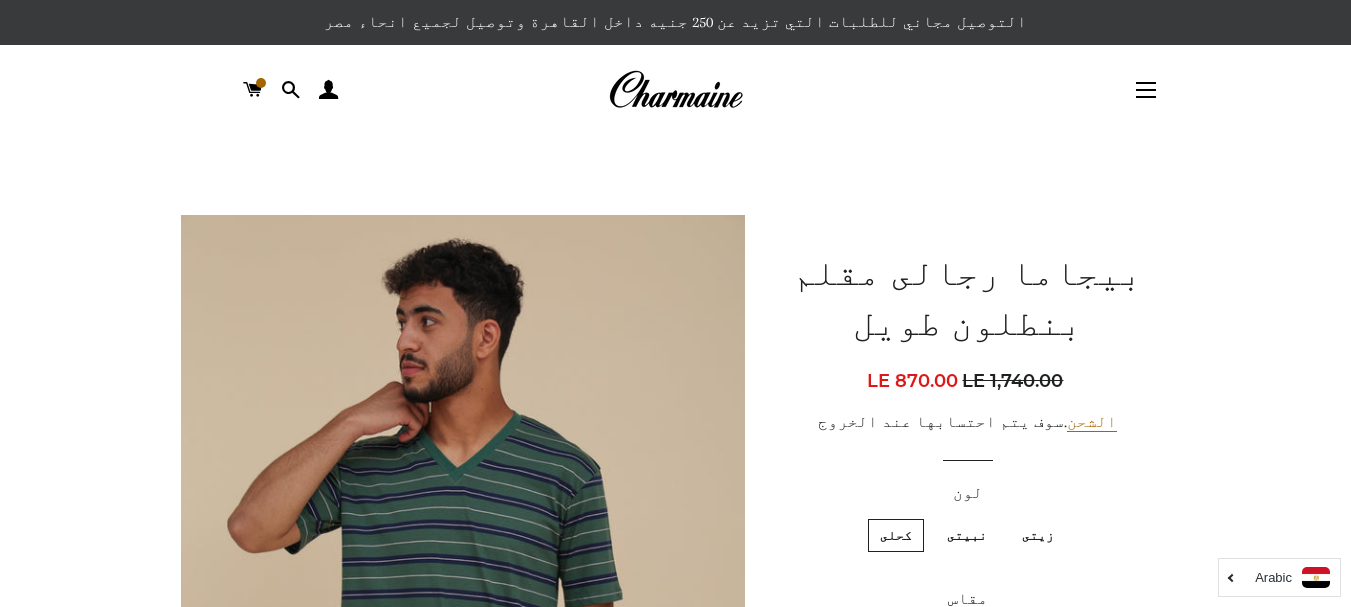 scroll, scrollTop: 121, scrollLeft: 0, axis: vertical 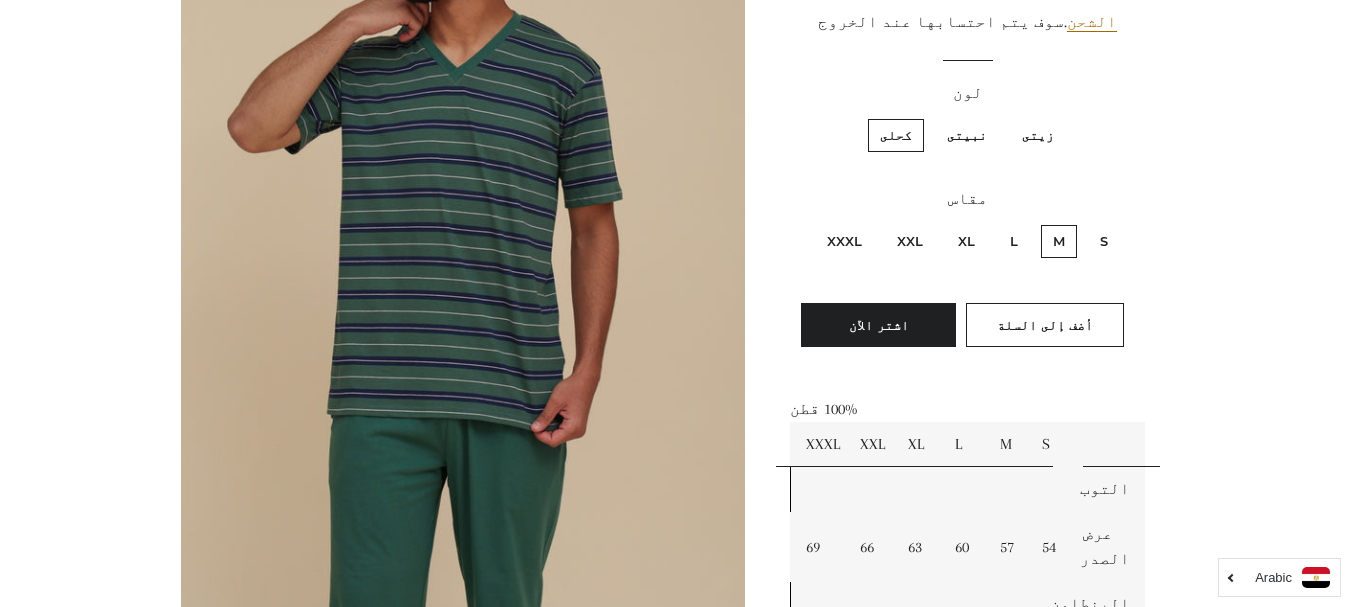 click on "XXXL" at bounding box center [844, 241] 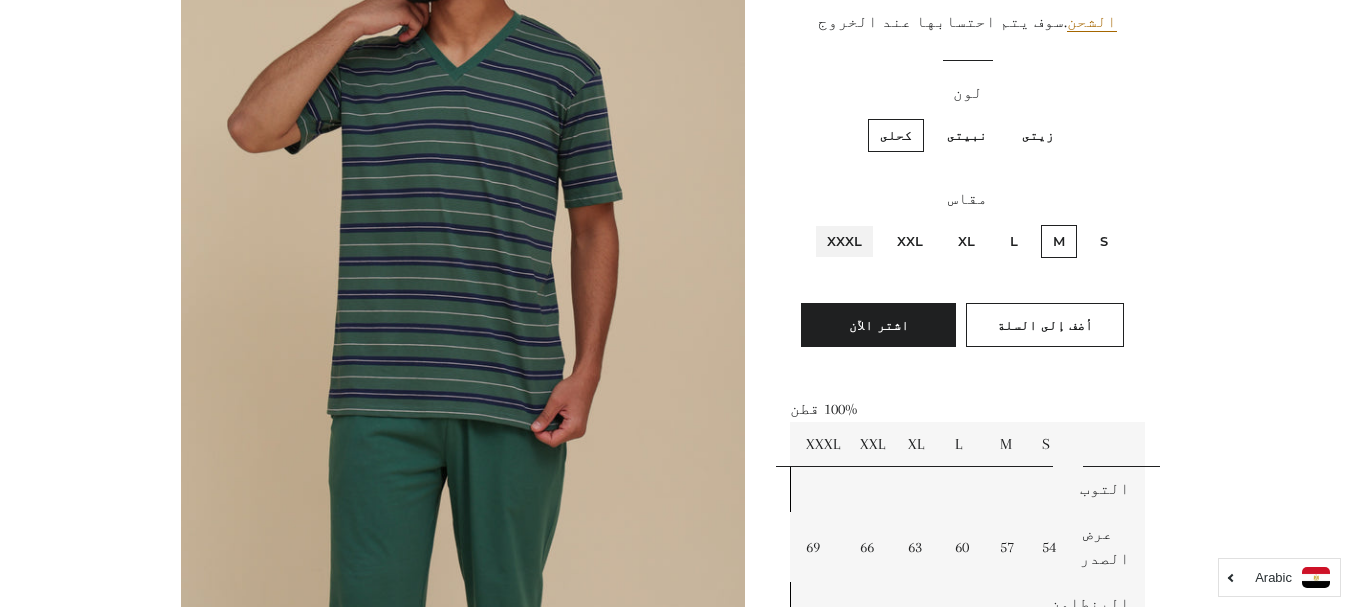 click on "XXXL" at bounding box center [867, 222] 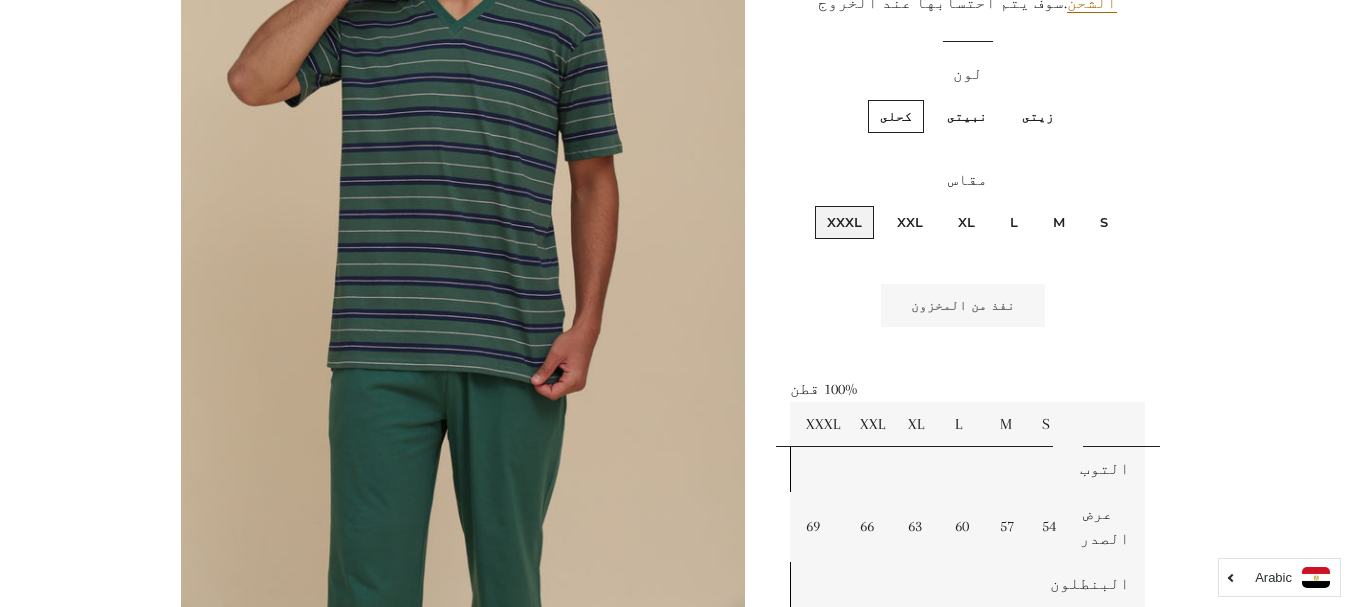scroll, scrollTop: 400, scrollLeft: 0, axis: vertical 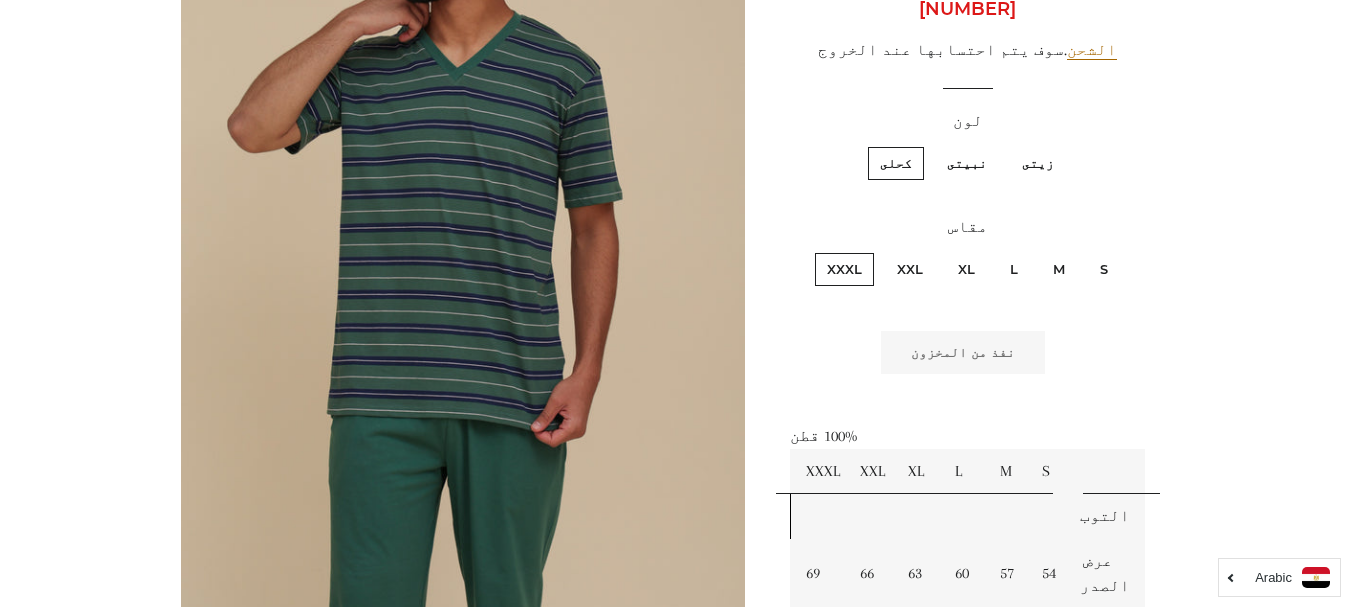 click on "نبيتى" at bounding box center (967, 163) 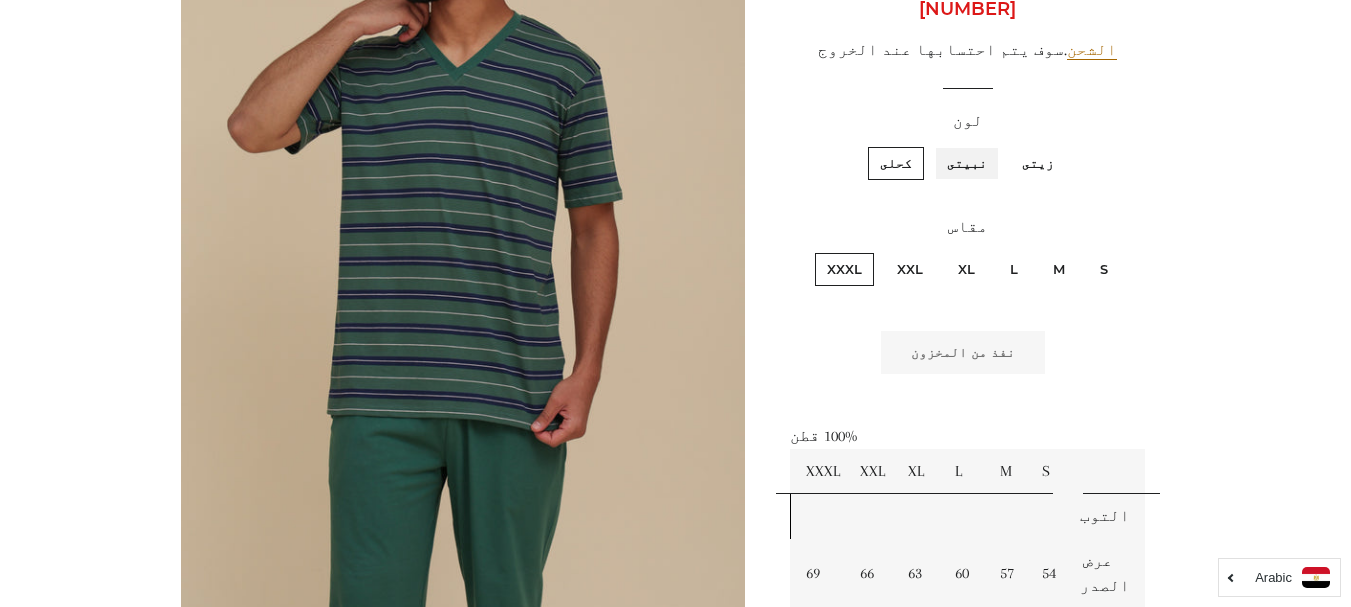 click on "نبيتى" at bounding box center [992, 144] 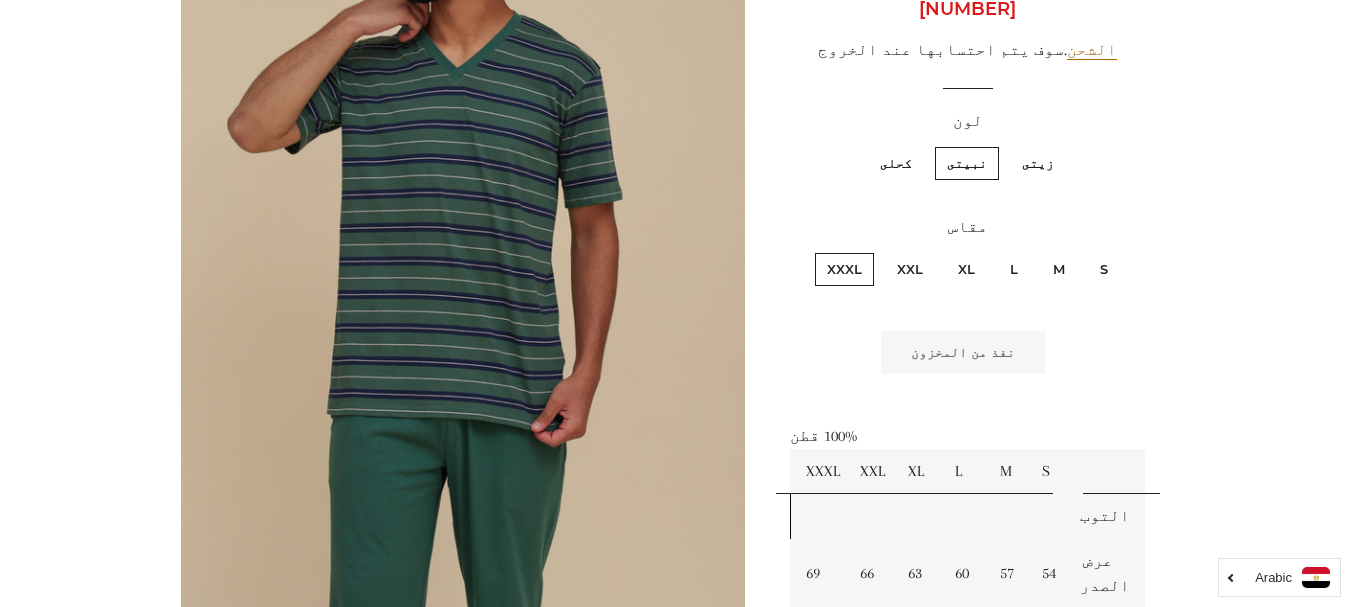 click on "زيتى" at bounding box center (1038, 163) 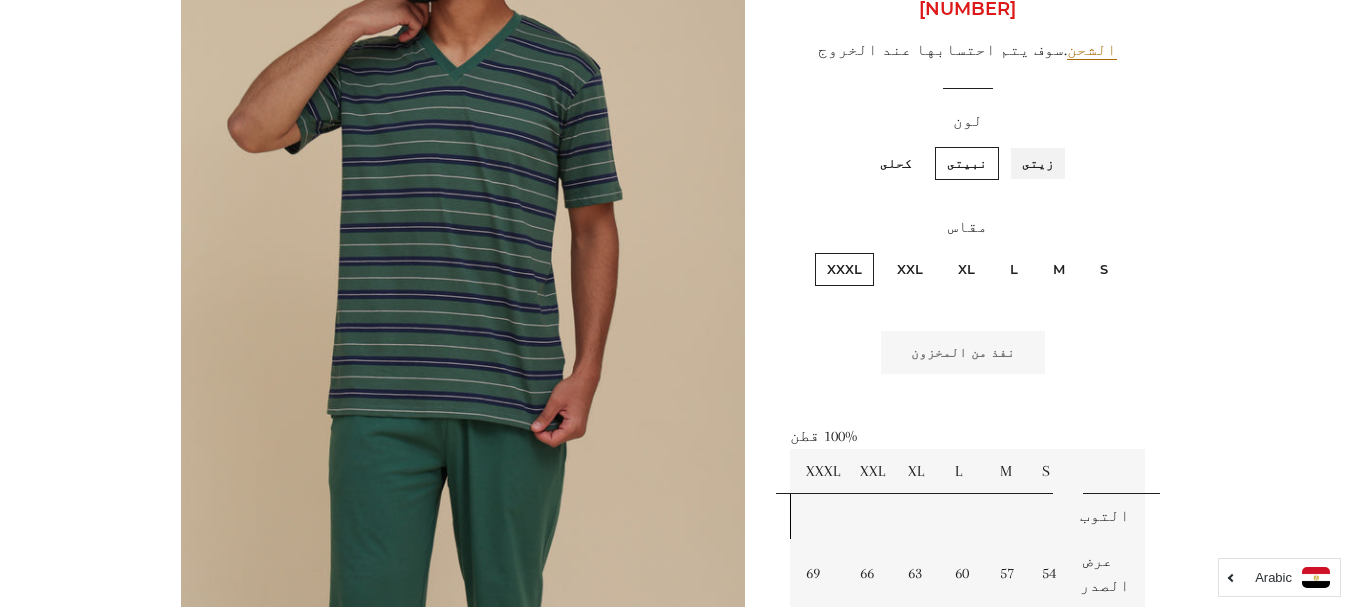 click on "زيتى" at bounding box center [1059, 144] 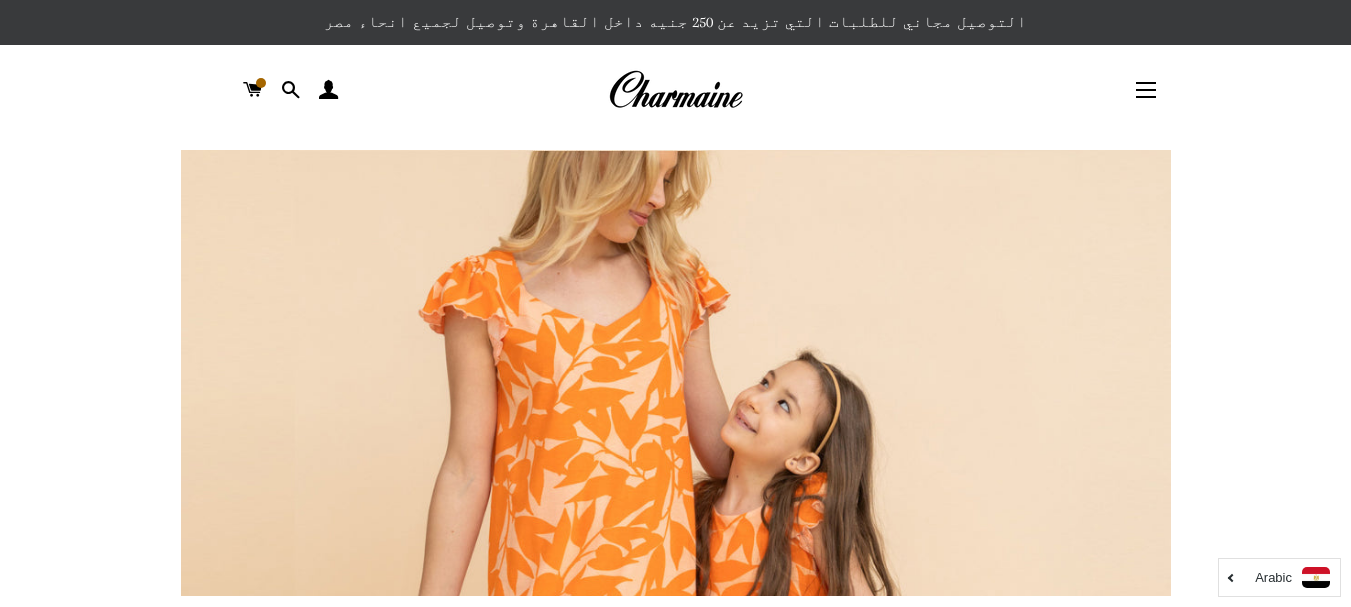 scroll, scrollTop: 0, scrollLeft: 0, axis: both 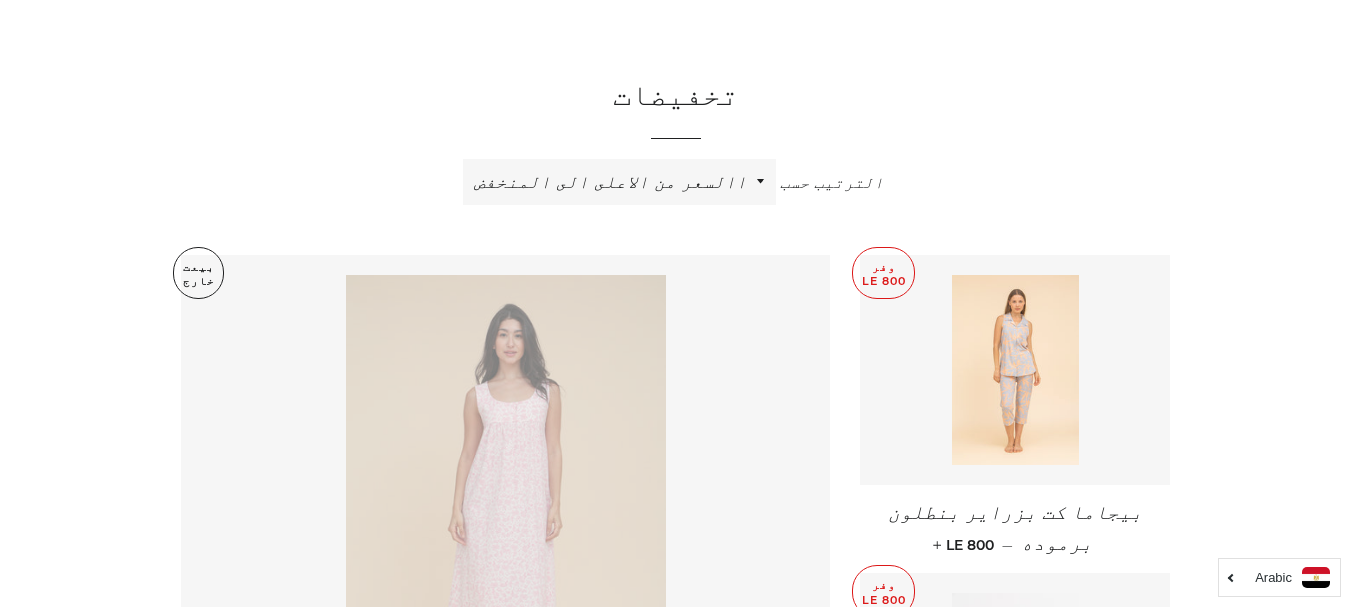 click at bounding box center [1015, 370] 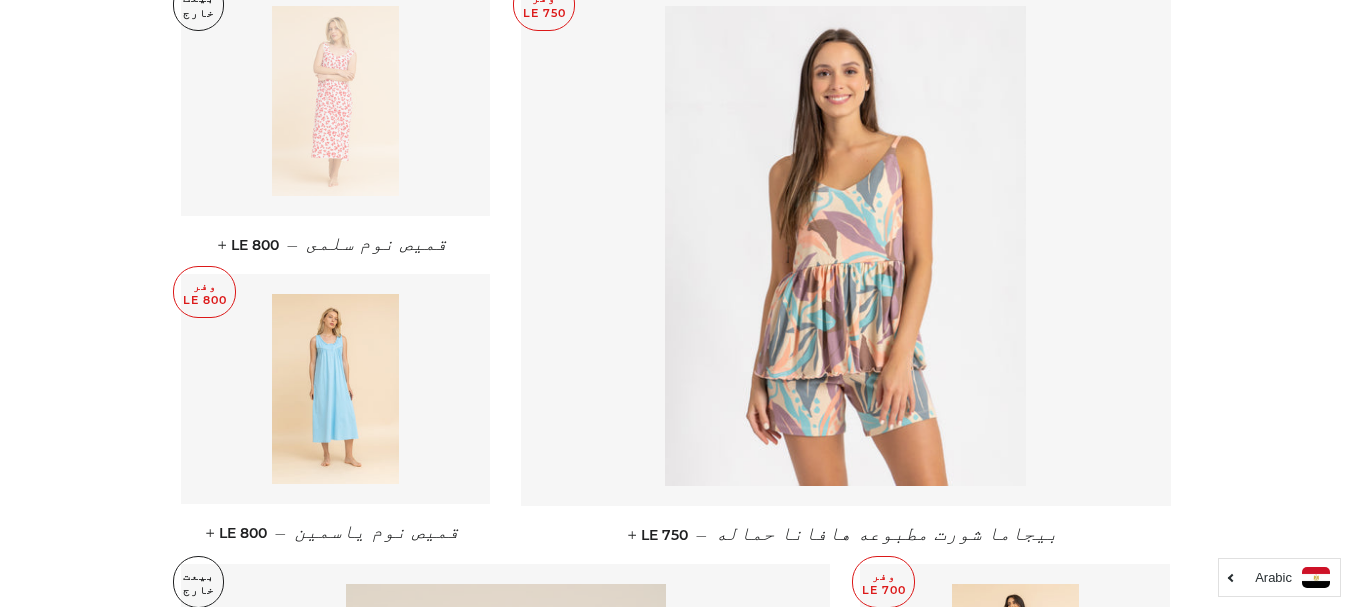 scroll, scrollTop: 1500, scrollLeft: 0, axis: vertical 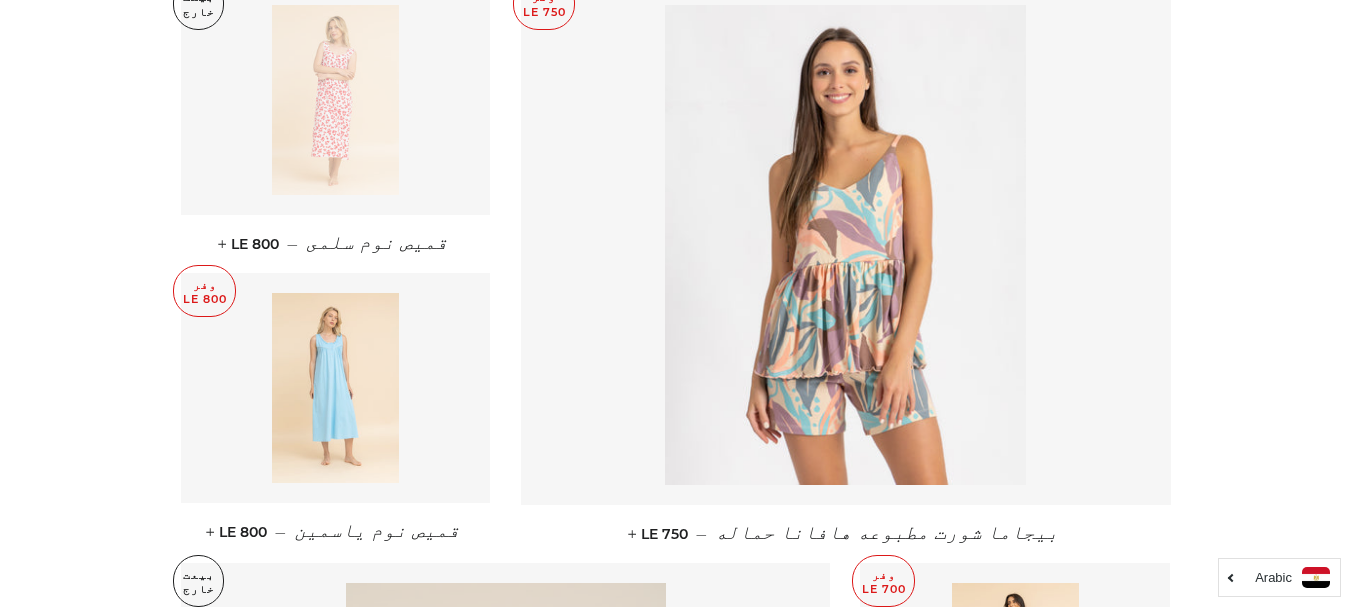 click at bounding box center [336, 388] 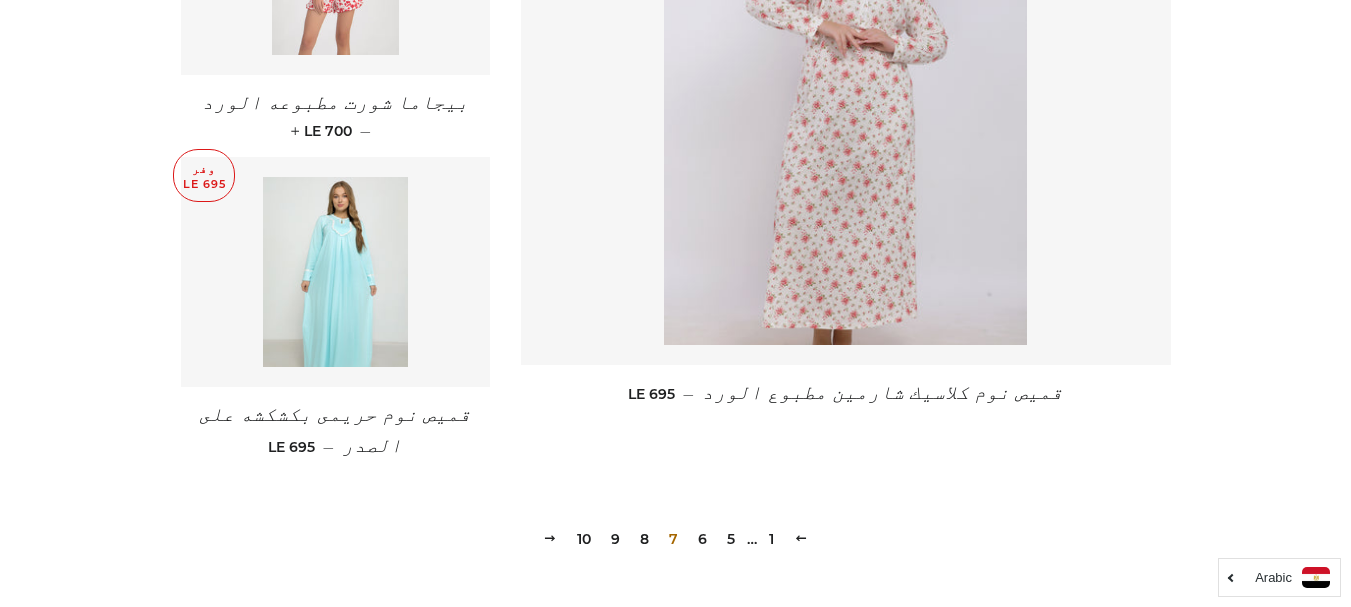 scroll, scrollTop: 2800, scrollLeft: 0, axis: vertical 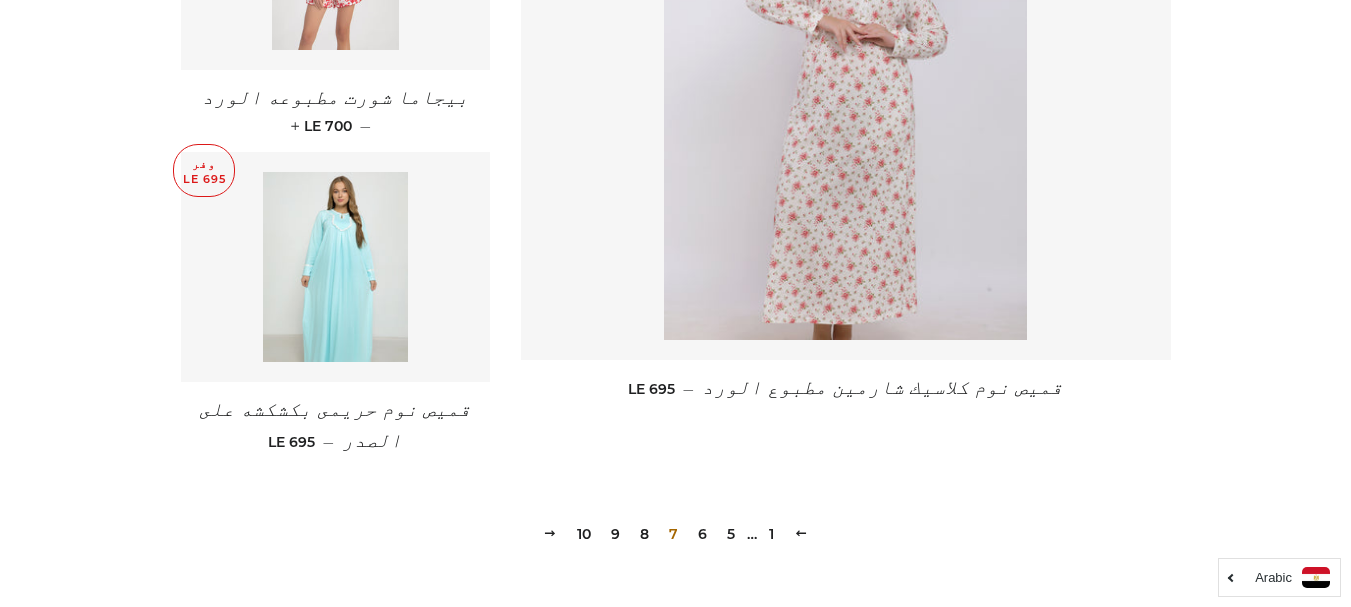 click on "8" at bounding box center [644, 534] 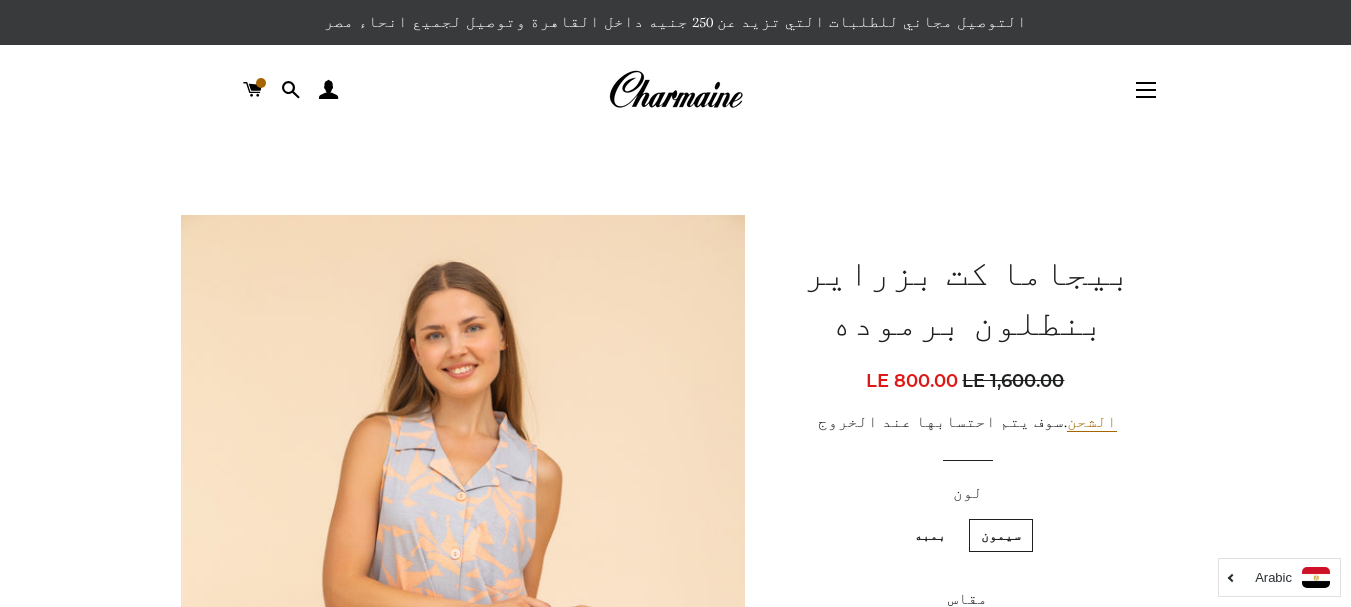 scroll, scrollTop: 152, scrollLeft: 0, axis: vertical 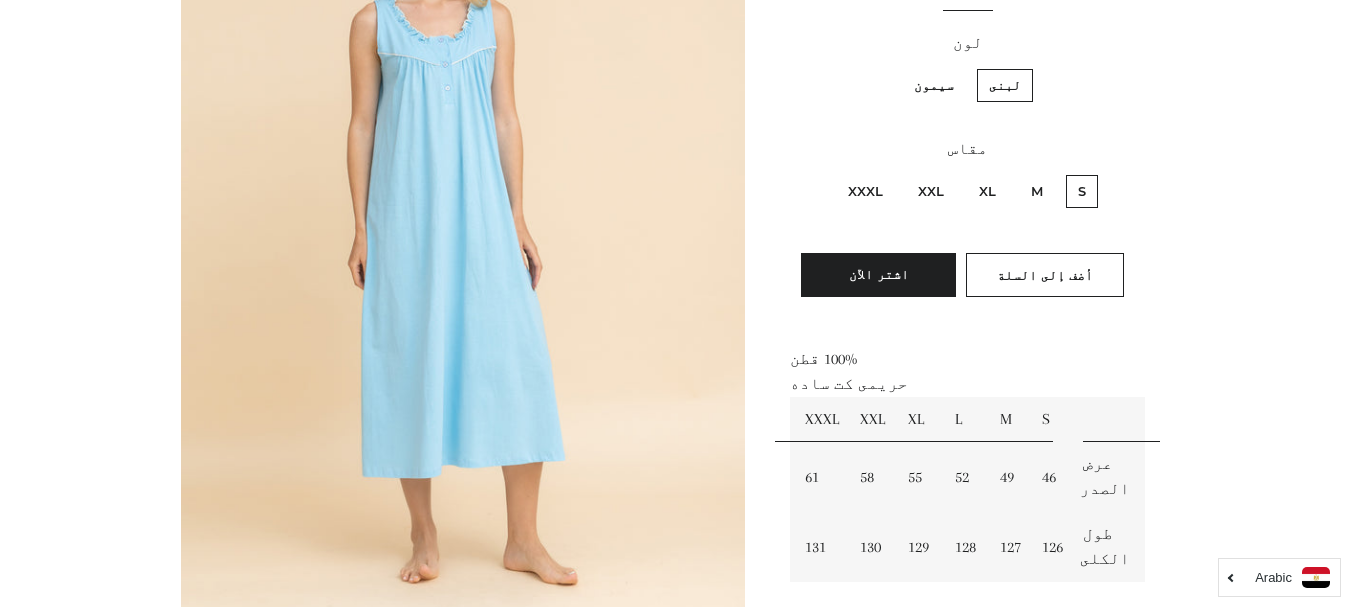 click on "XXXL" at bounding box center [865, 191] 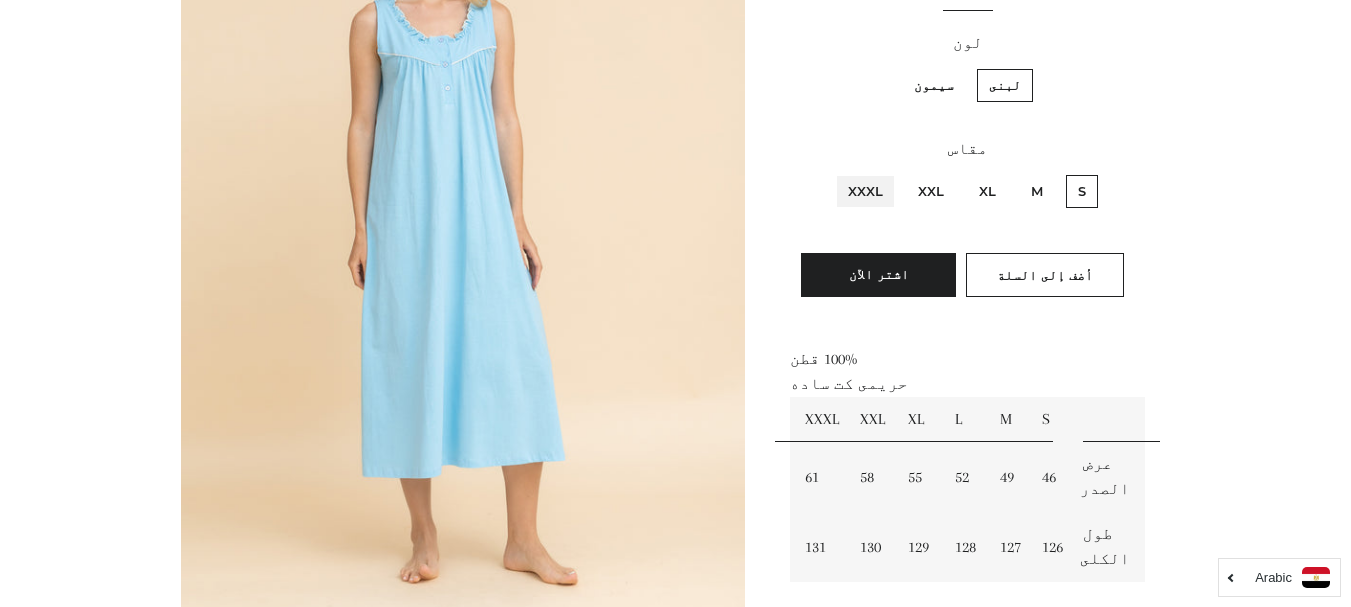 click on "XXXL" at bounding box center (888, 172) 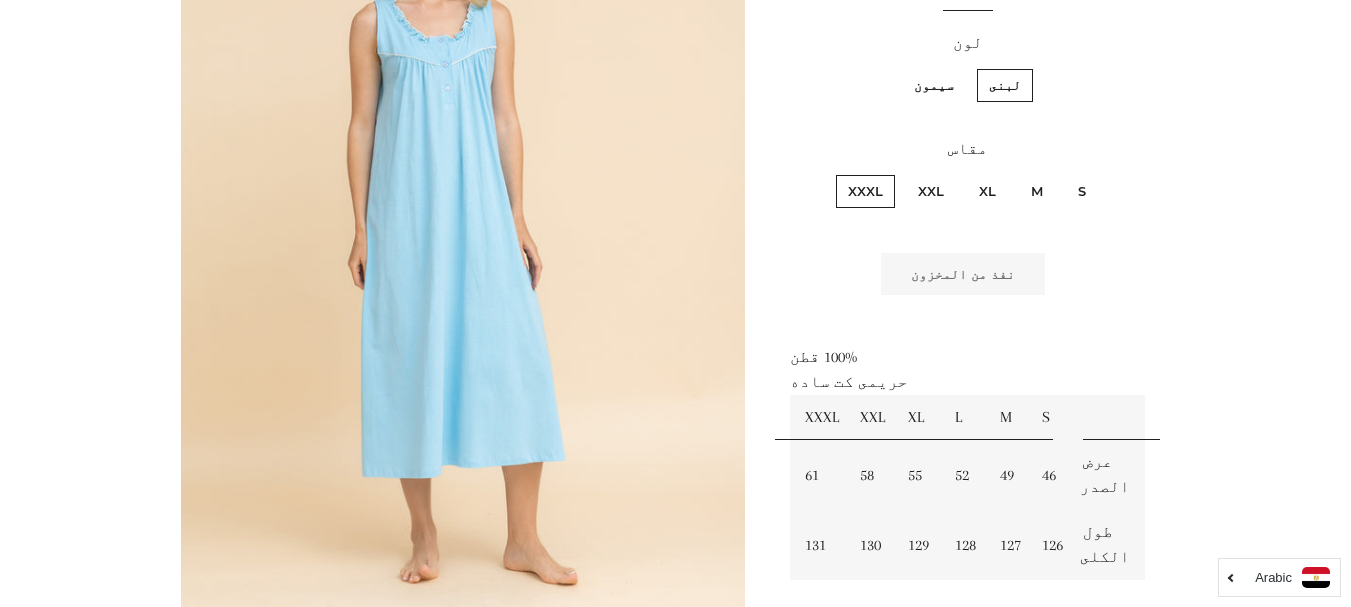 click on "سيمون" at bounding box center (934, 85) 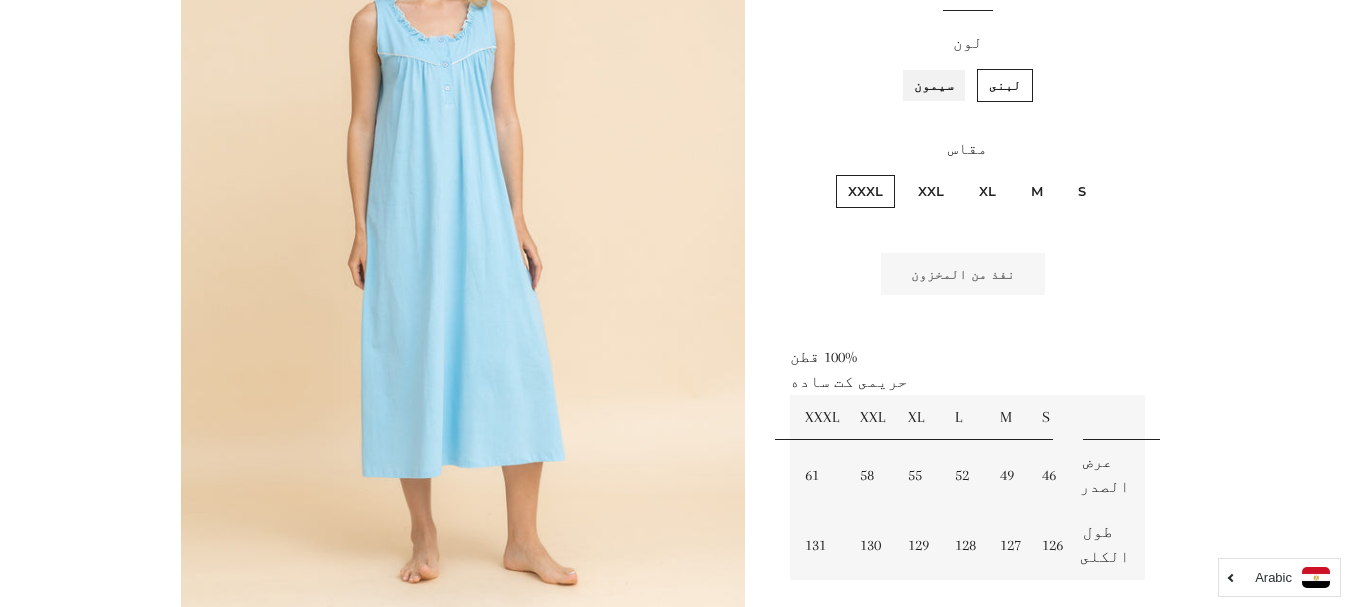 click on "سيمون" at bounding box center [959, 66] 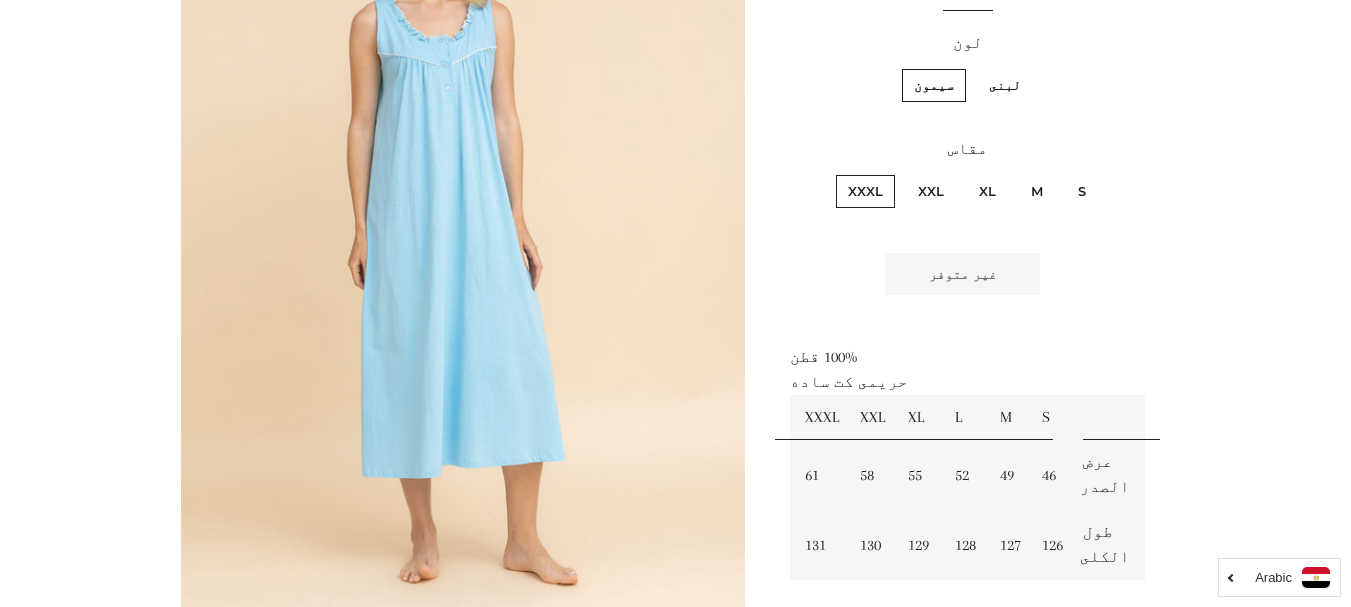click on "لبنى" at bounding box center [1005, 85] 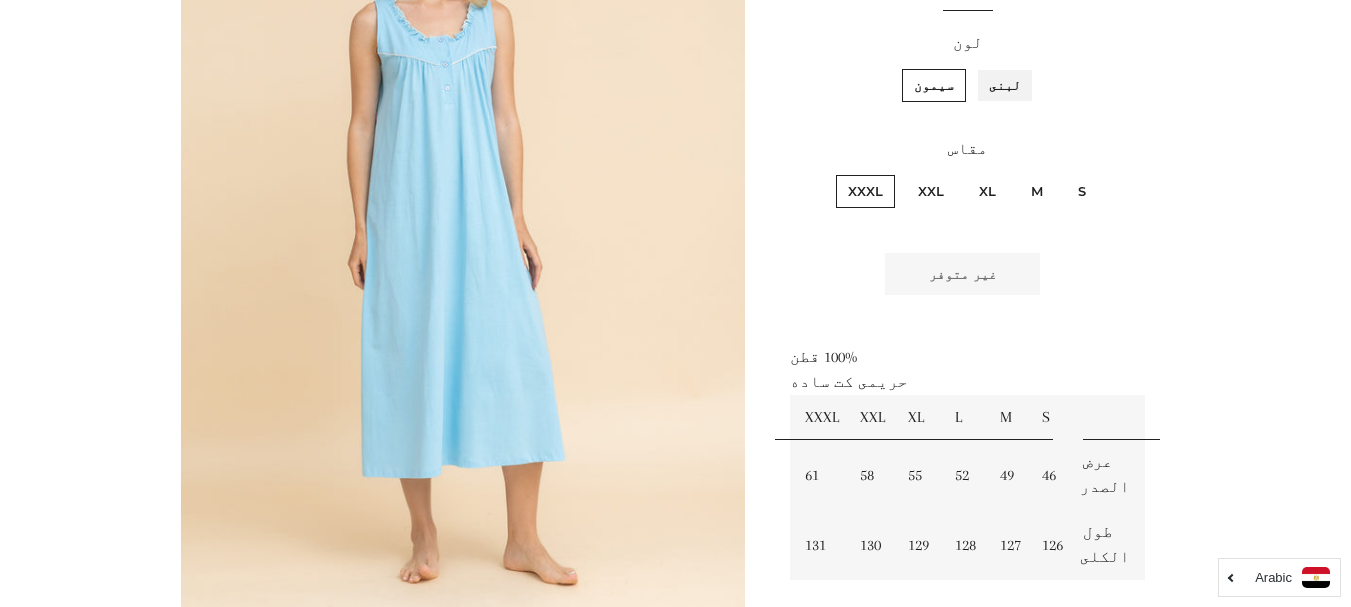 click on "لبنى" at bounding box center (1026, 66) 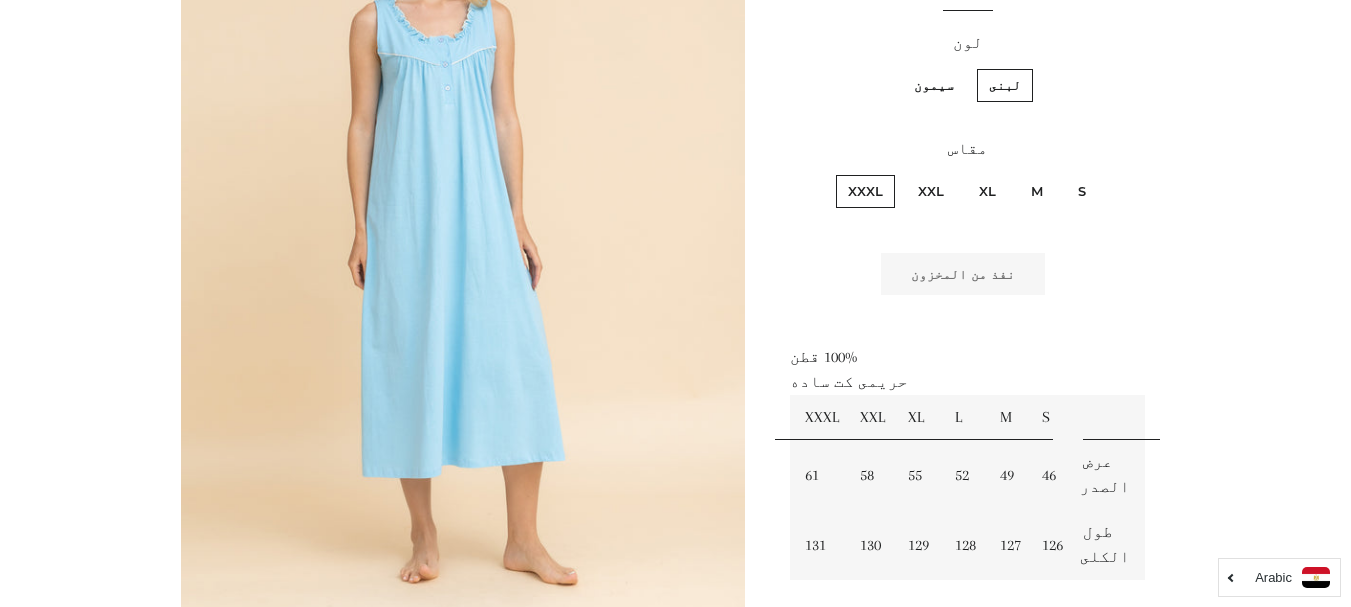 click on "لبنى" at bounding box center (1005, 85) 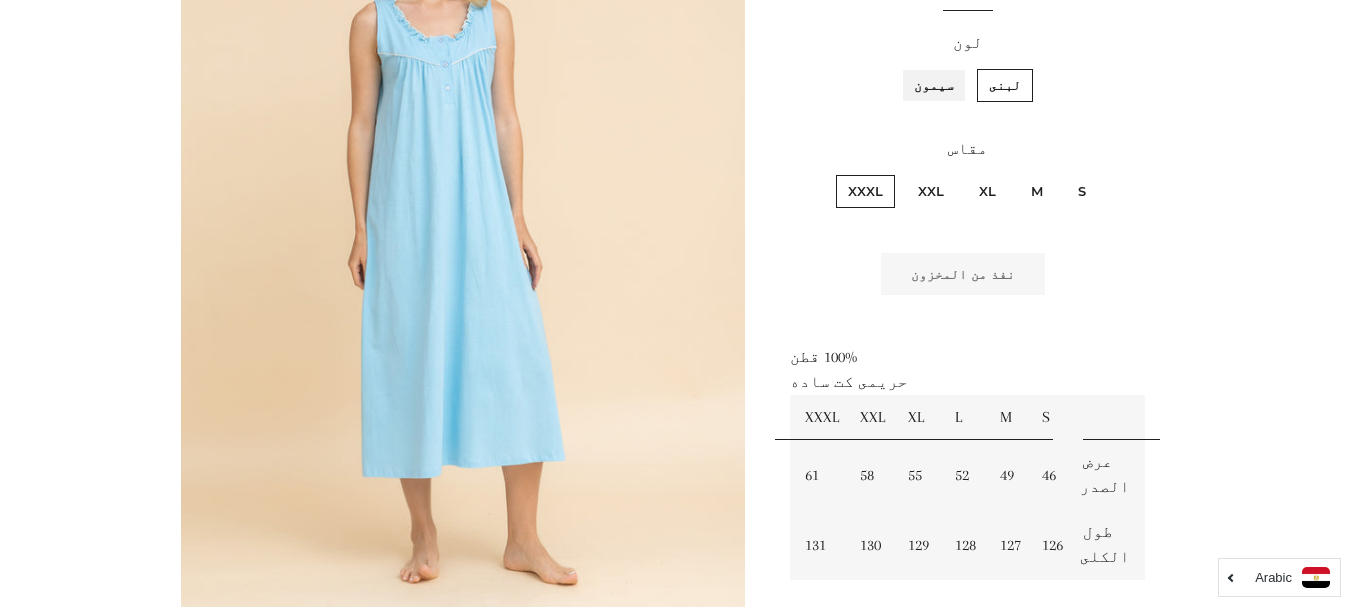 click on "سيمون" at bounding box center (959, 66) 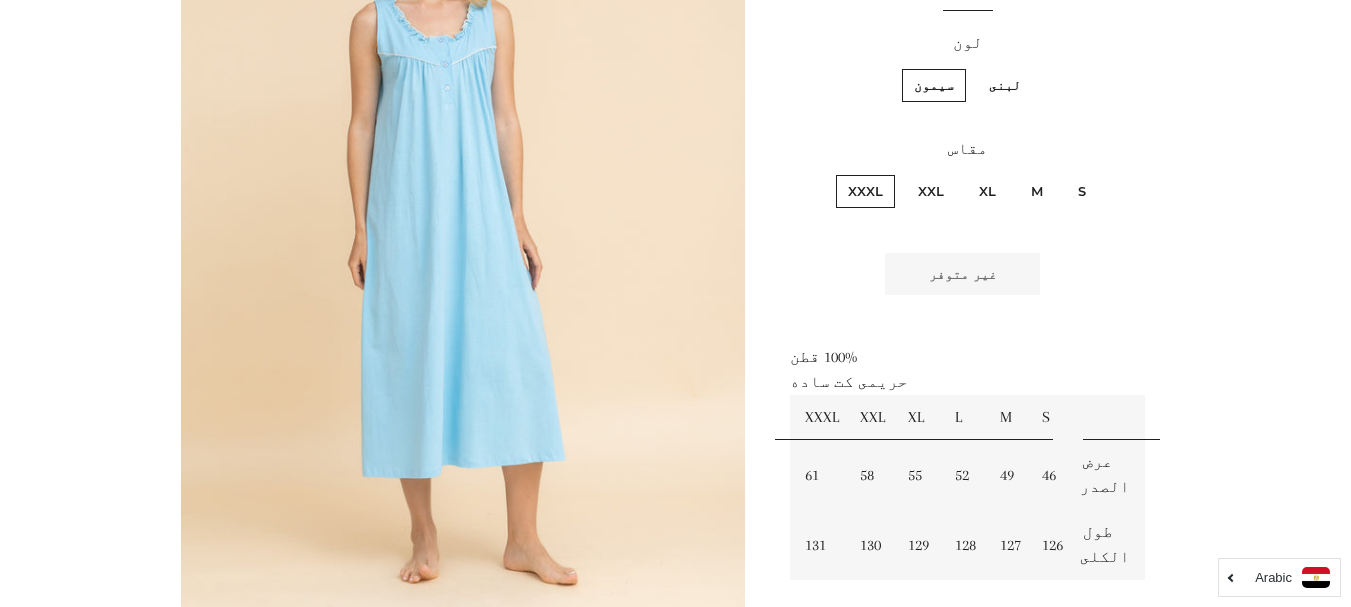 click on "XXL" at bounding box center (931, 191) 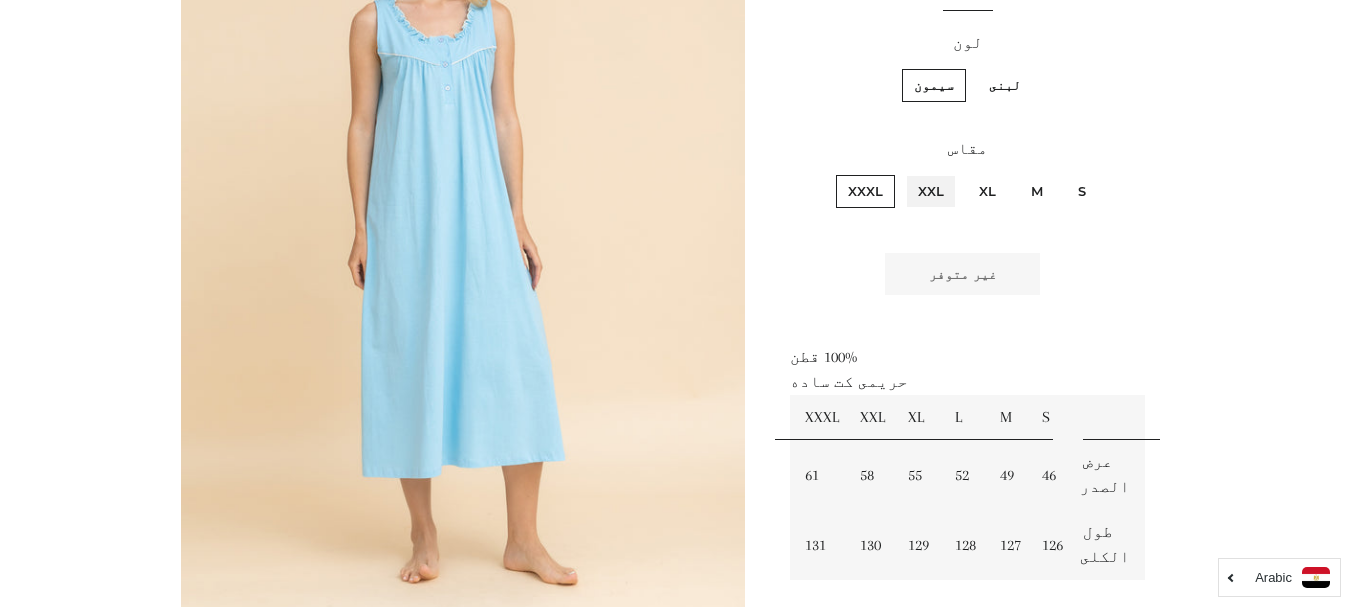 click on "XXL" at bounding box center [949, 172] 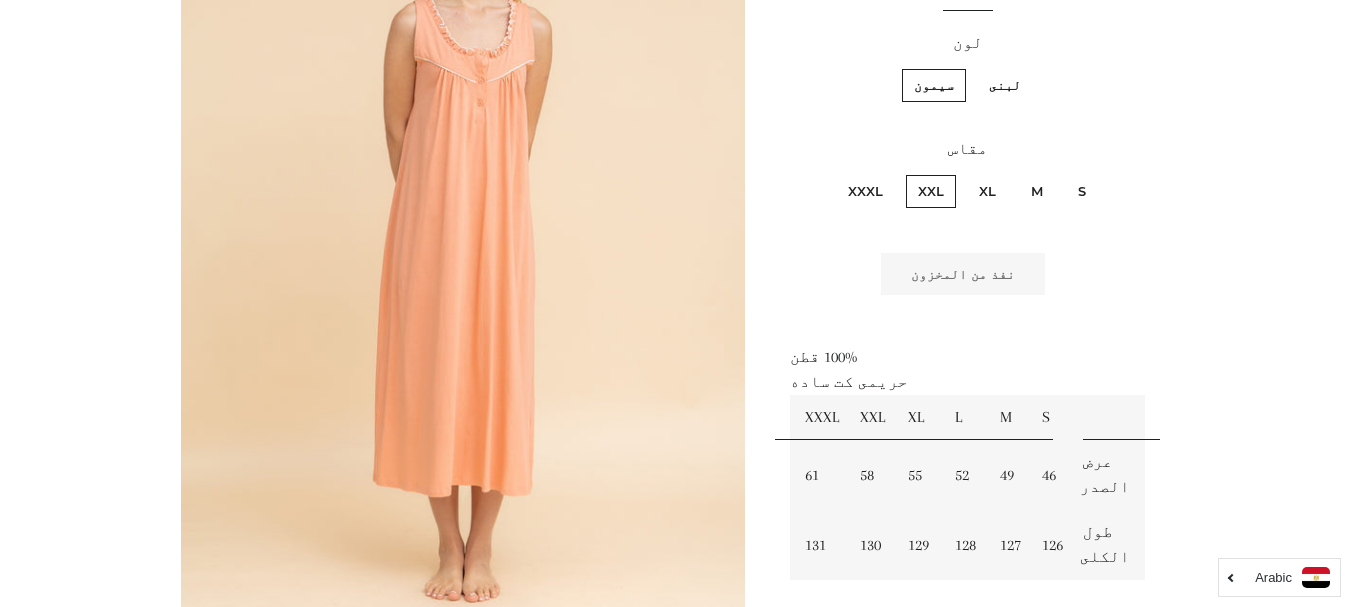 click on "لبنى" at bounding box center (1005, 85) 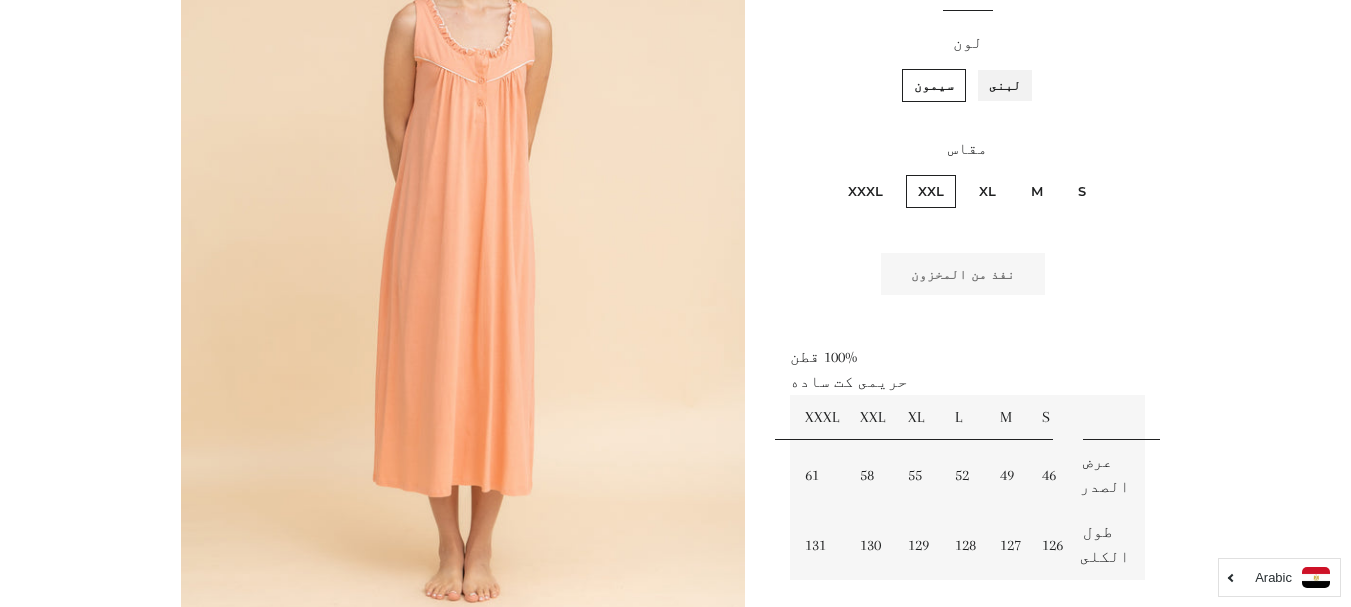click on "لبنى" at bounding box center (1026, 66) 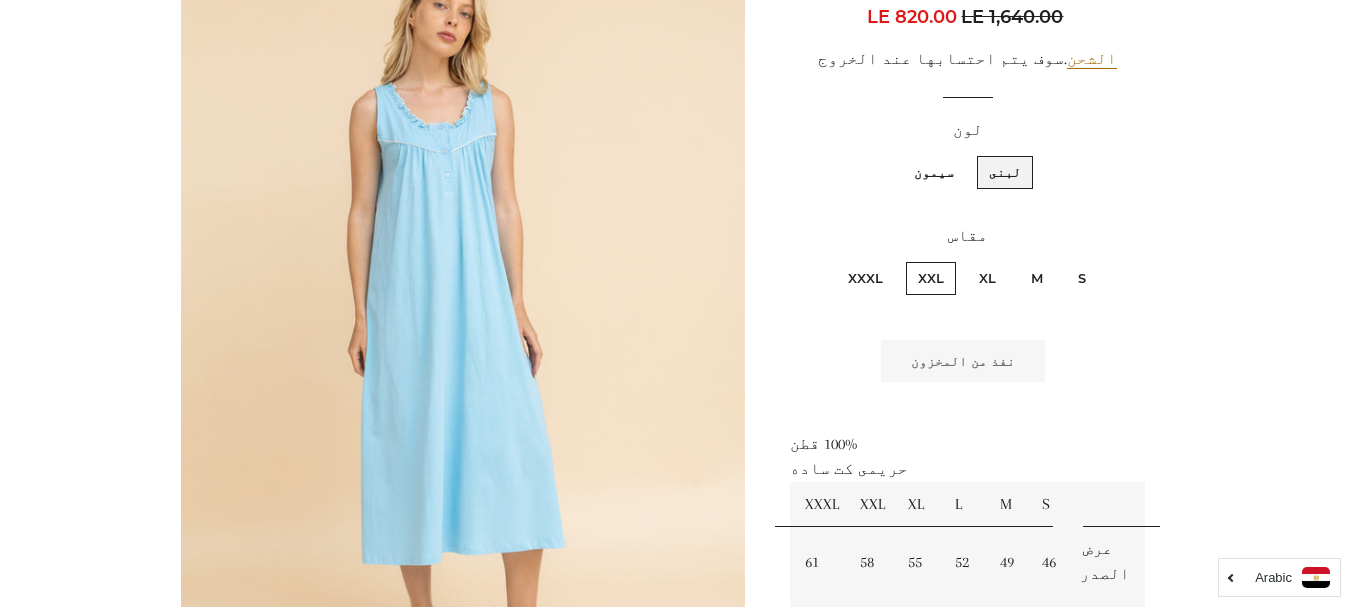 scroll, scrollTop: 448, scrollLeft: 0, axis: vertical 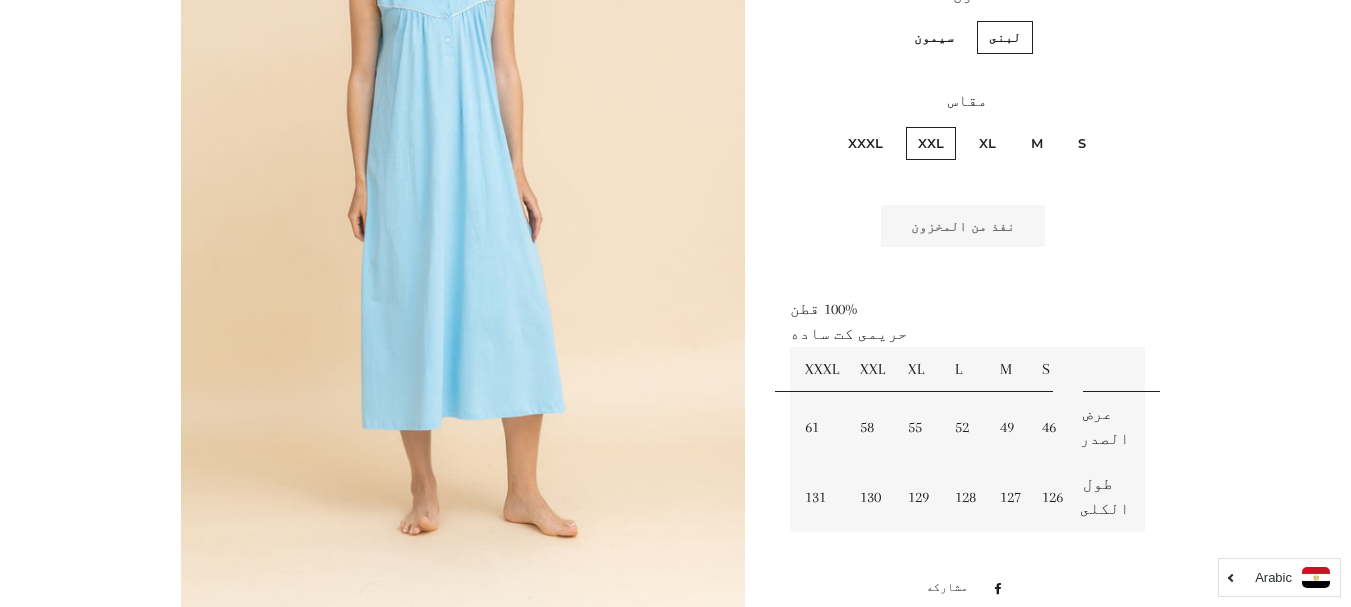 click on "S" at bounding box center (1082, 143) 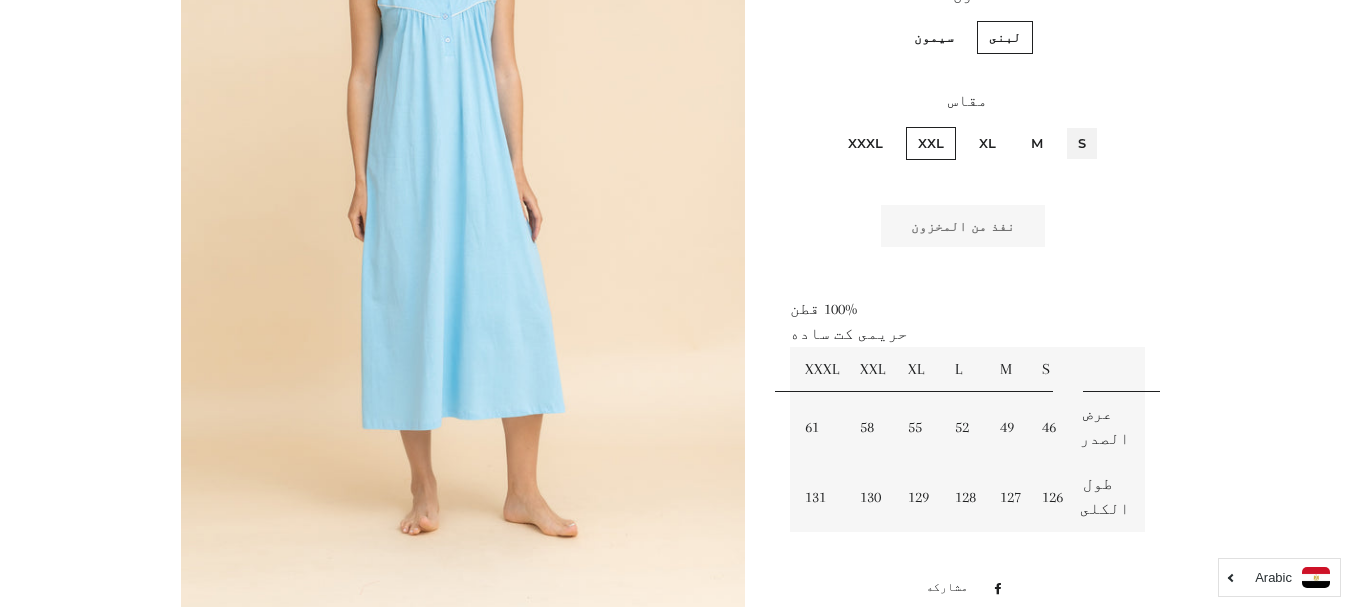 click on "S" at bounding box center (1091, 124) 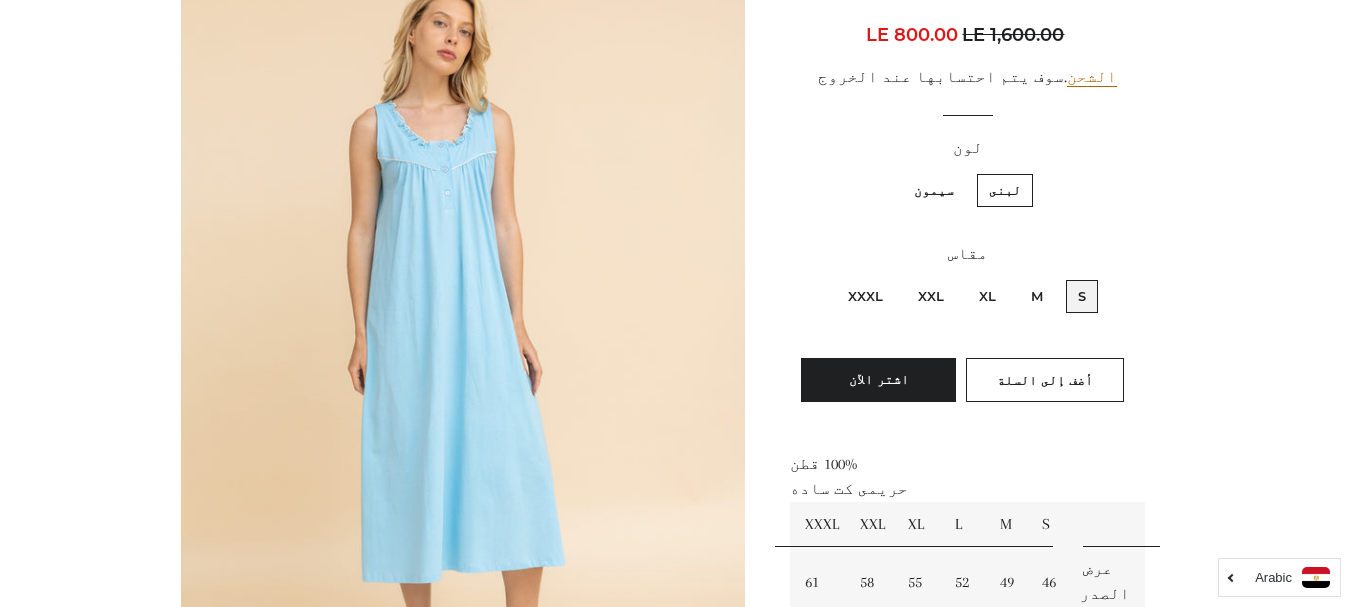 scroll, scrollTop: 248, scrollLeft: 0, axis: vertical 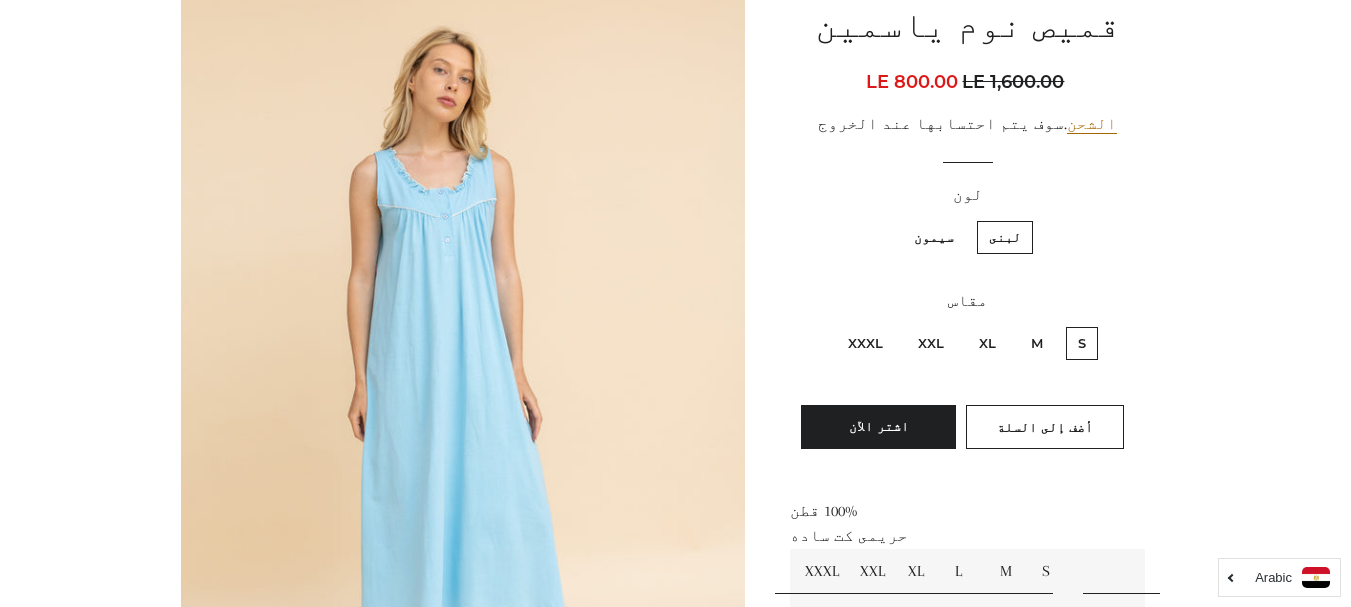 click on "سيمون" at bounding box center (934, 237) 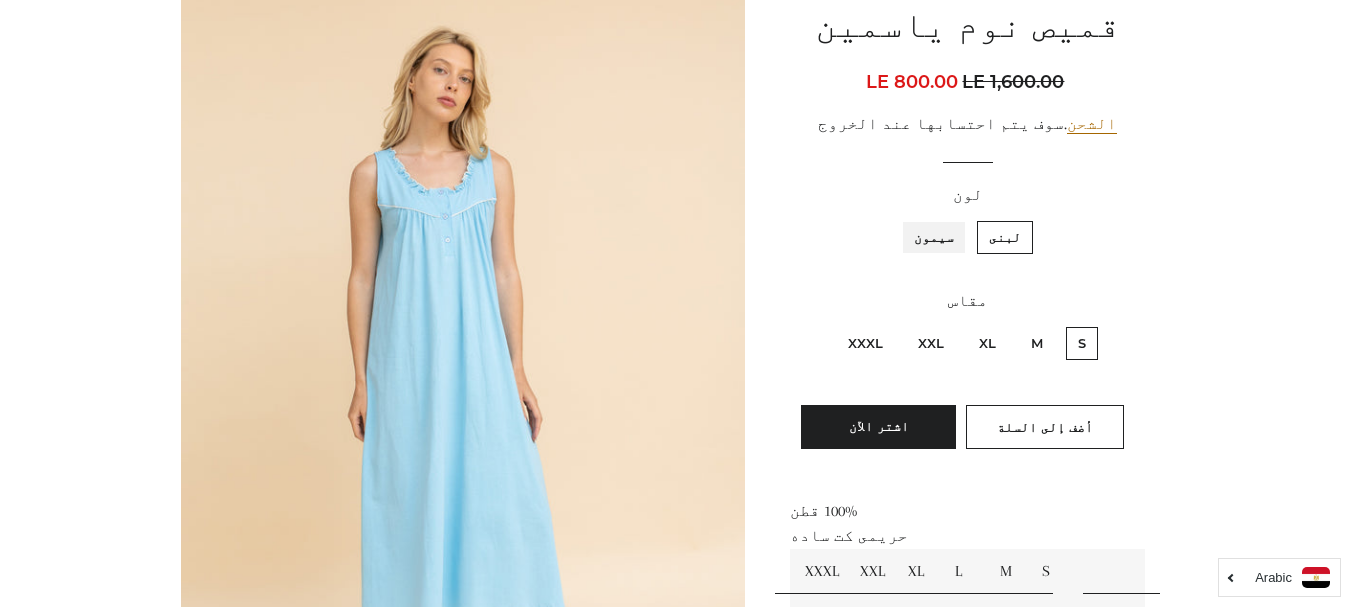 radio on "true" 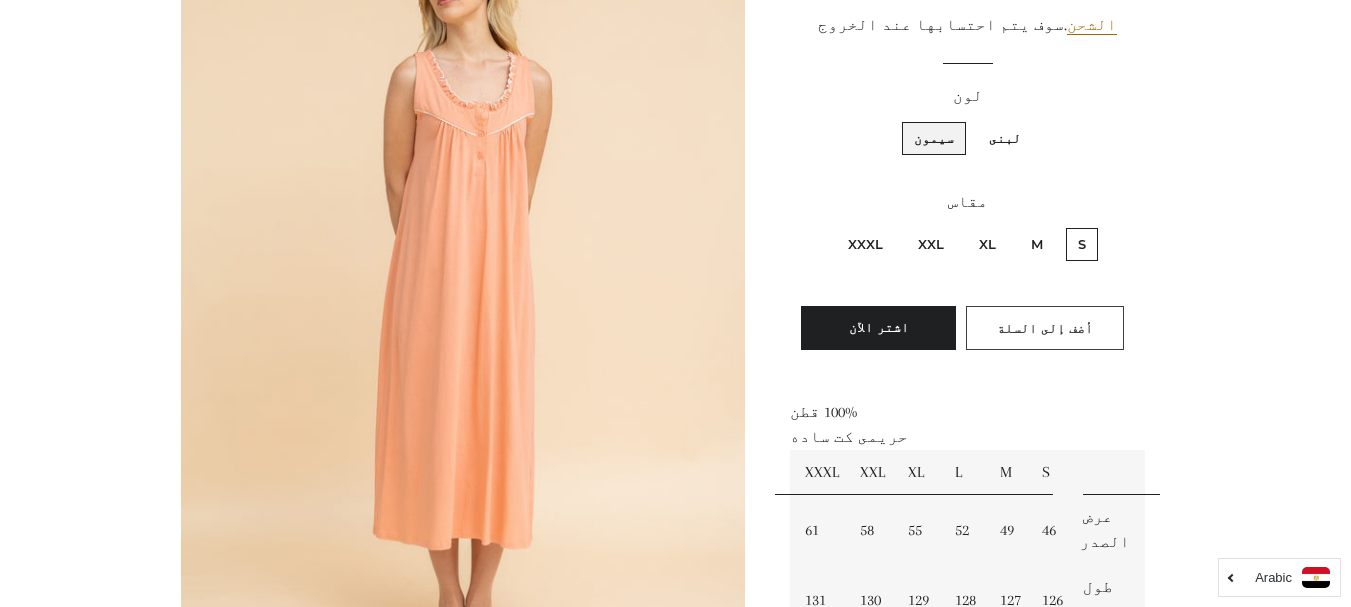 scroll, scrollTop: 348, scrollLeft: 0, axis: vertical 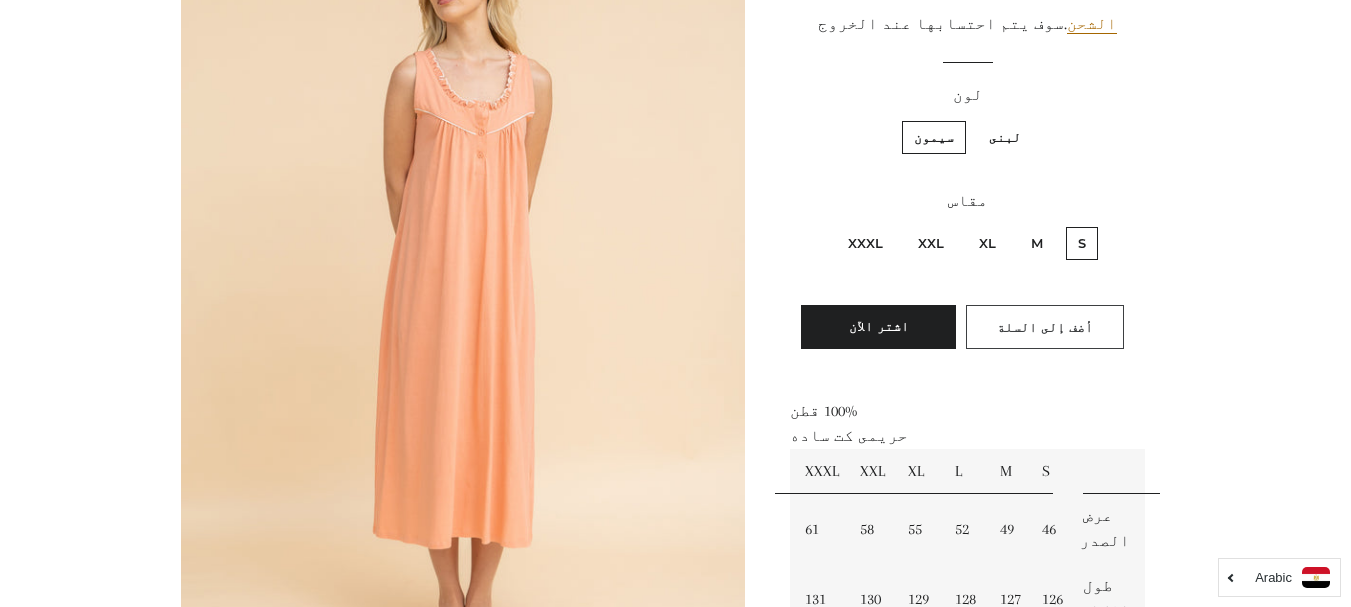 click on "أضف إلى السلة" at bounding box center [1045, 327] 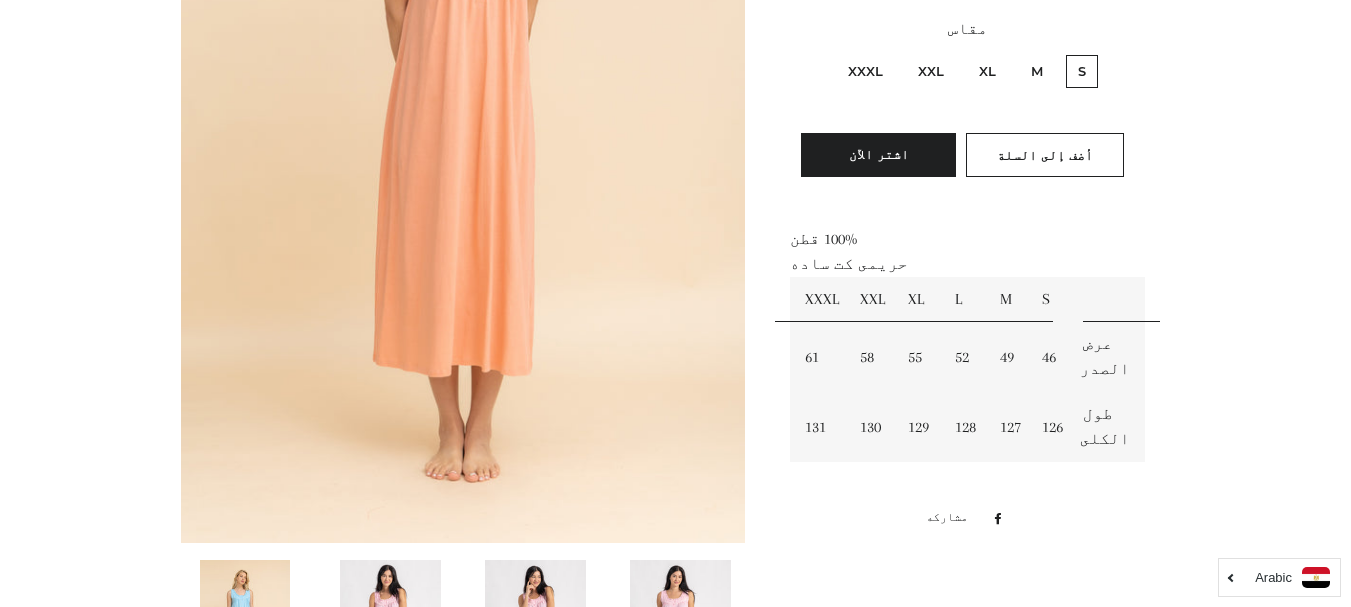 scroll, scrollTop: 248, scrollLeft: 0, axis: vertical 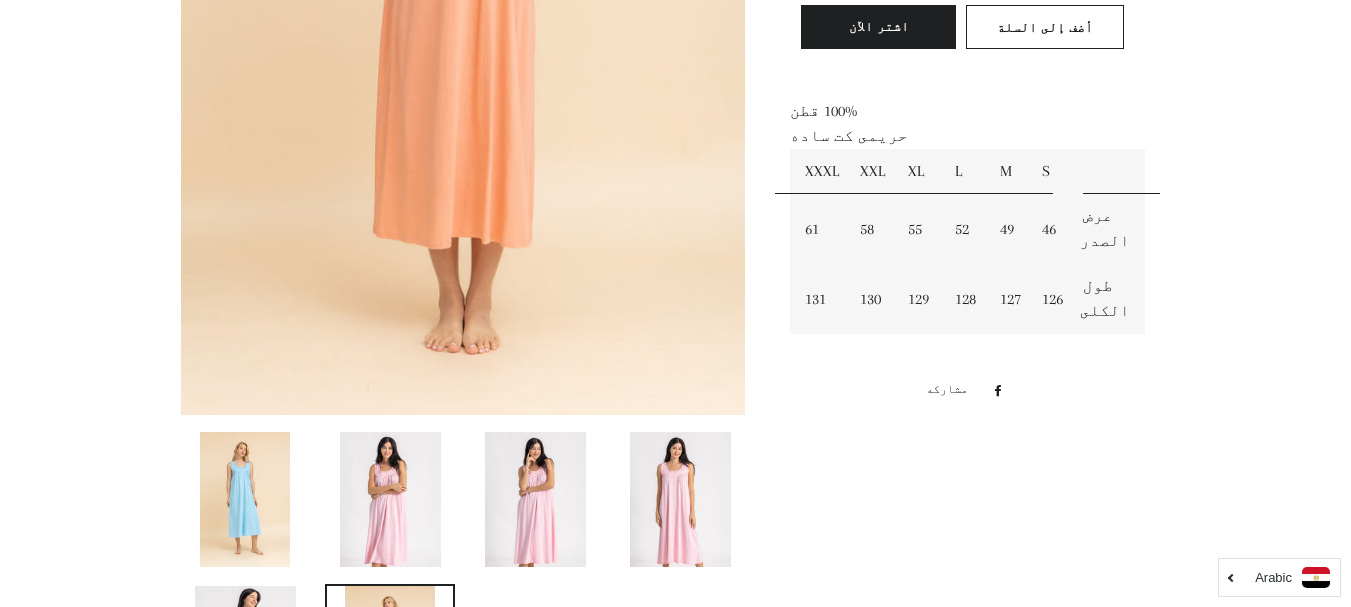 click at bounding box center (680, 499) 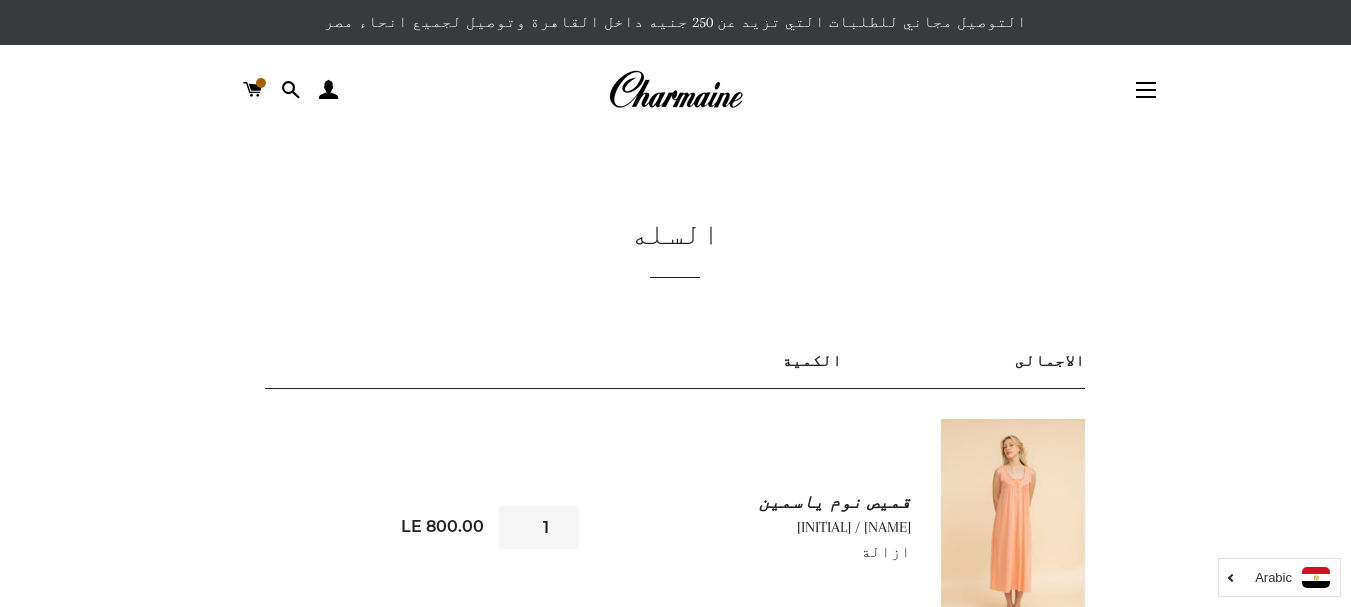 scroll, scrollTop: 0, scrollLeft: 0, axis: both 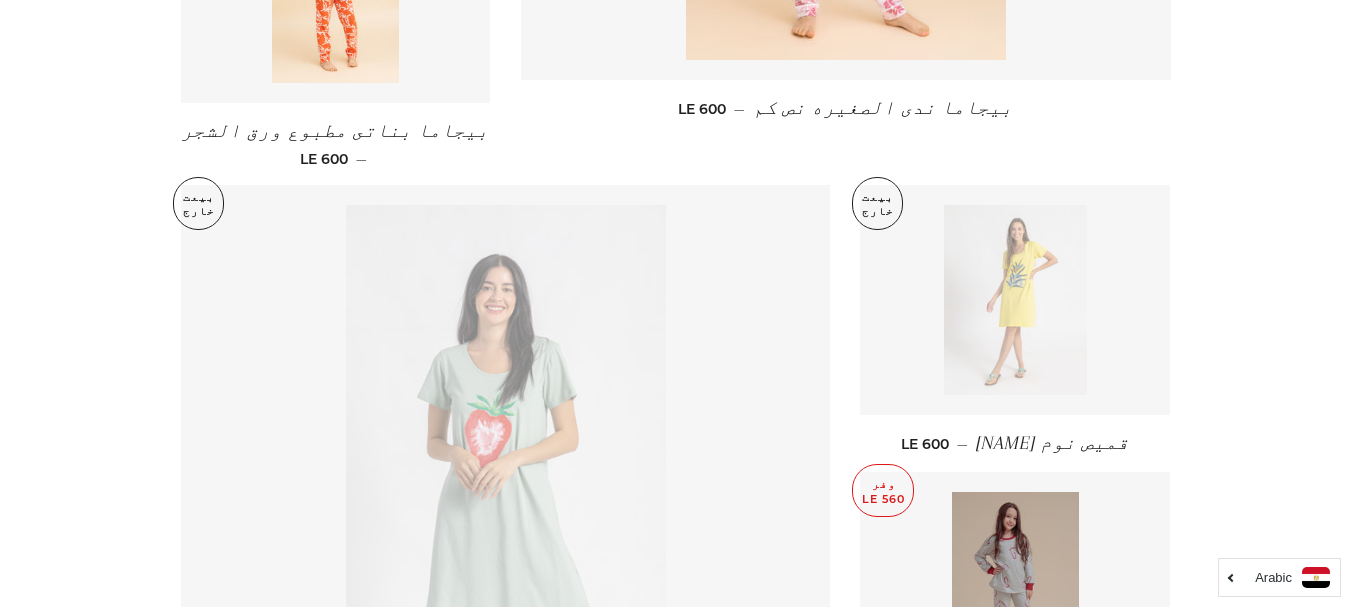 click at bounding box center (506, 445) 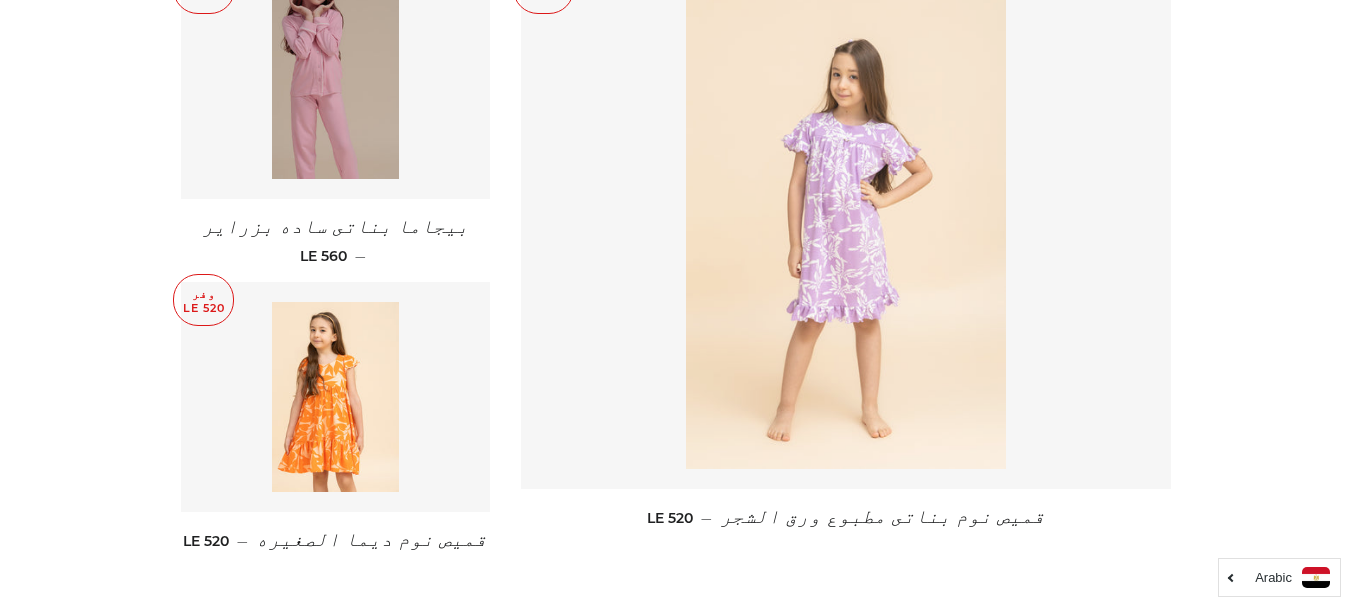 scroll, scrollTop: 2800, scrollLeft: 0, axis: vertical 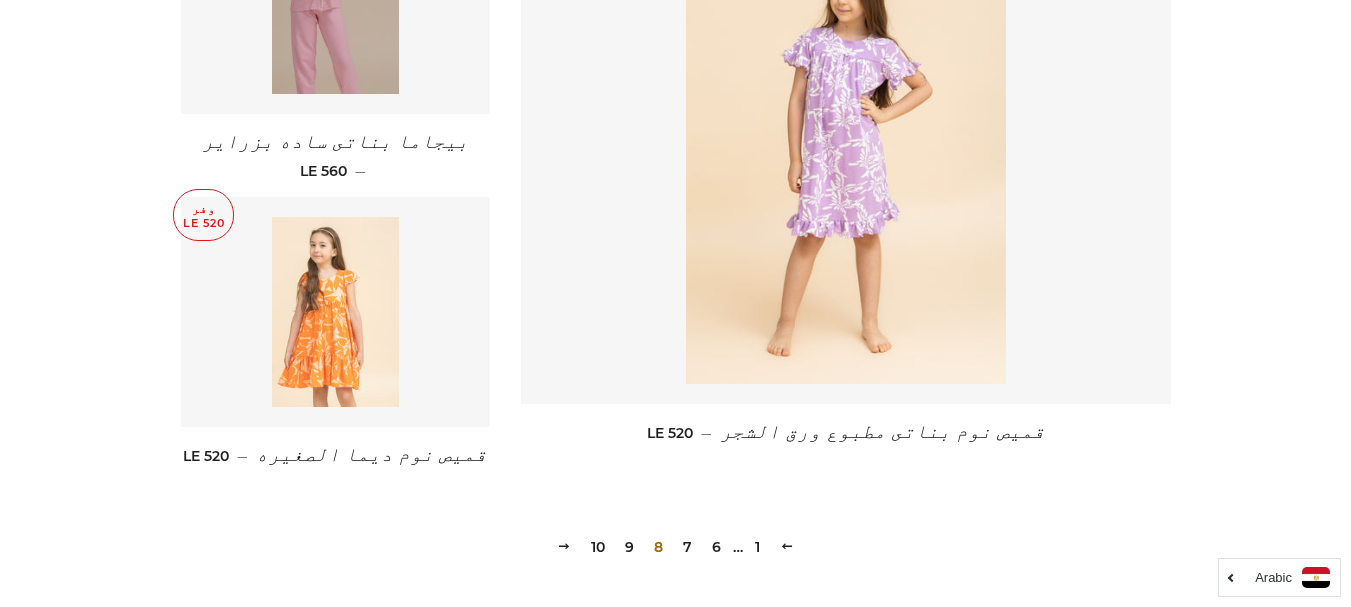 click at bounding box center (335, 312) 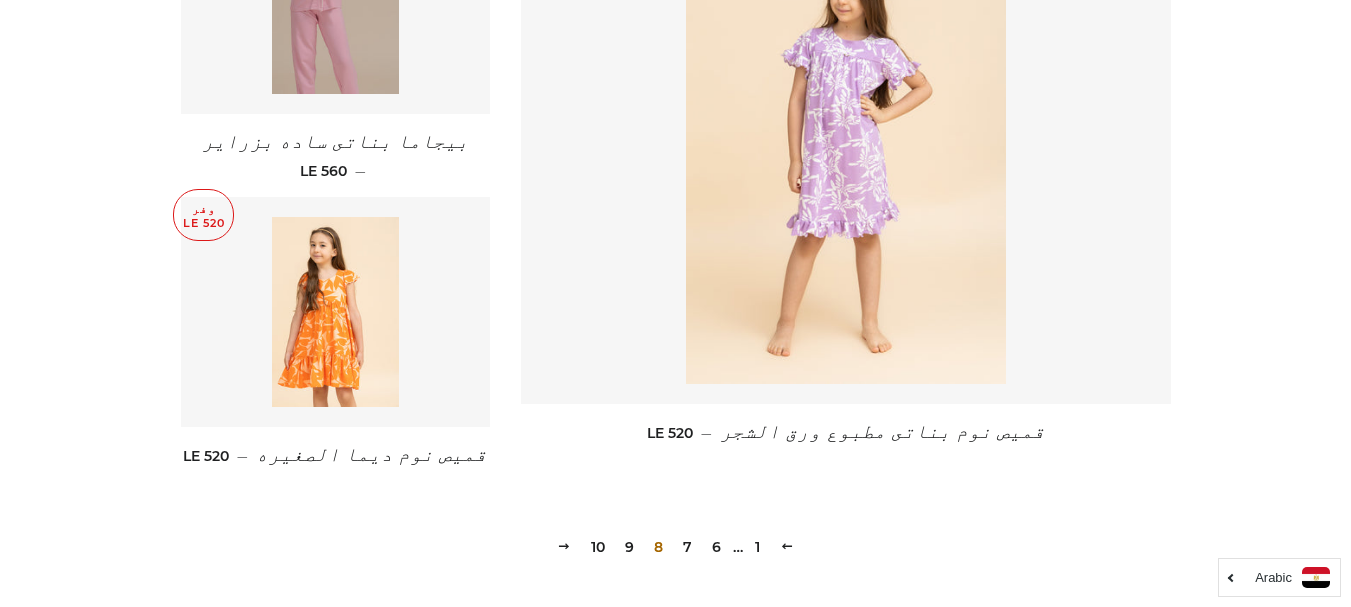 click on "9" at bounding box center (629, 547) 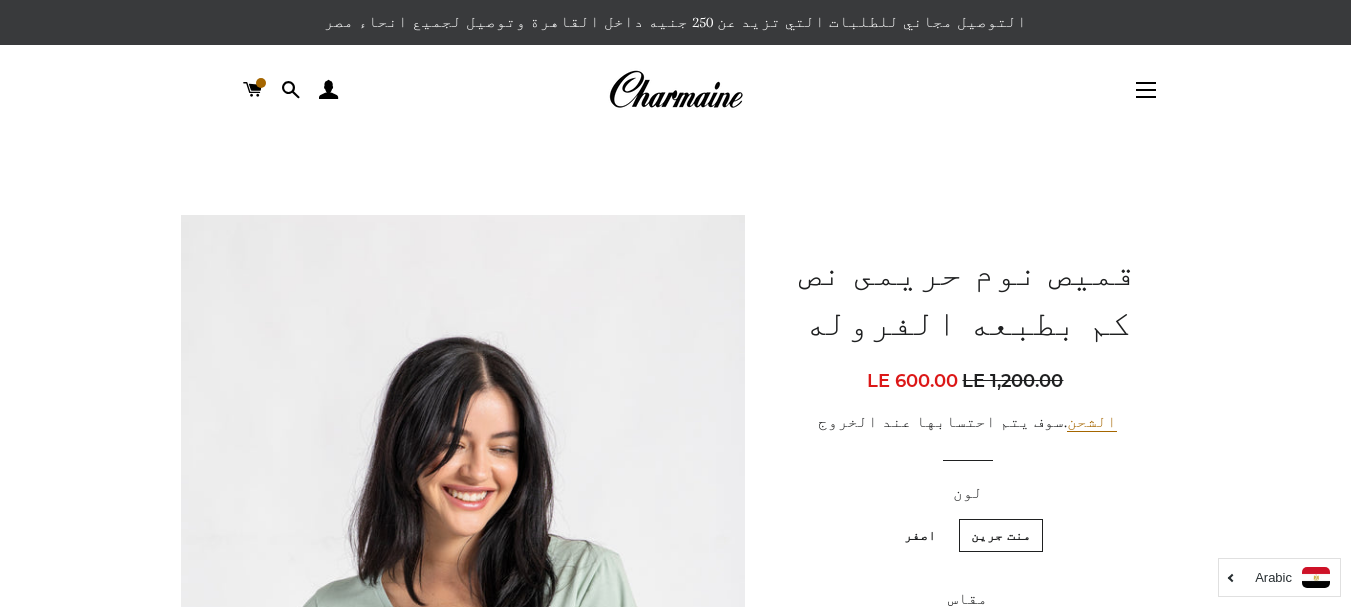 scroll, scrollTop: 0, scrollLeft: 0, axis: both 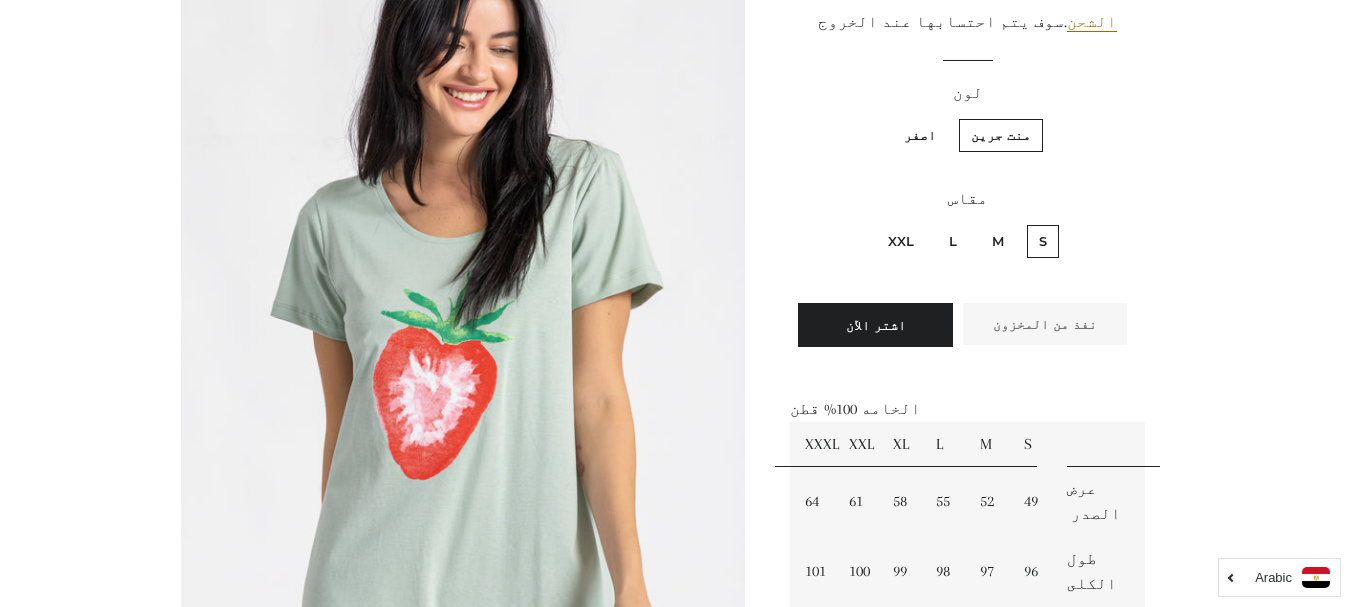 click on "اصفر" at bounding box center [920, 135] 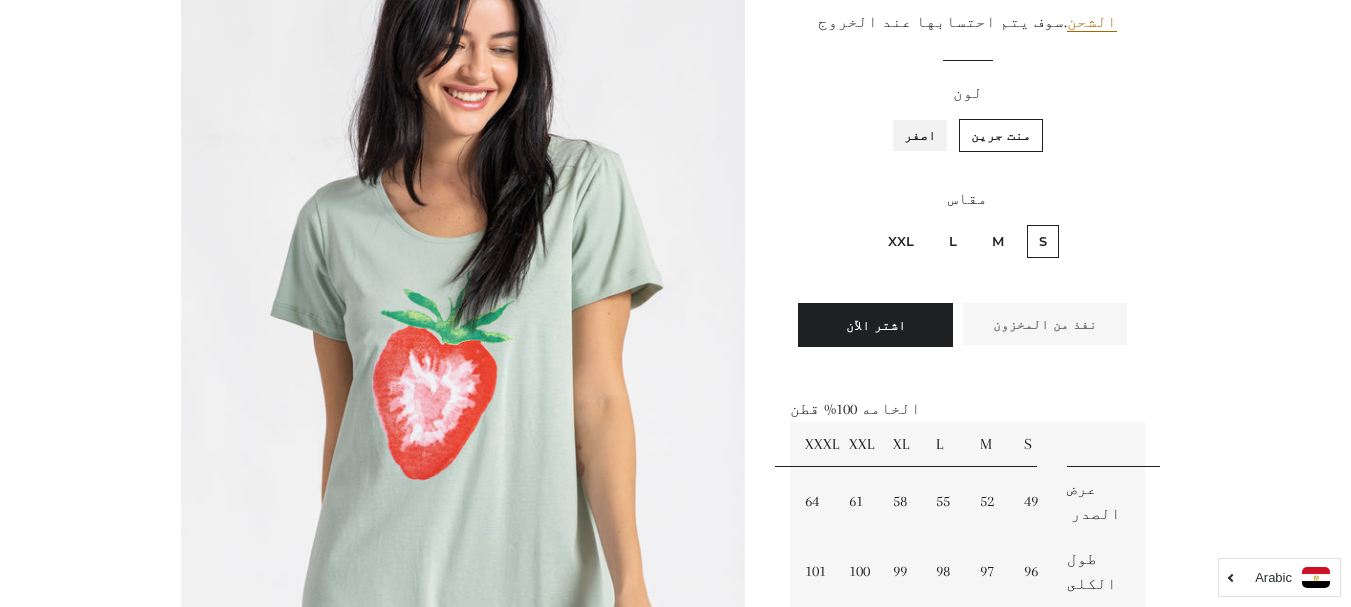 click on "اصفر" at bounding box center (941, 116) 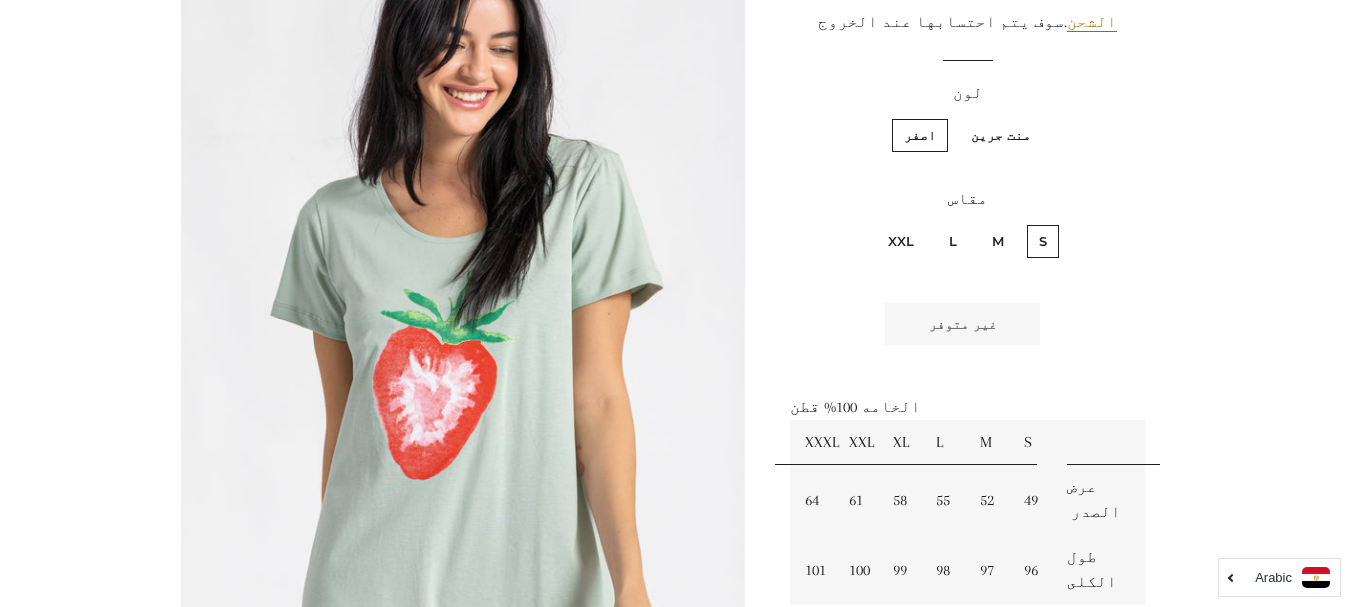 click on "منت جرين" at bounding box center (1001, 135) 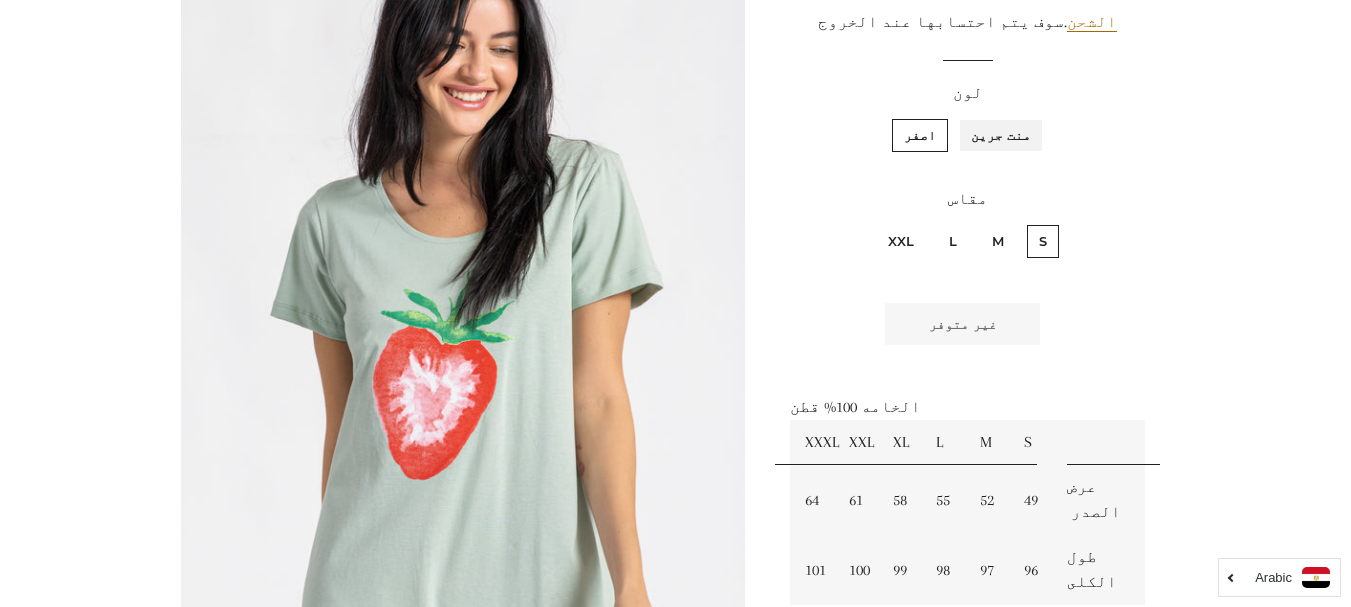 click on "منت جرين" at bounding box center [1036, 116] 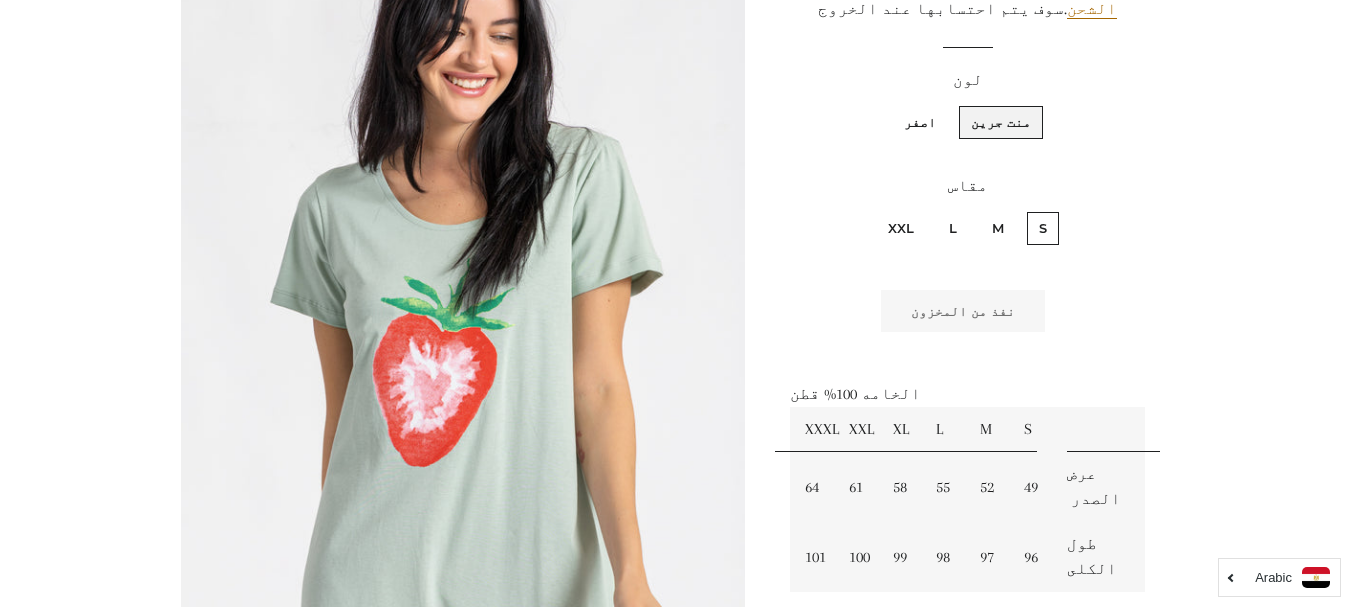 scroll, scrollTop: 400, scrollLeft: 0, axis: vertical 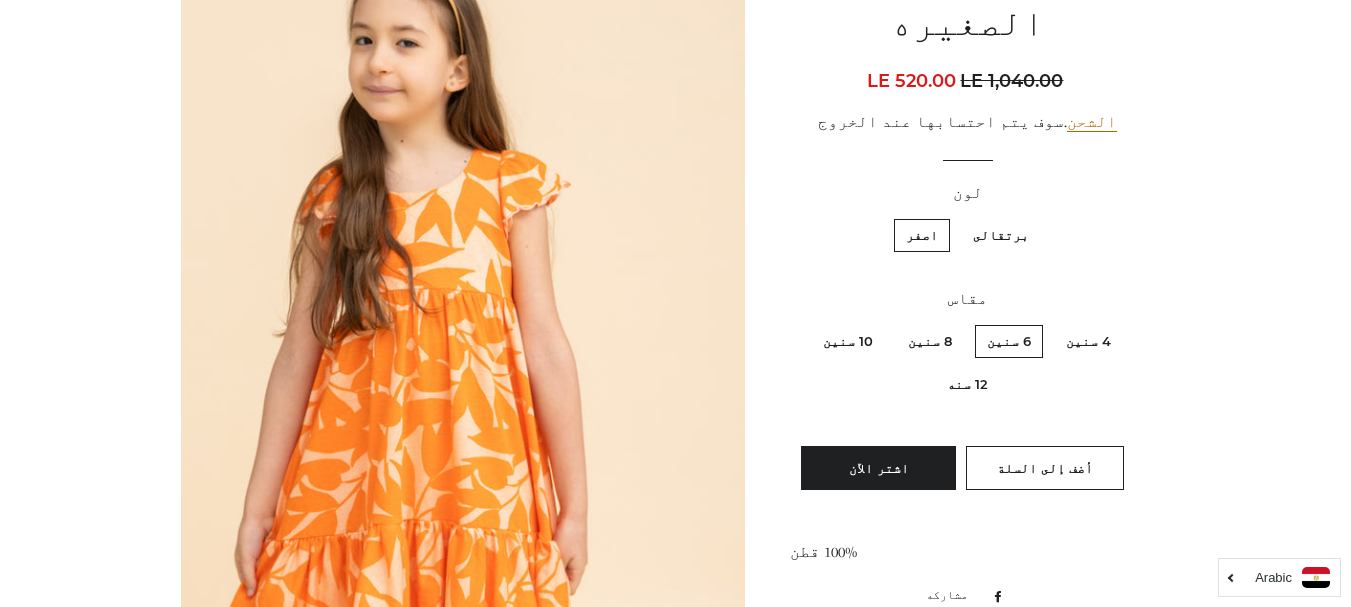 click on "12 سنه" at bounding box center [967, 384] 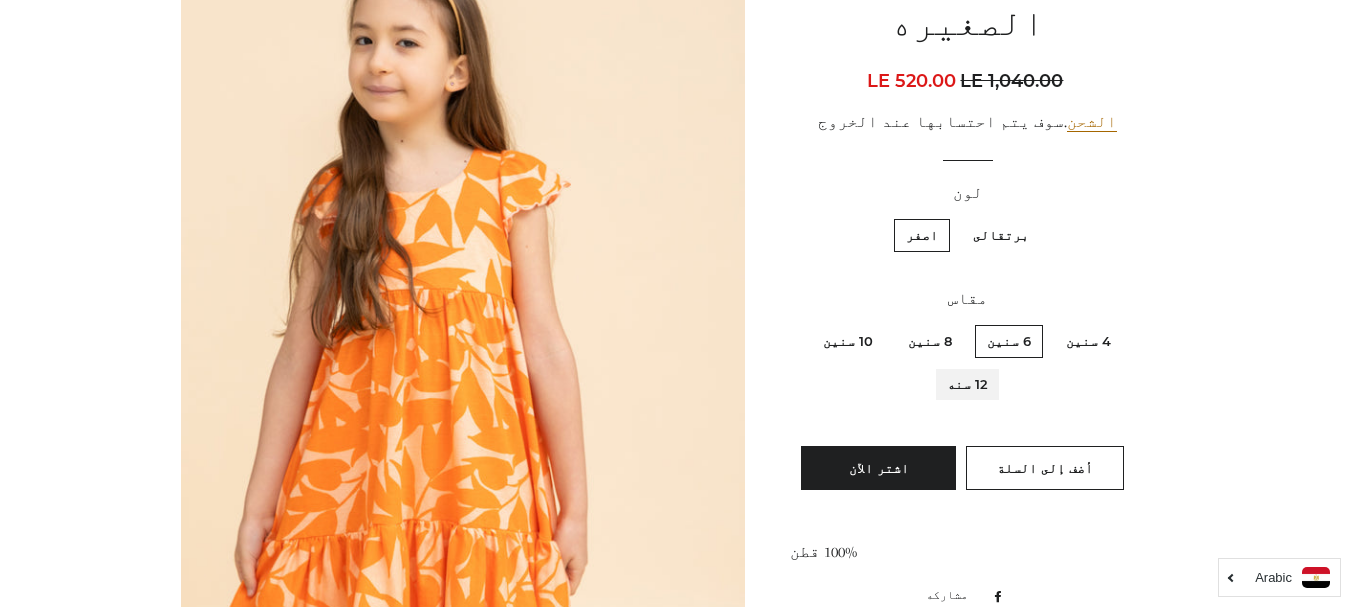 click on "12 سنه" at bounding box center [993, 365] 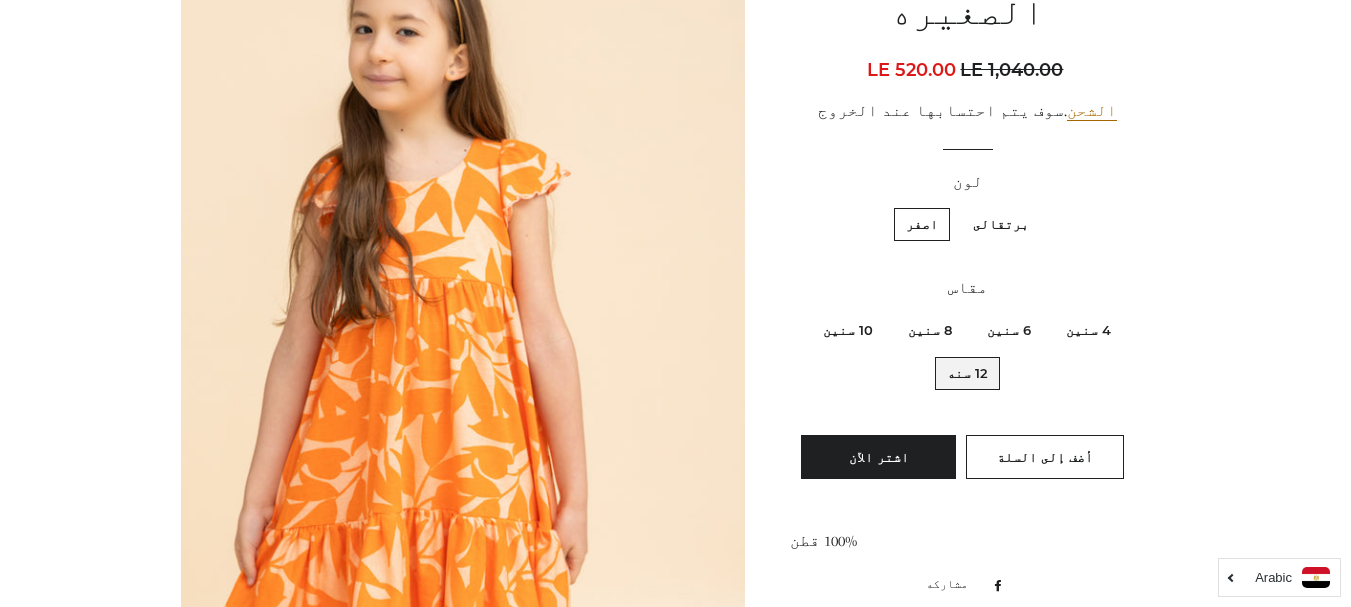 scroll, scrollTop: 300, scrollLeft: 0, axis: vertical 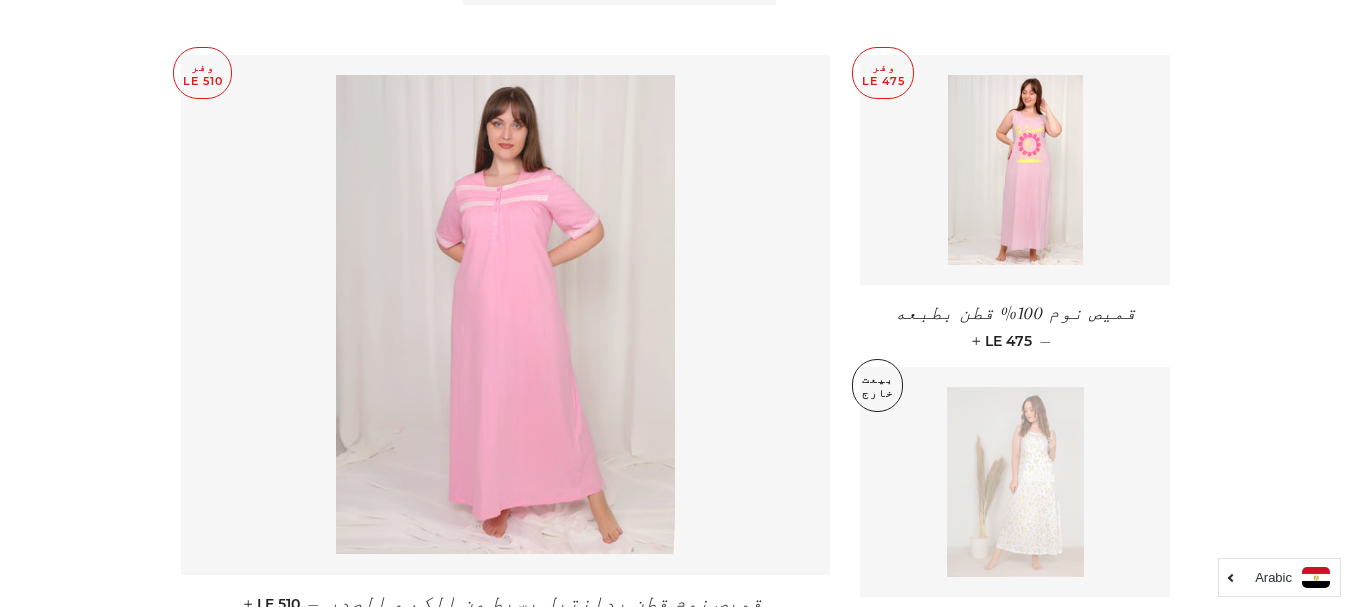 click at bounding box center (505, 315) 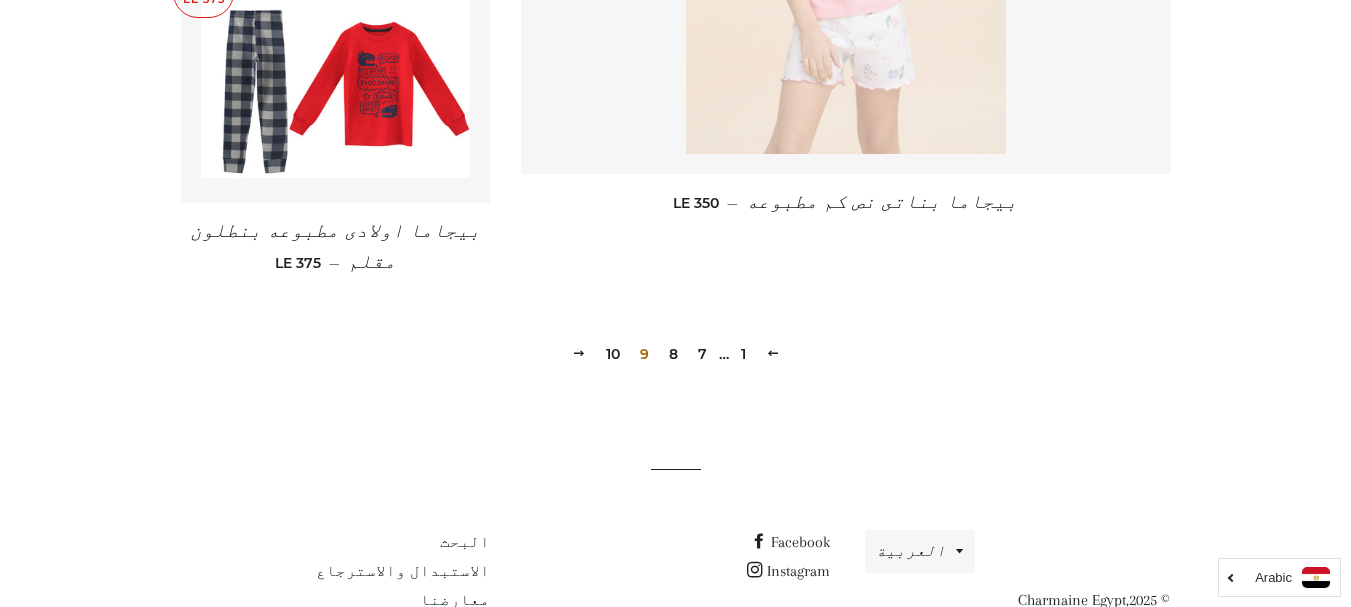 scroll, scrollTop: 3044, scrollLeft: 0, axis: vertical 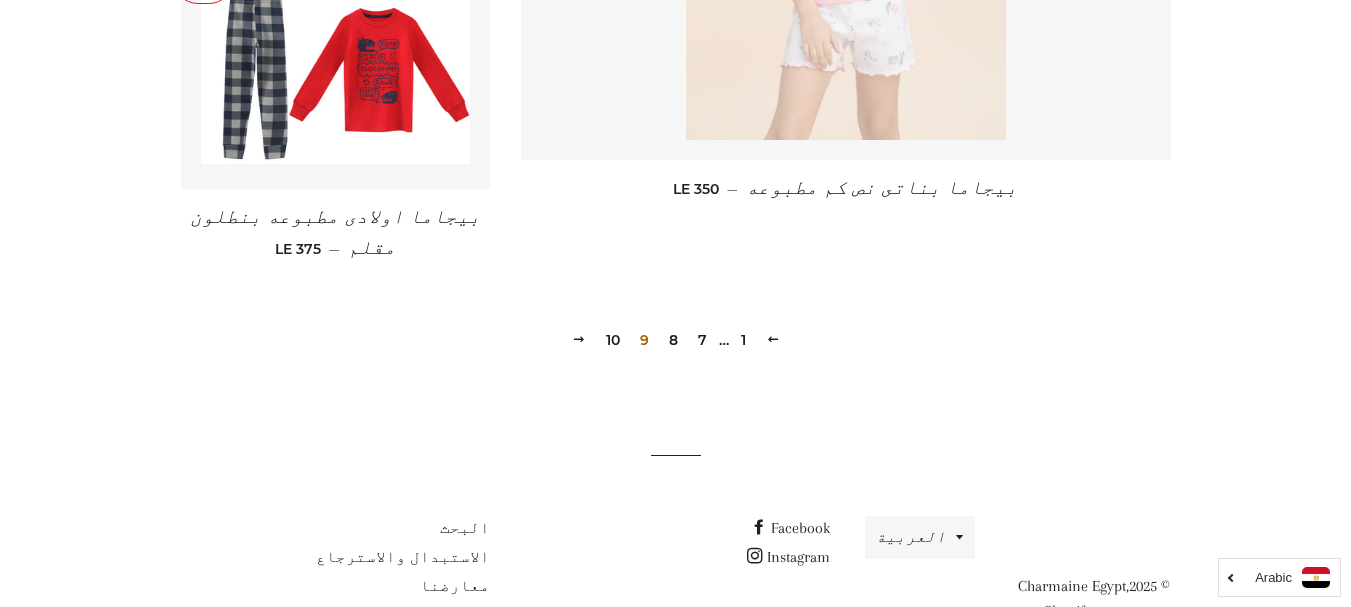 click on "10" at bounding box center [613, 340] 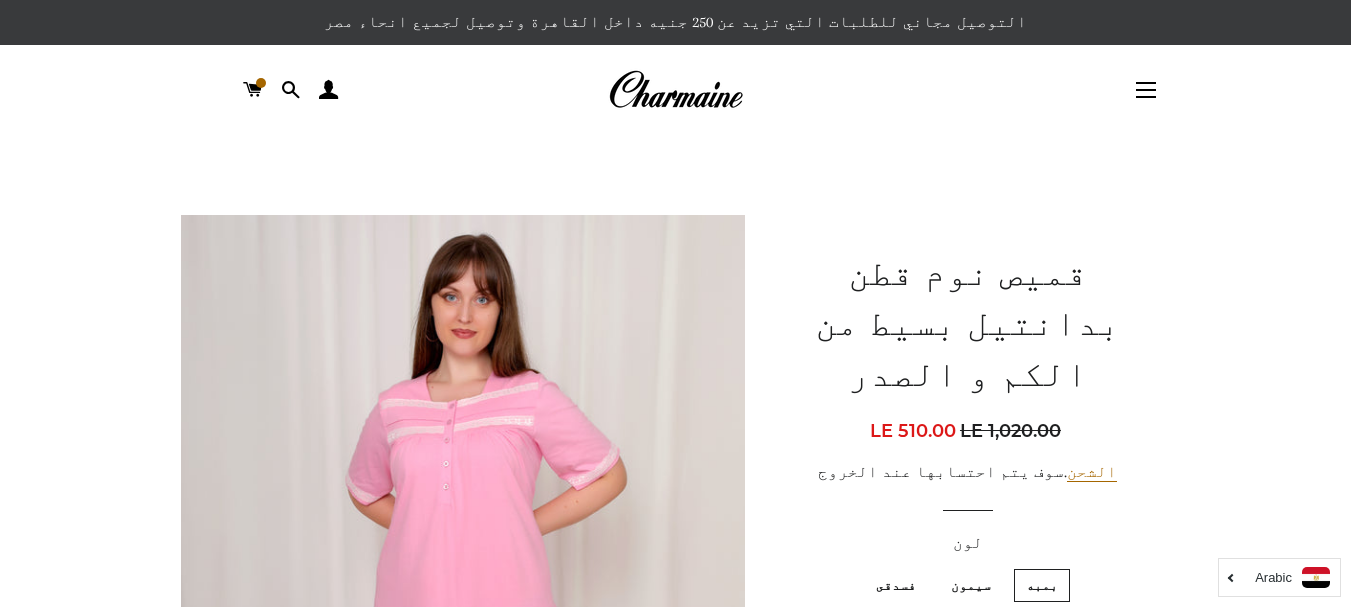 scroll, scrollTop: 283, scrollLeft: 0, axis: vertical 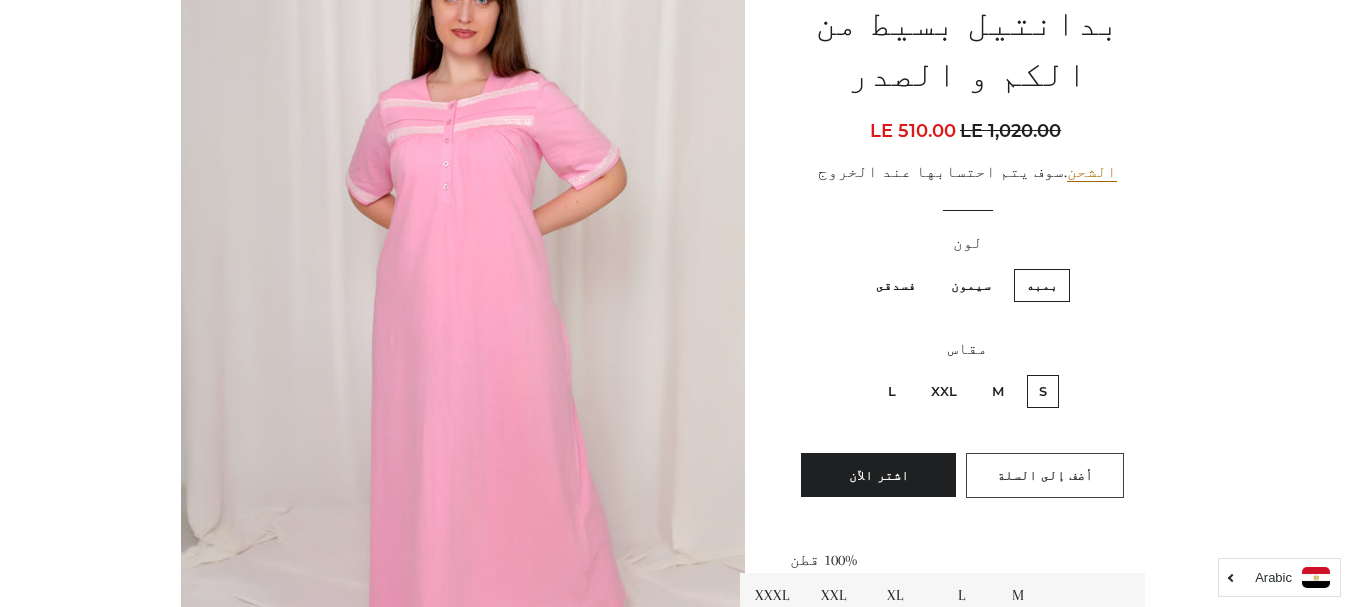 click on "أضف إلى السلة" at bounding box center [1045, 475] 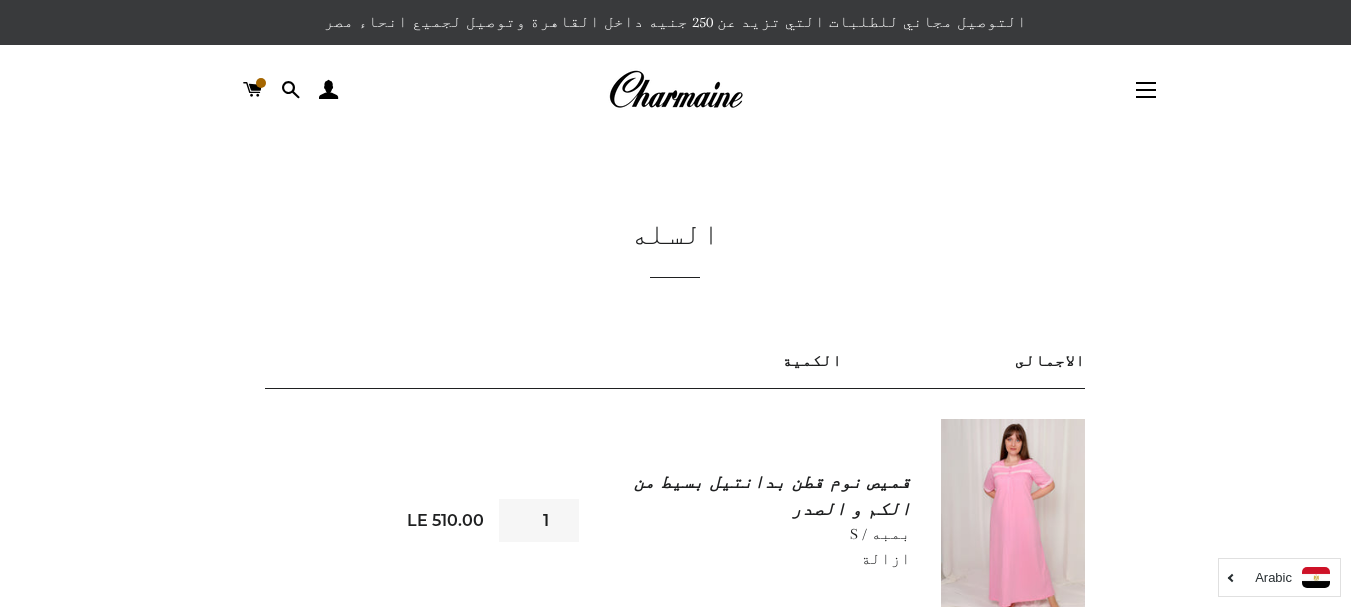 scroll, scrollTop: 0, scrollLeft: 0, axis: both 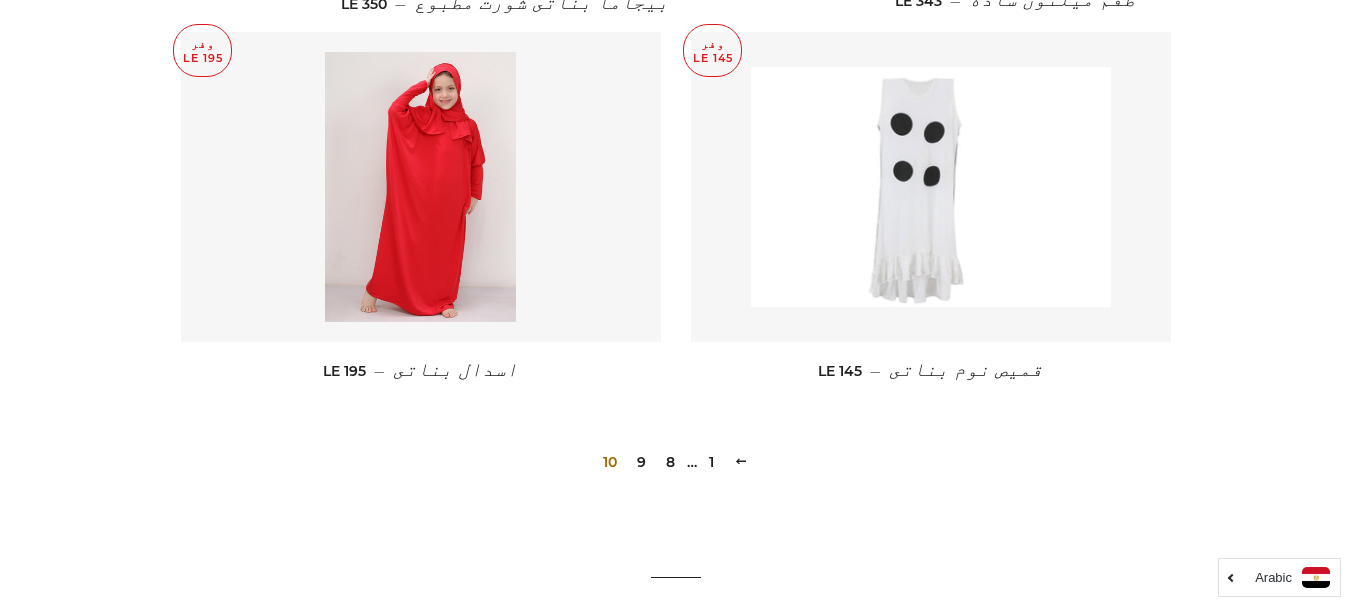 click at bounding box center [931, 187] 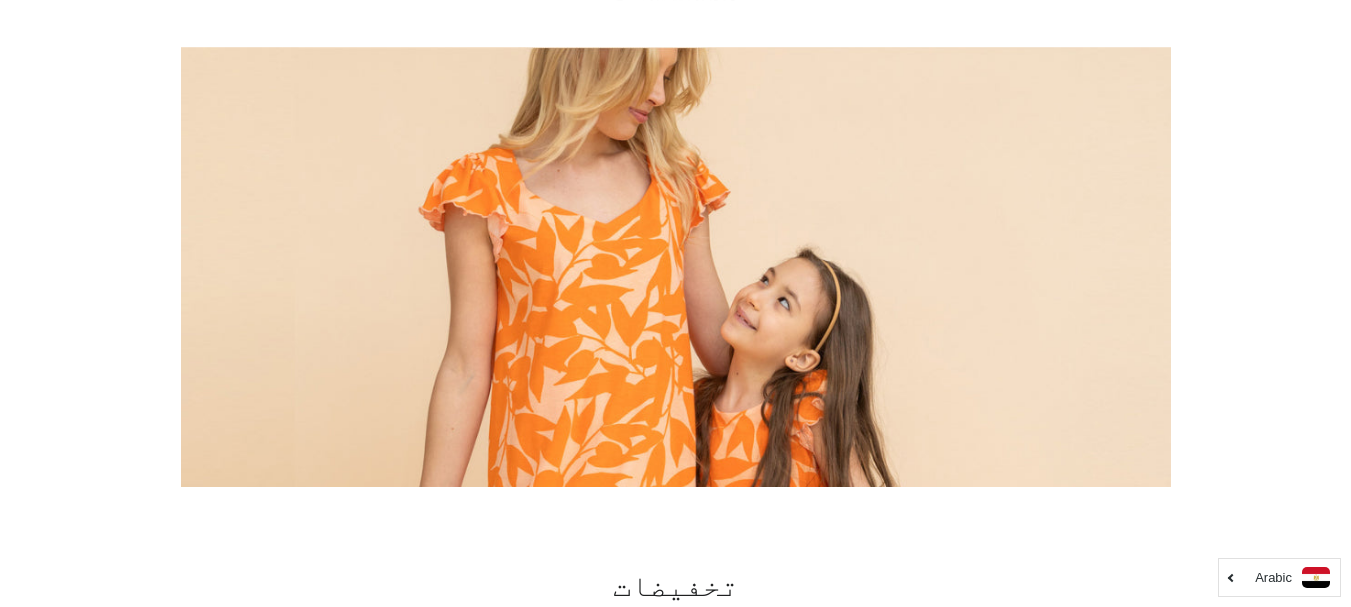scroll, scrollTop: 0, scrollLeft: 0, axis: both 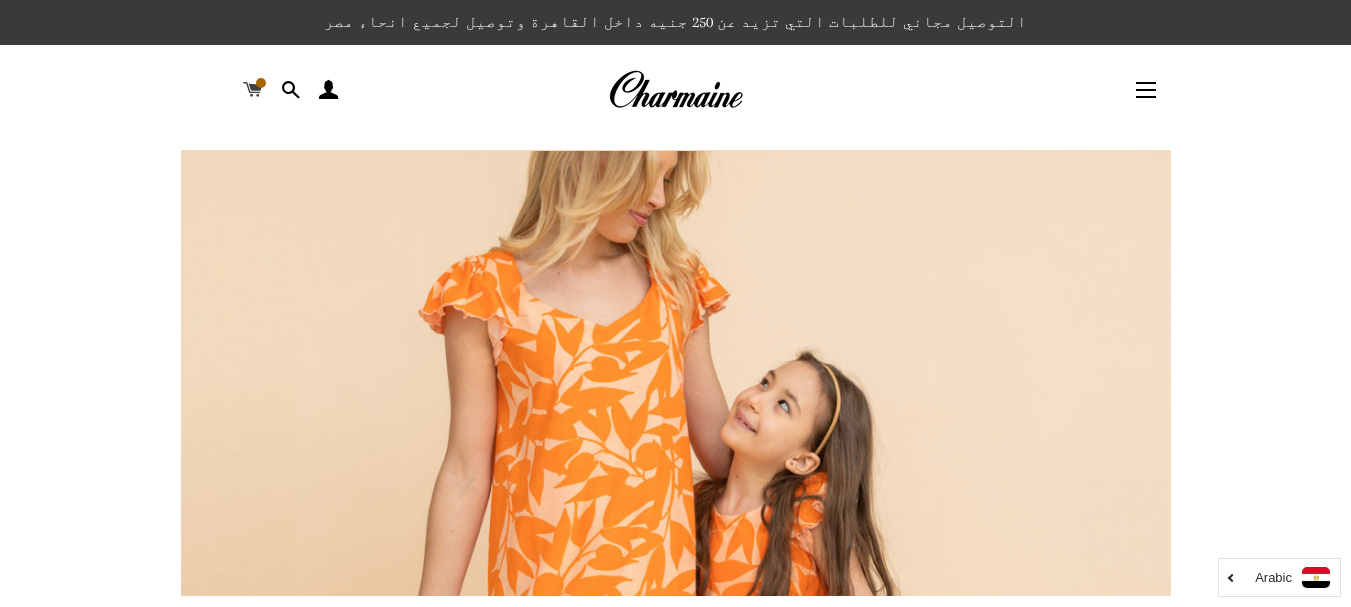 click at bounding box center (252, 90) 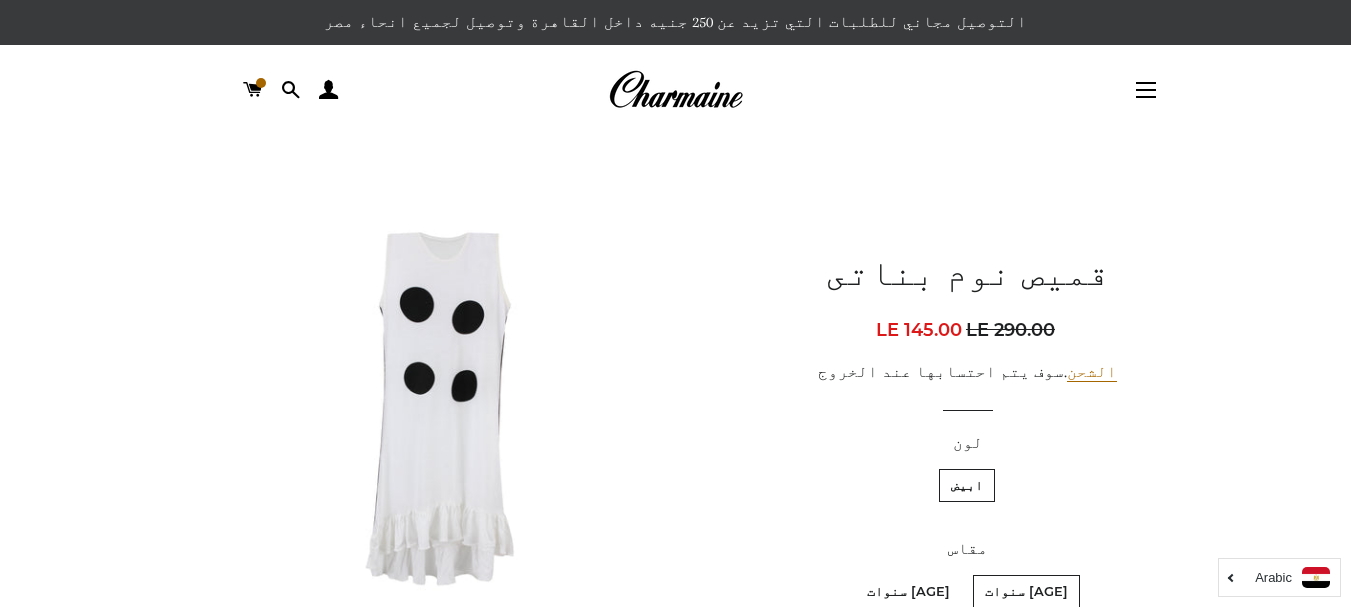 scroll, scrollTop: 112, scrollLeft: 0, axis: vertical 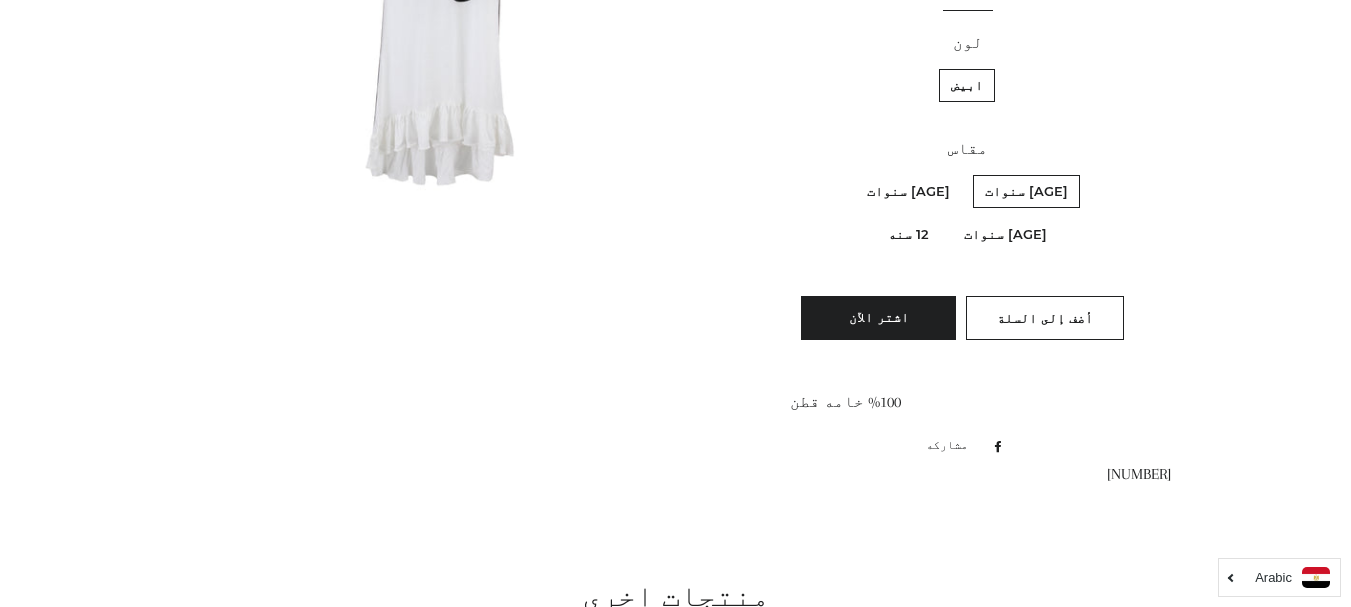 click on "12 سنه" at bounding box center (908, 234) 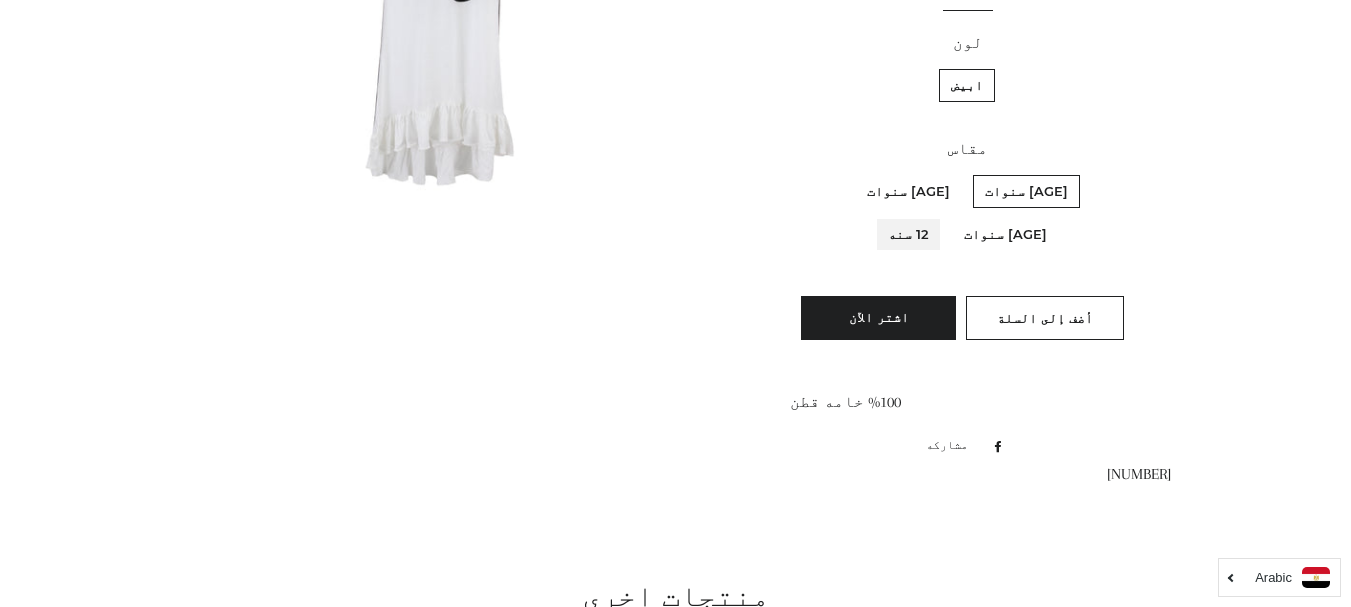 click on "12 سنه" at bounding box center (934, 215) 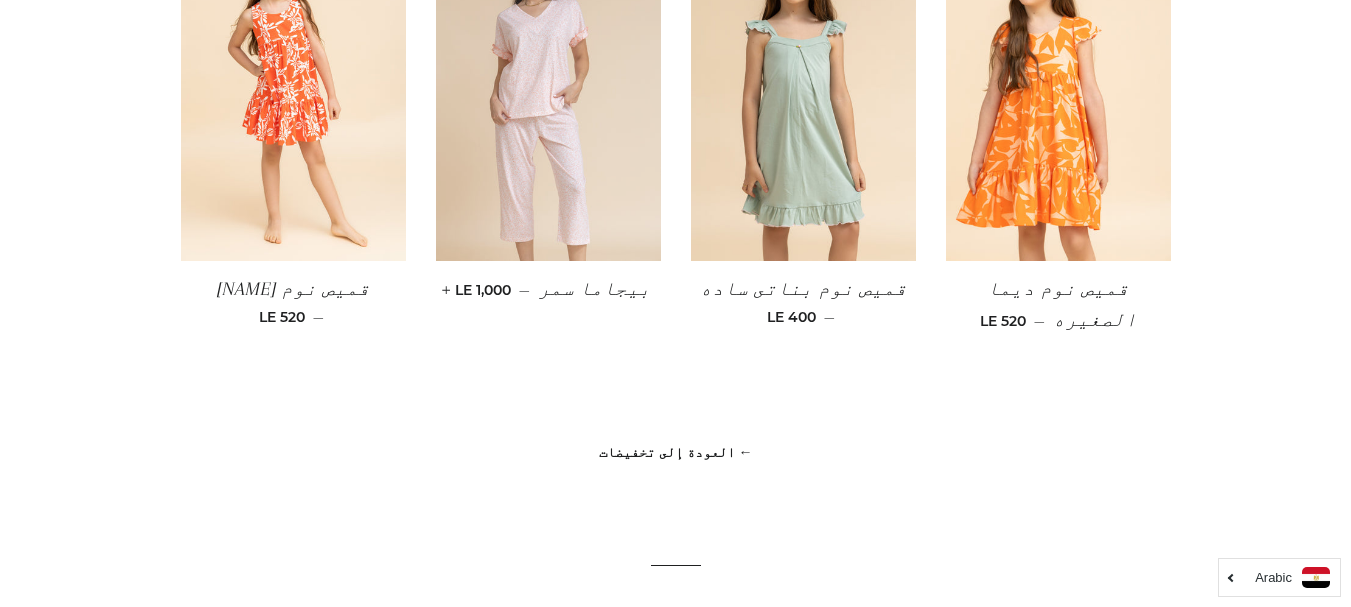 scroll, scrollTop: 1200, scrollLeft: 0, axis: vertical 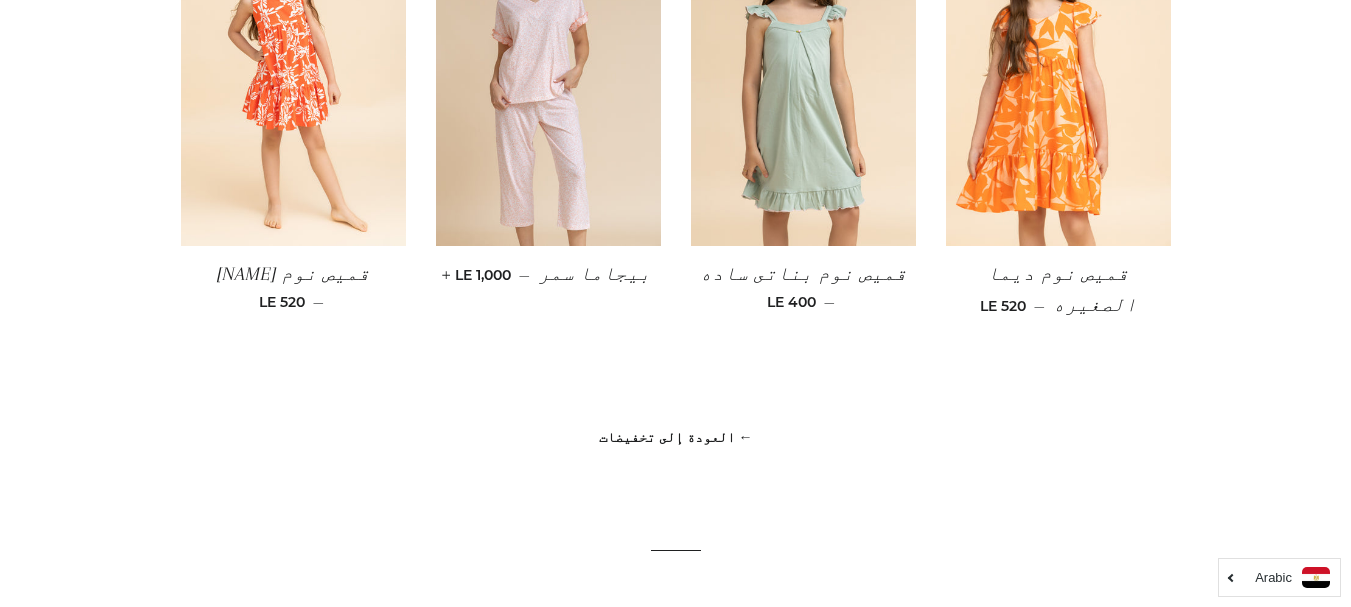 click on "← العودة إلى تخفيضات" at bounding box center [676, 437] 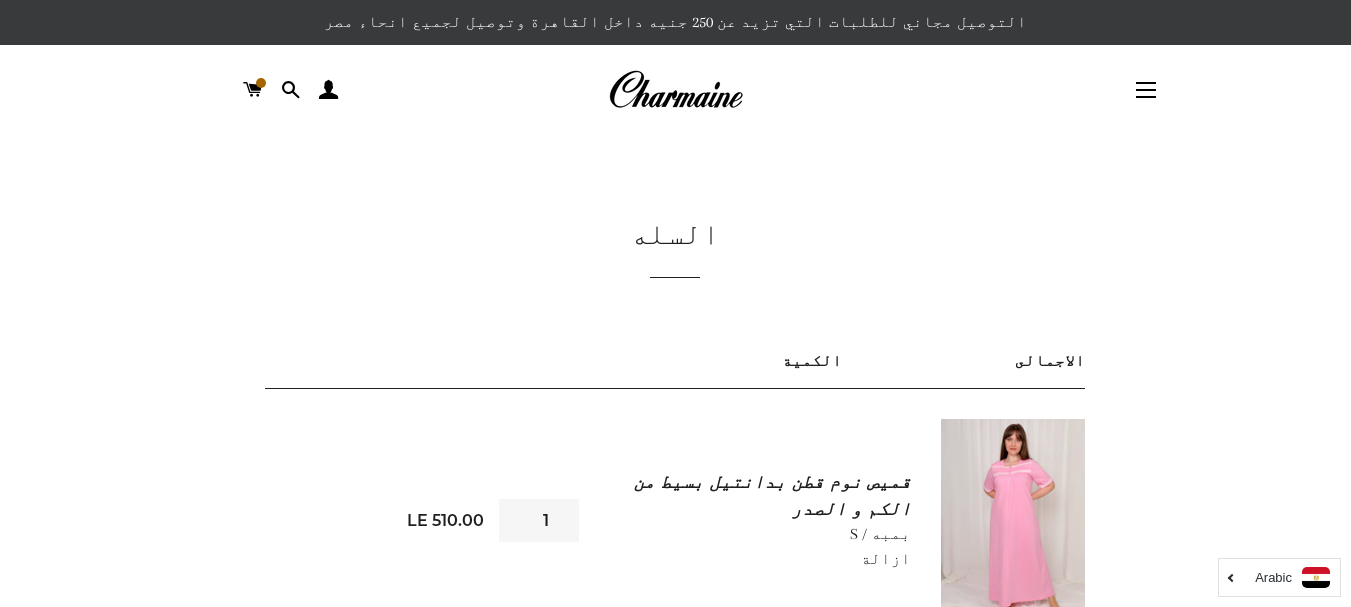 scroll, scrollTop: 0, scrollLeft: 0, axis: both 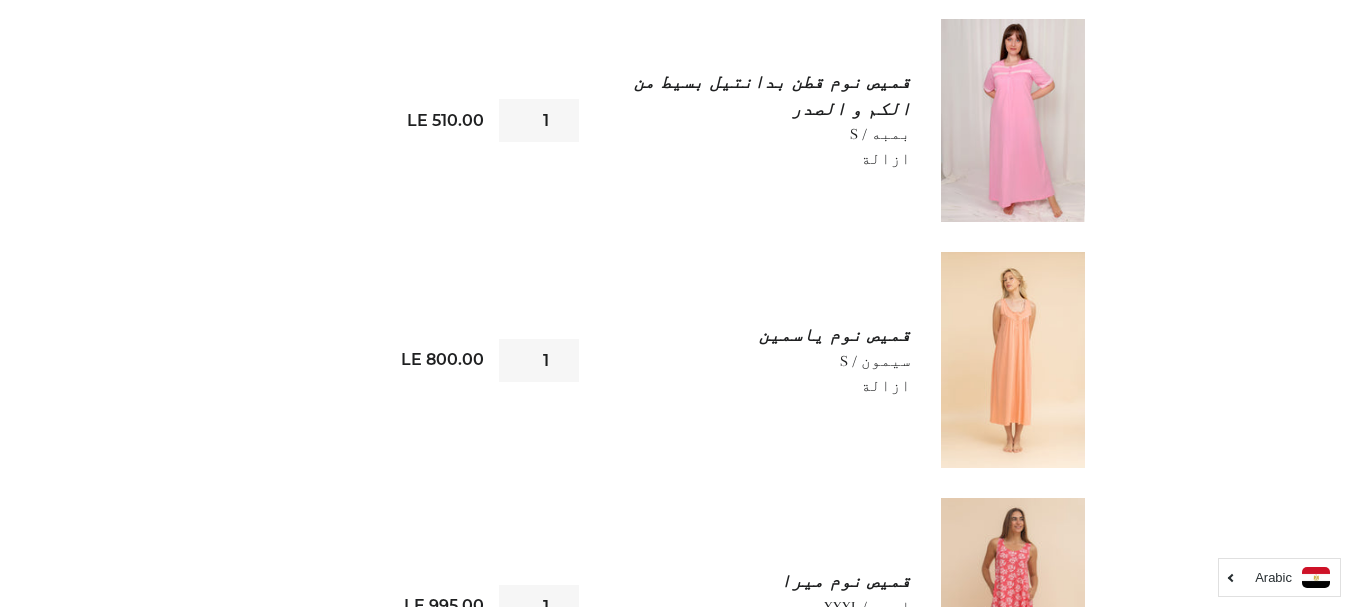 click on "قميص نوم قطن بدانتيل بسيط من الكم و الصدر" at bounding box center [768, 95] 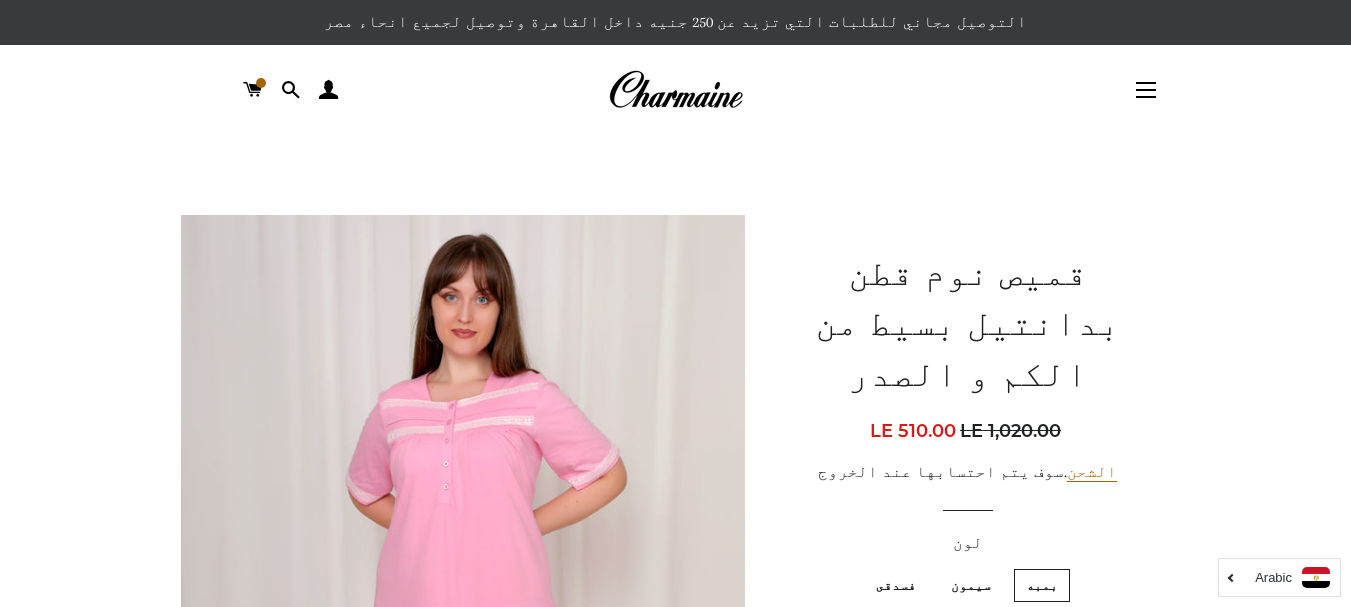 scroll, scrollTop: 500, scrollLeft: 0, axis: vertical 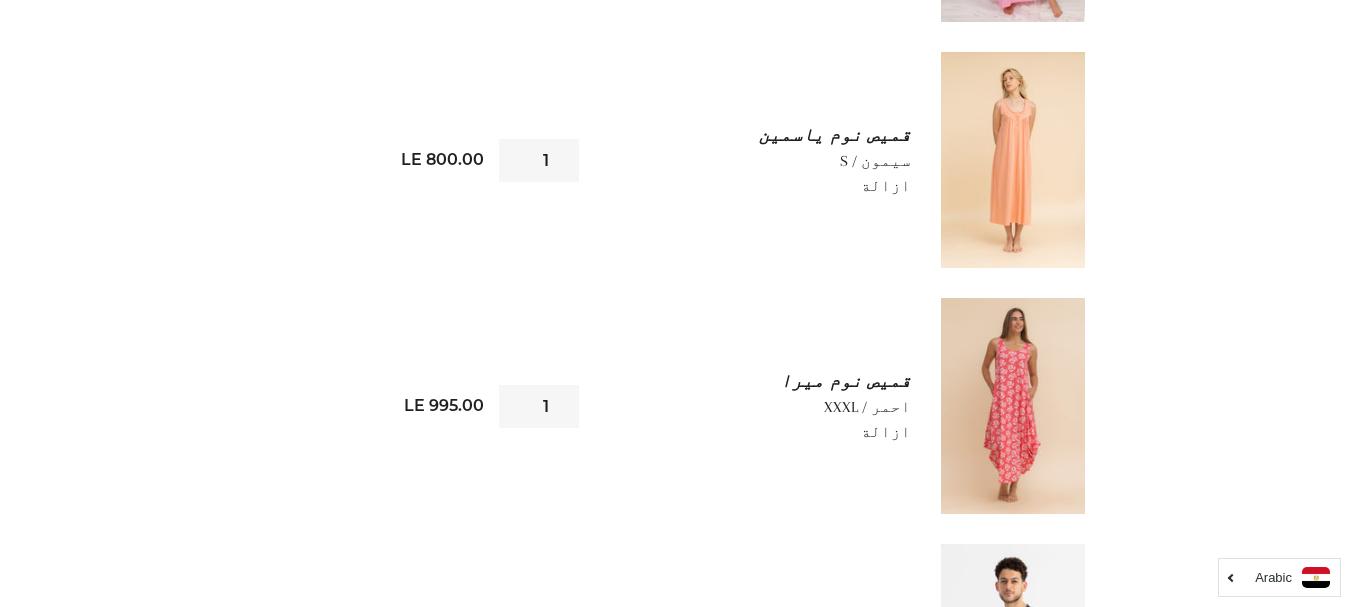 click at bounding box center (1013, 160) 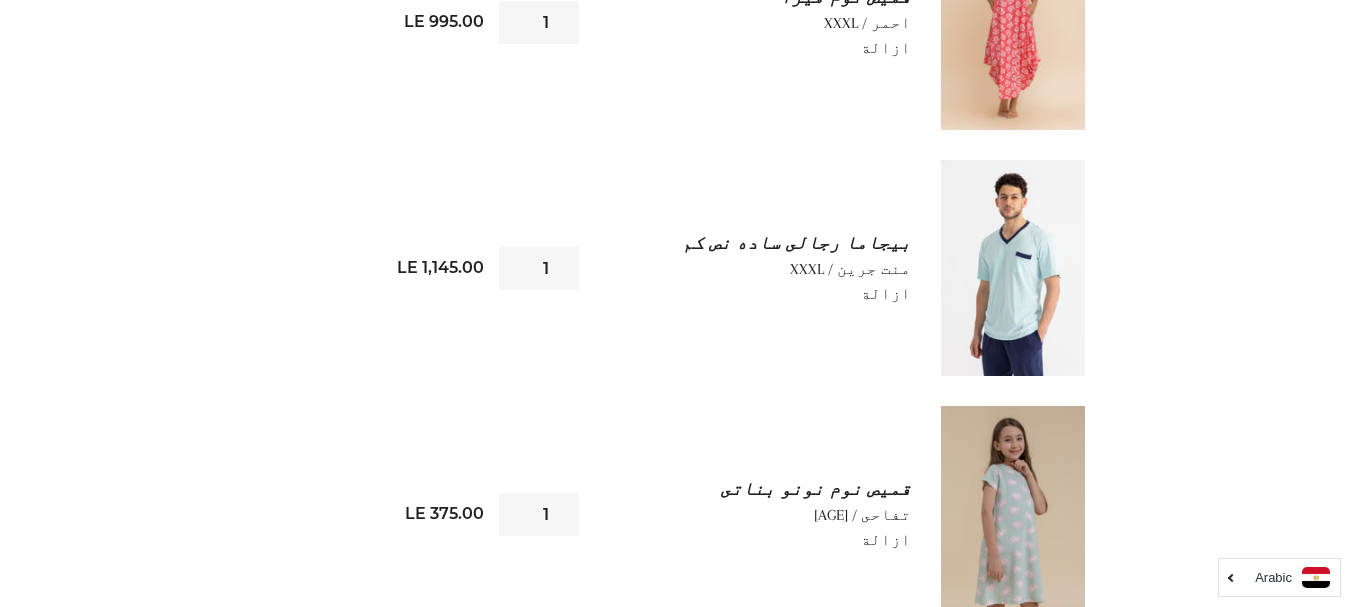 scroll, scrollTop: 1100, scrollLeft: 0, axis: vertical 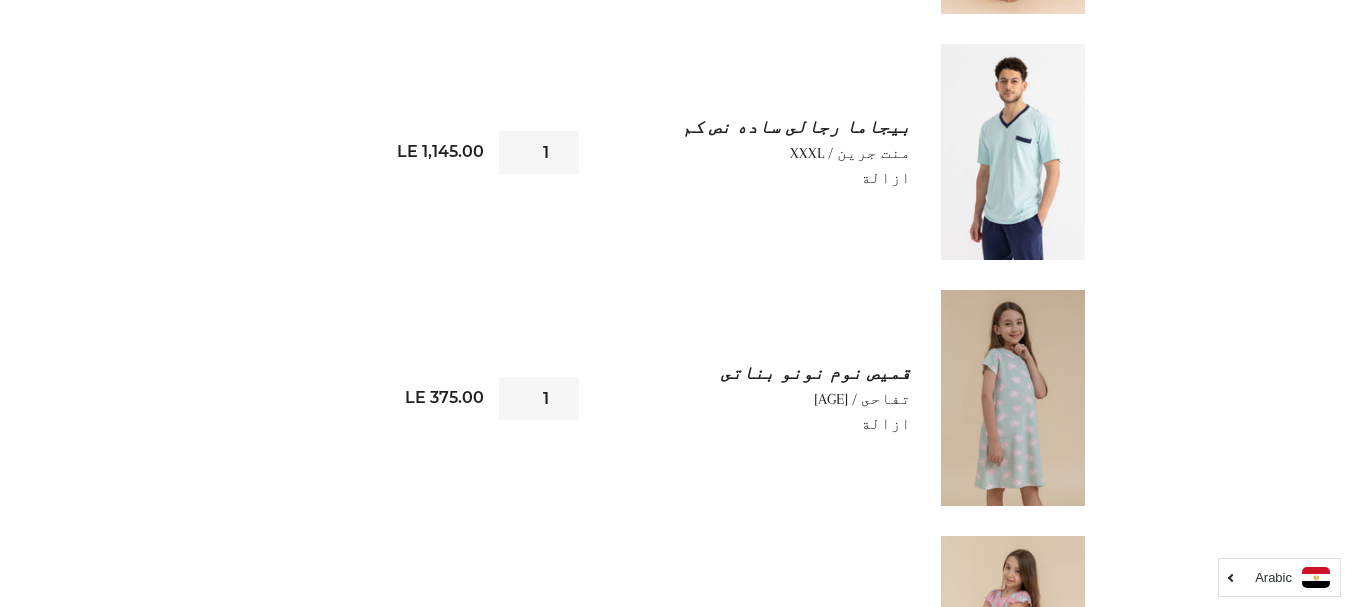 click on "ازالة" at bounding box center [886, 178] 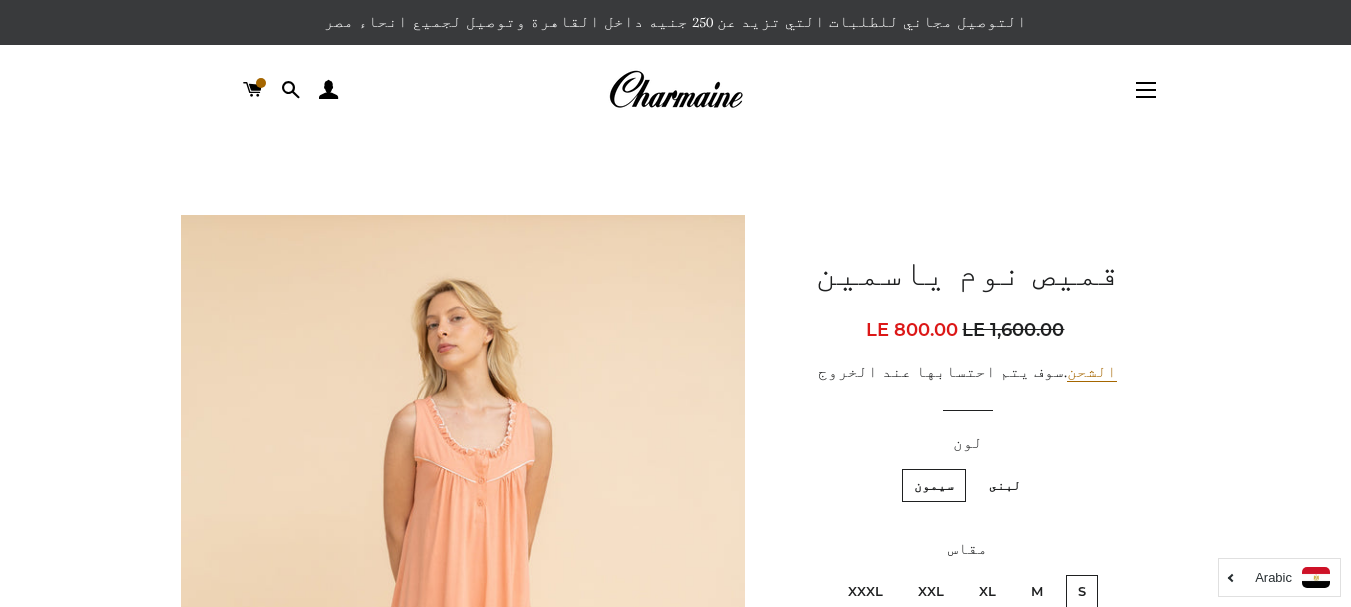 scroll, scrollTop: 0, scrollLeft: 0, axis: both 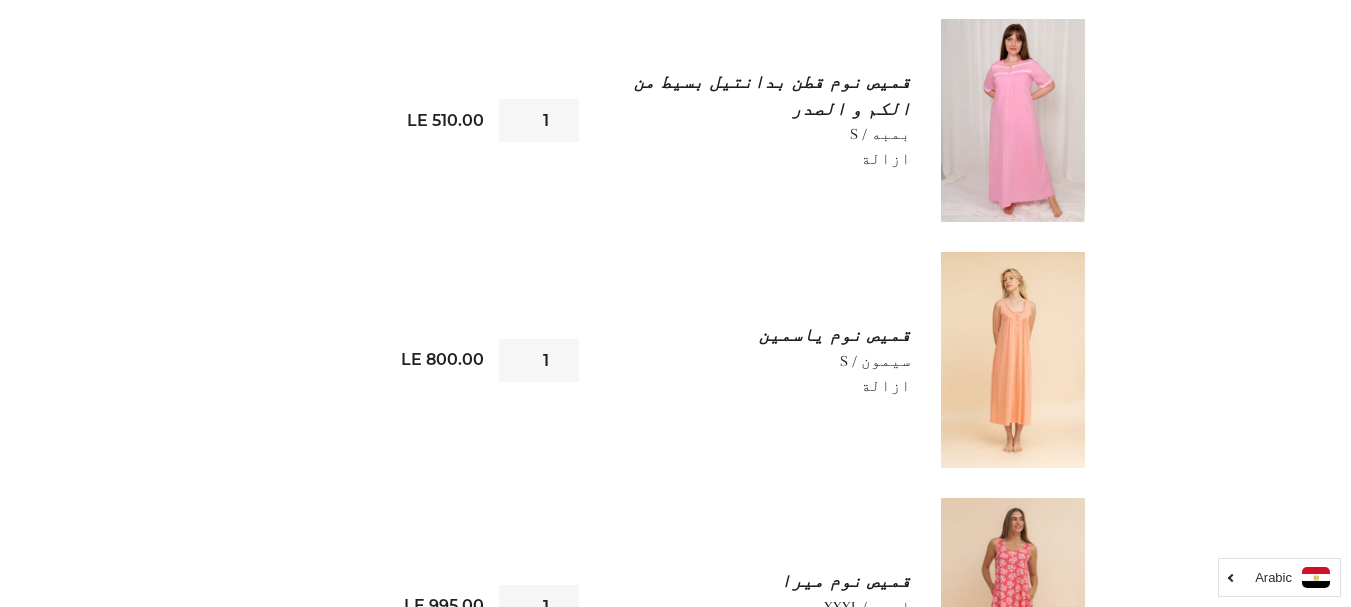 click on "ازالة" at bounding box center (886, 386) 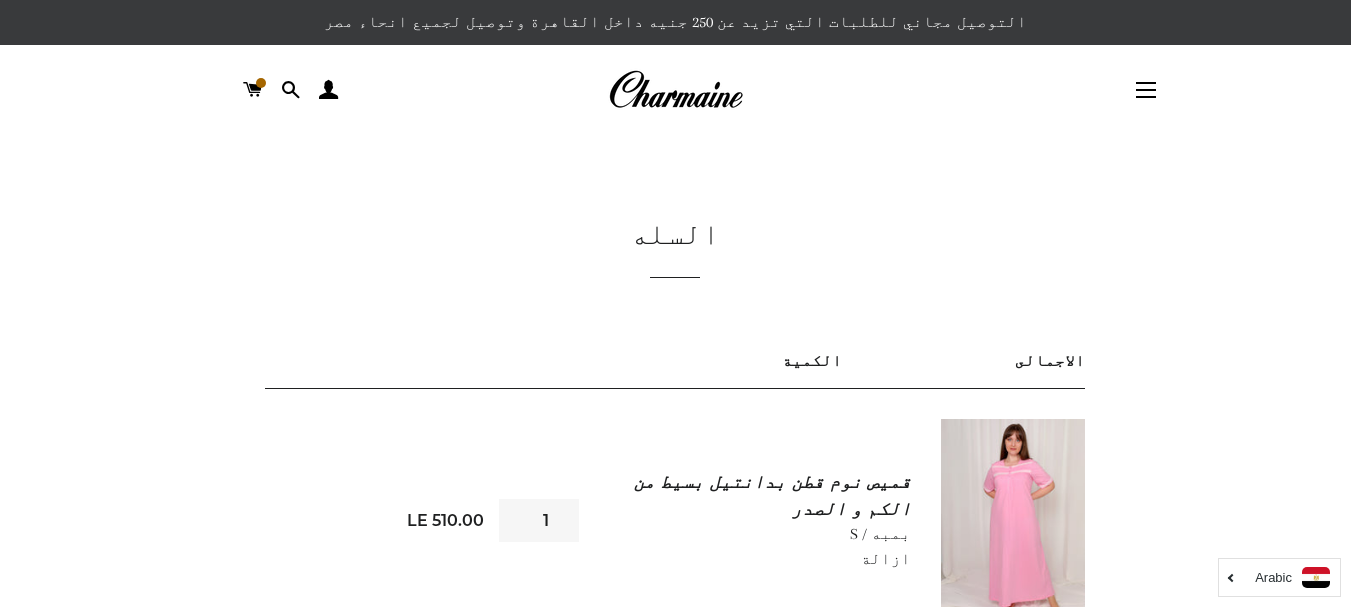 scroll, scrollTop: 0, scrollLeft: 0, axis: both 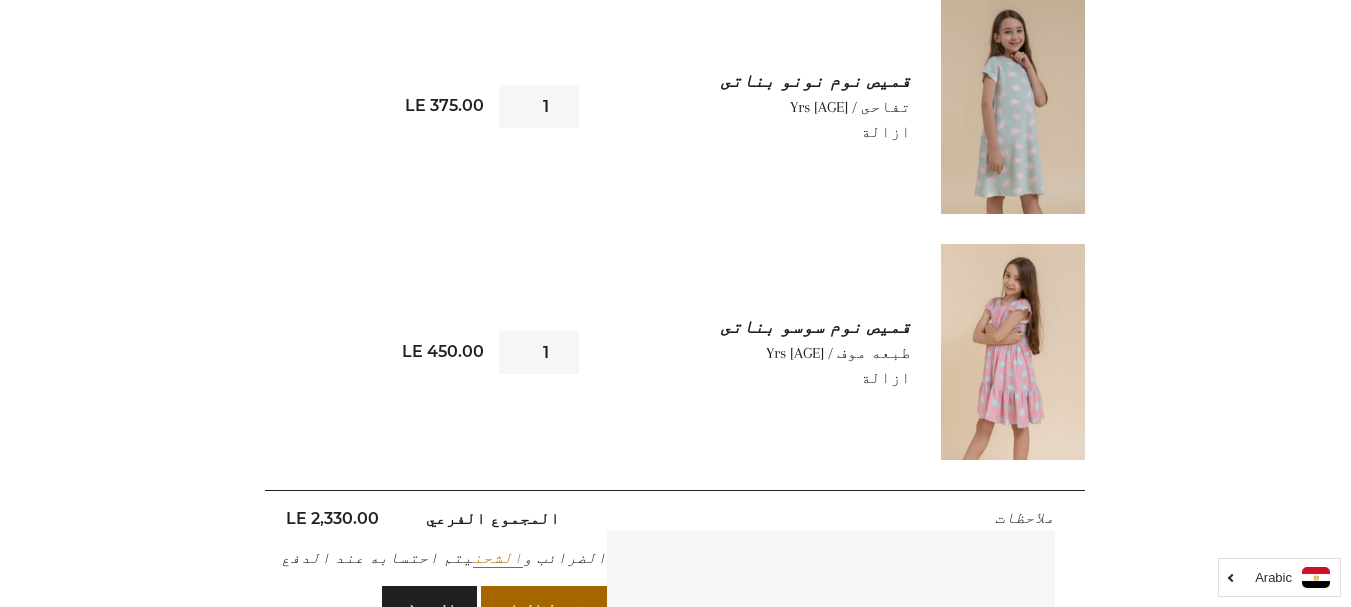 click at bounding box center [1013, 352] 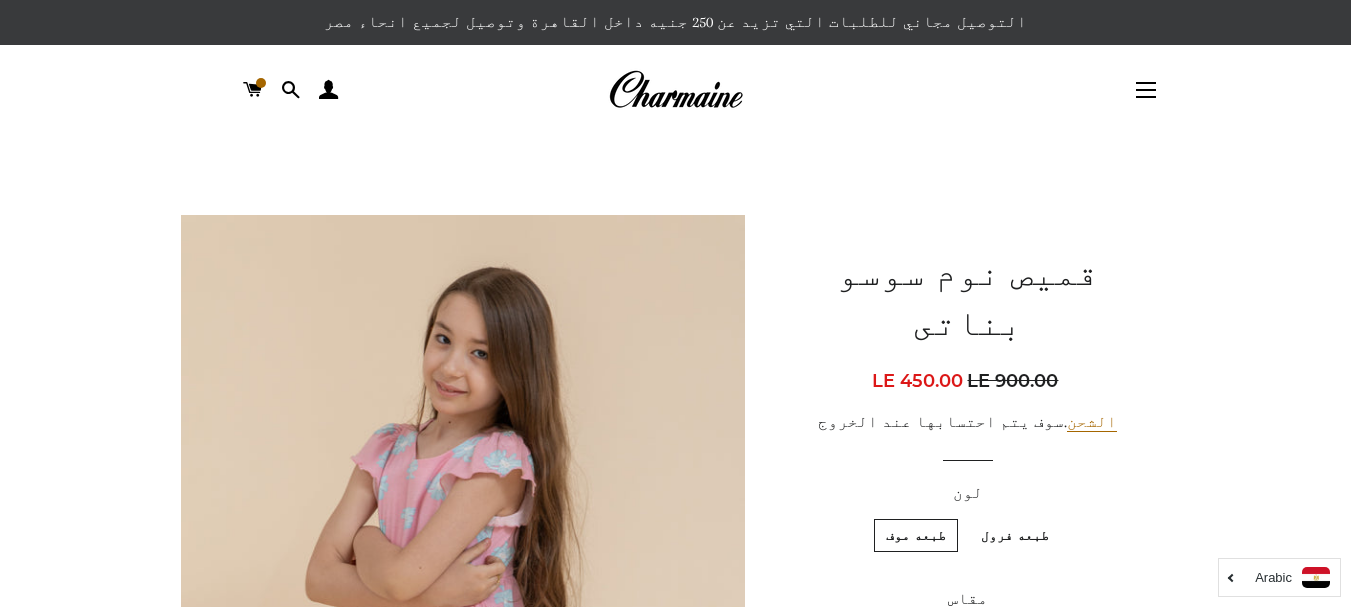 scroll, scrollTop: 0, scrollLeft: 0, axis: both 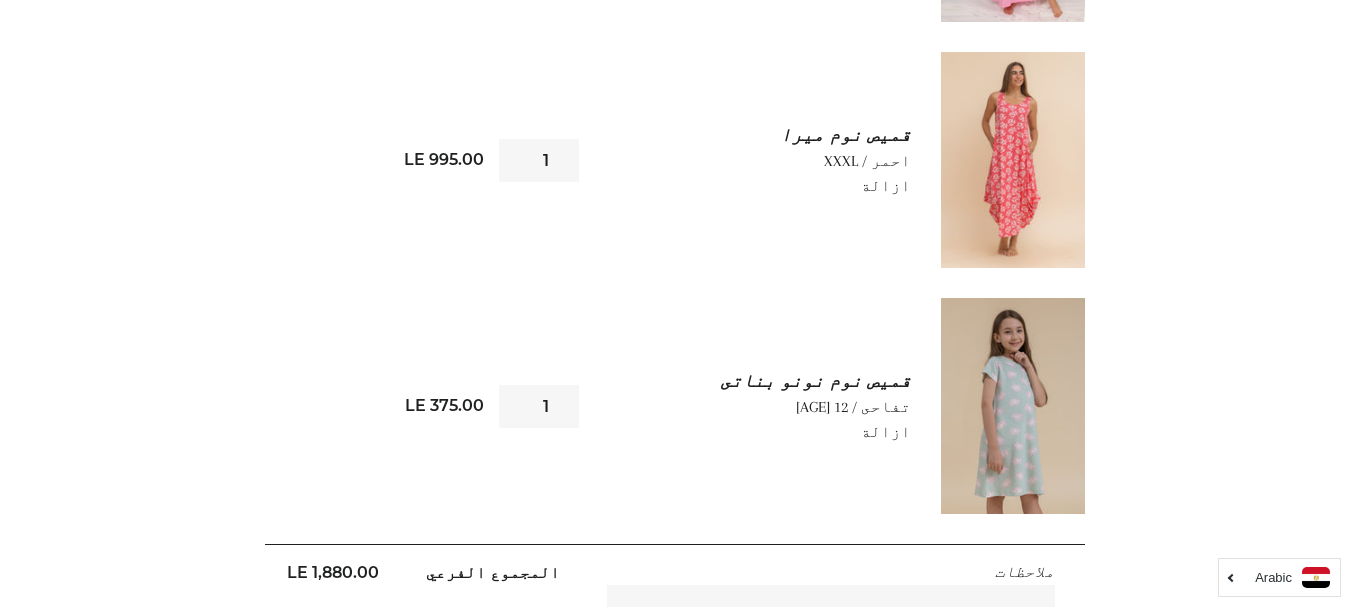 click on "ازالة" at bounding box center (886, 432) 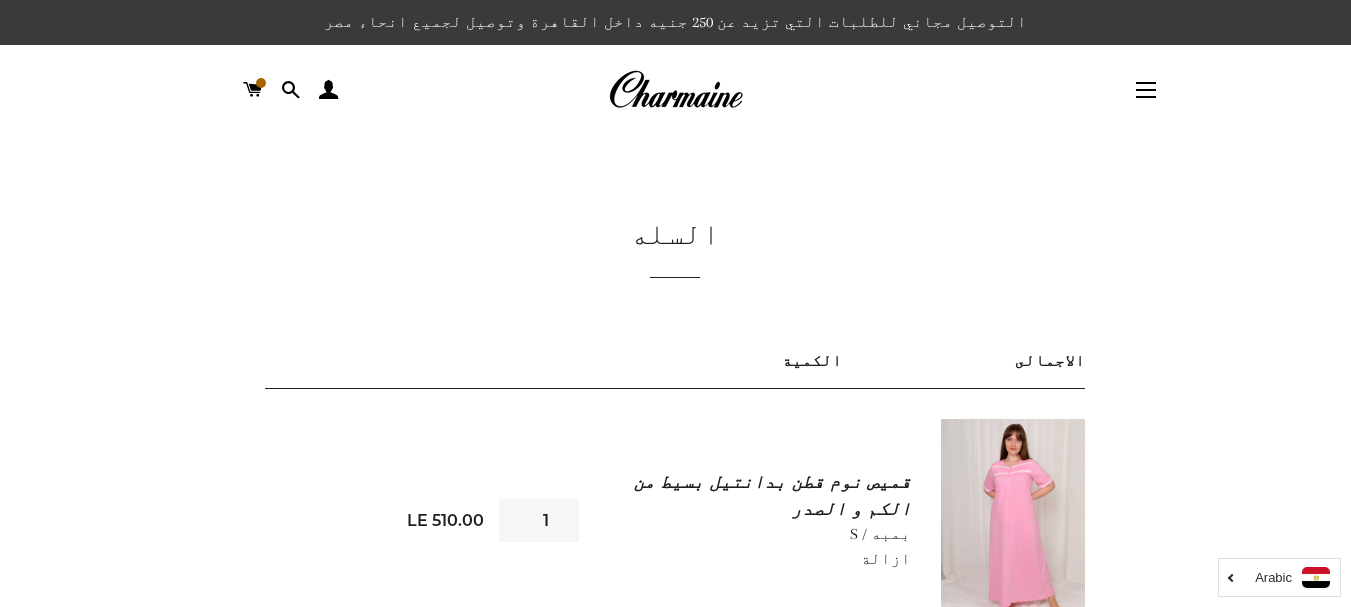 scroll, scrollTop: 400, scrollLeft: 0, axis: vertical 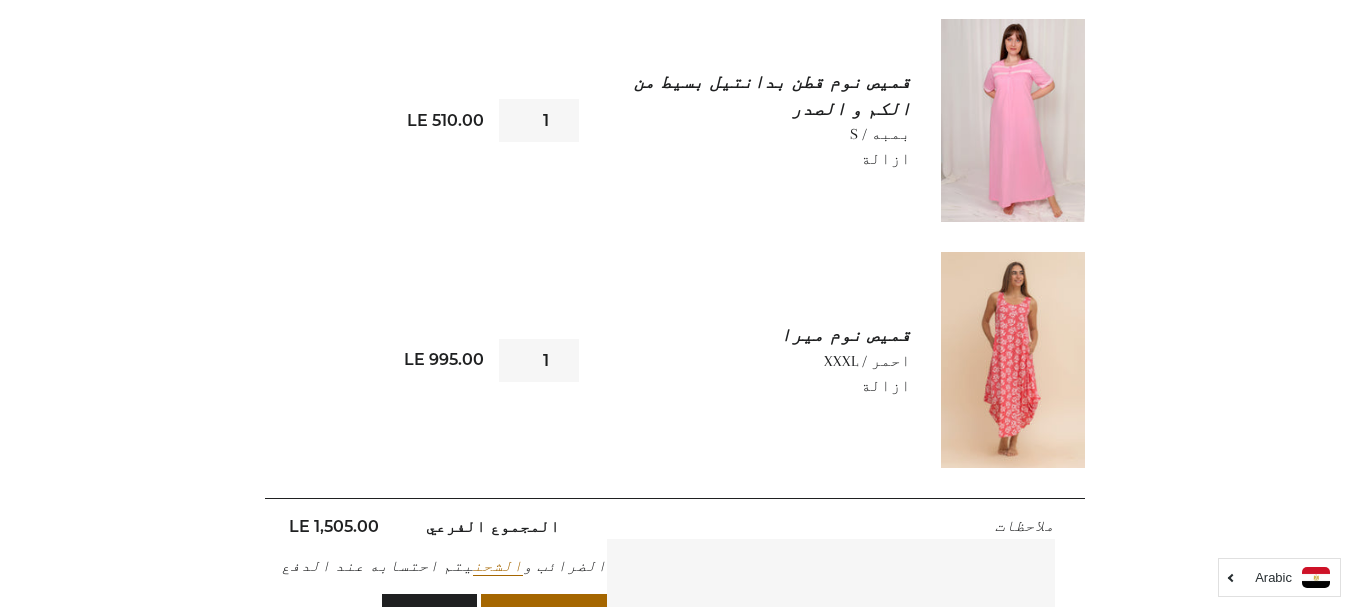 click on "قميص نوم ميرا" at bounding box center (768, 335) 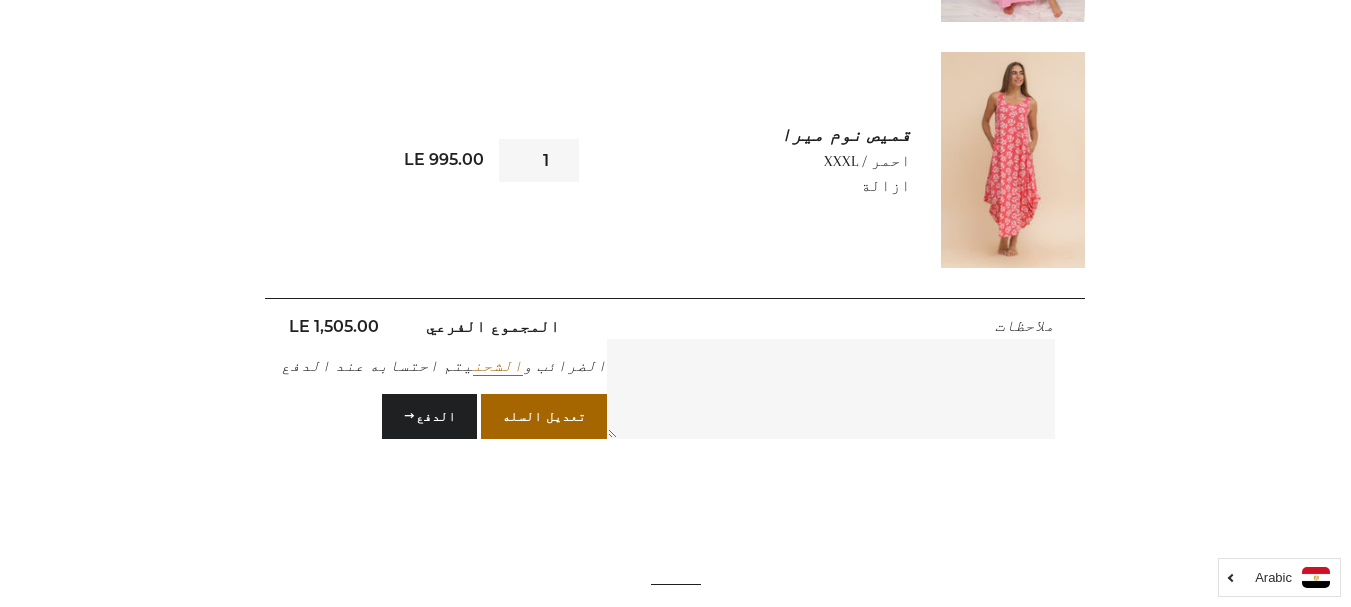scroll, scrollTop: 700, scrollLeft: 0, axis: vertical 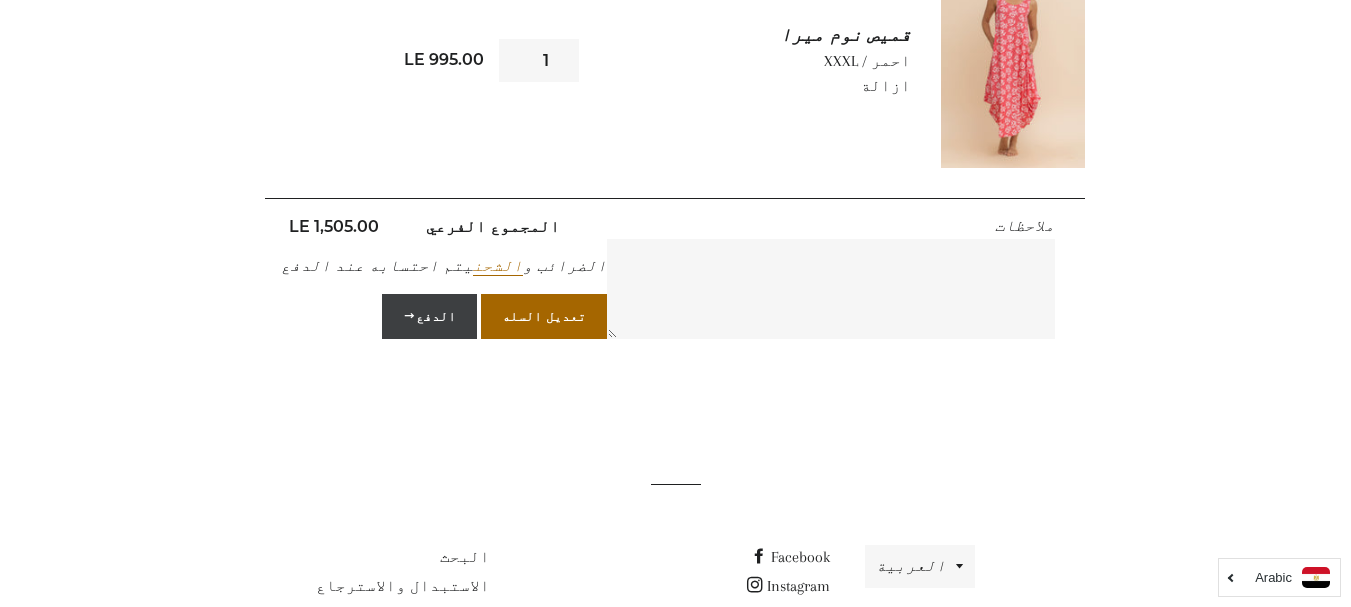 click on "الدفع" at bounding box center [429, 316] 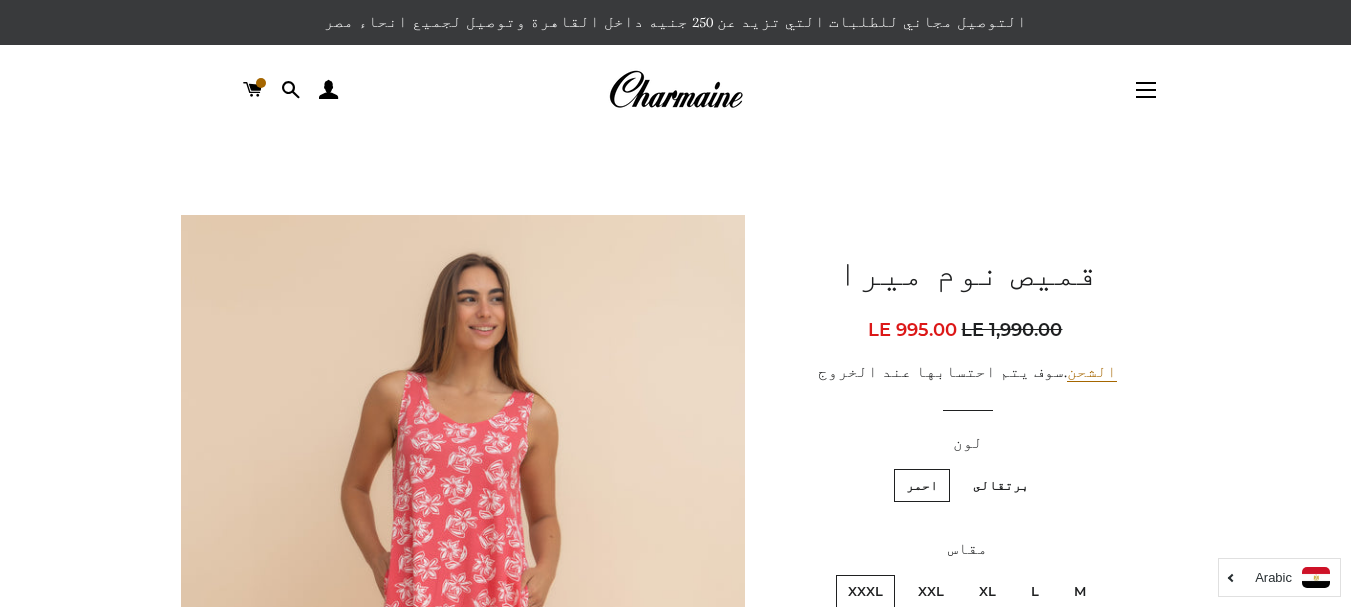 scroll, scrollTop: 0, scrollLeft: 0, axis: both 